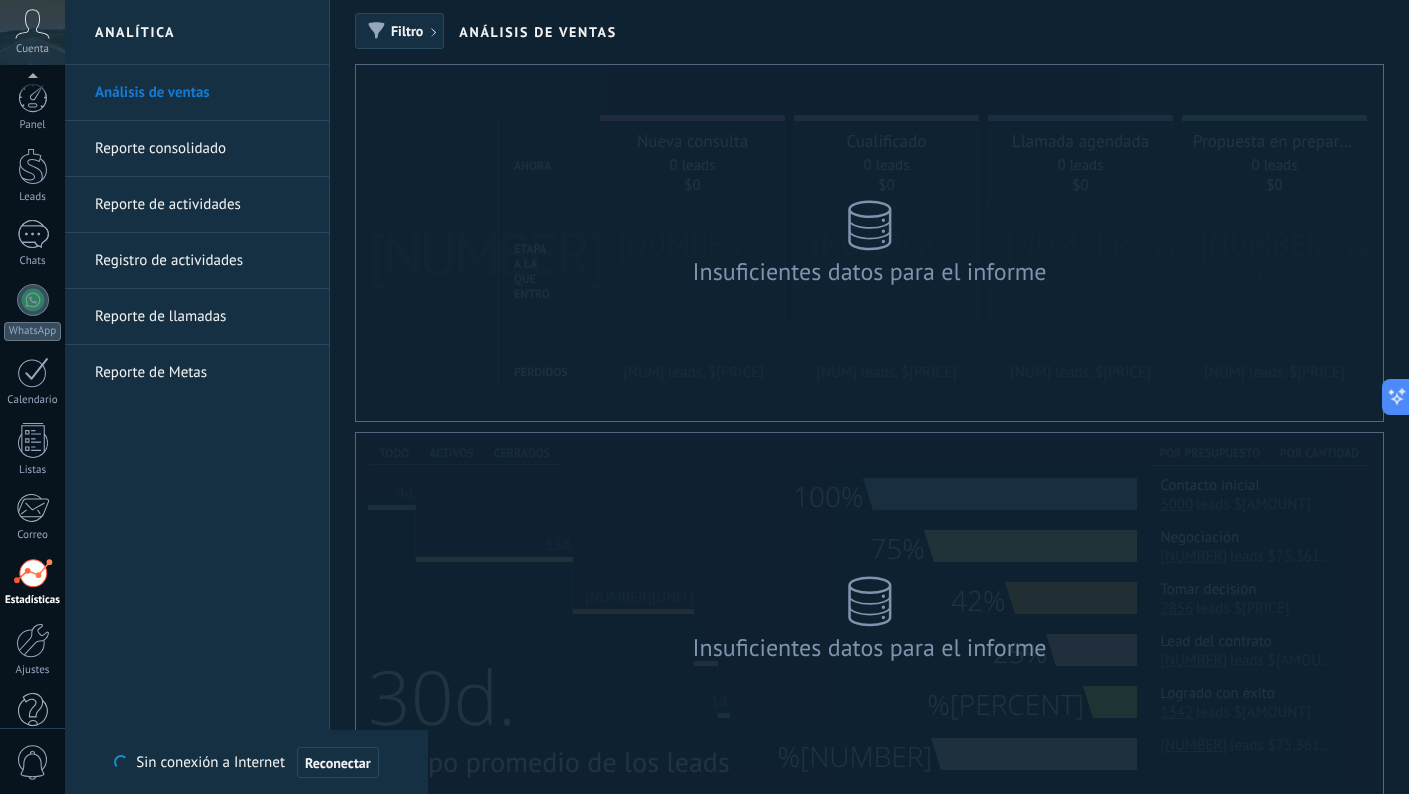 scroll, scrollTop: 0, scrollLeft: 0, axis: both 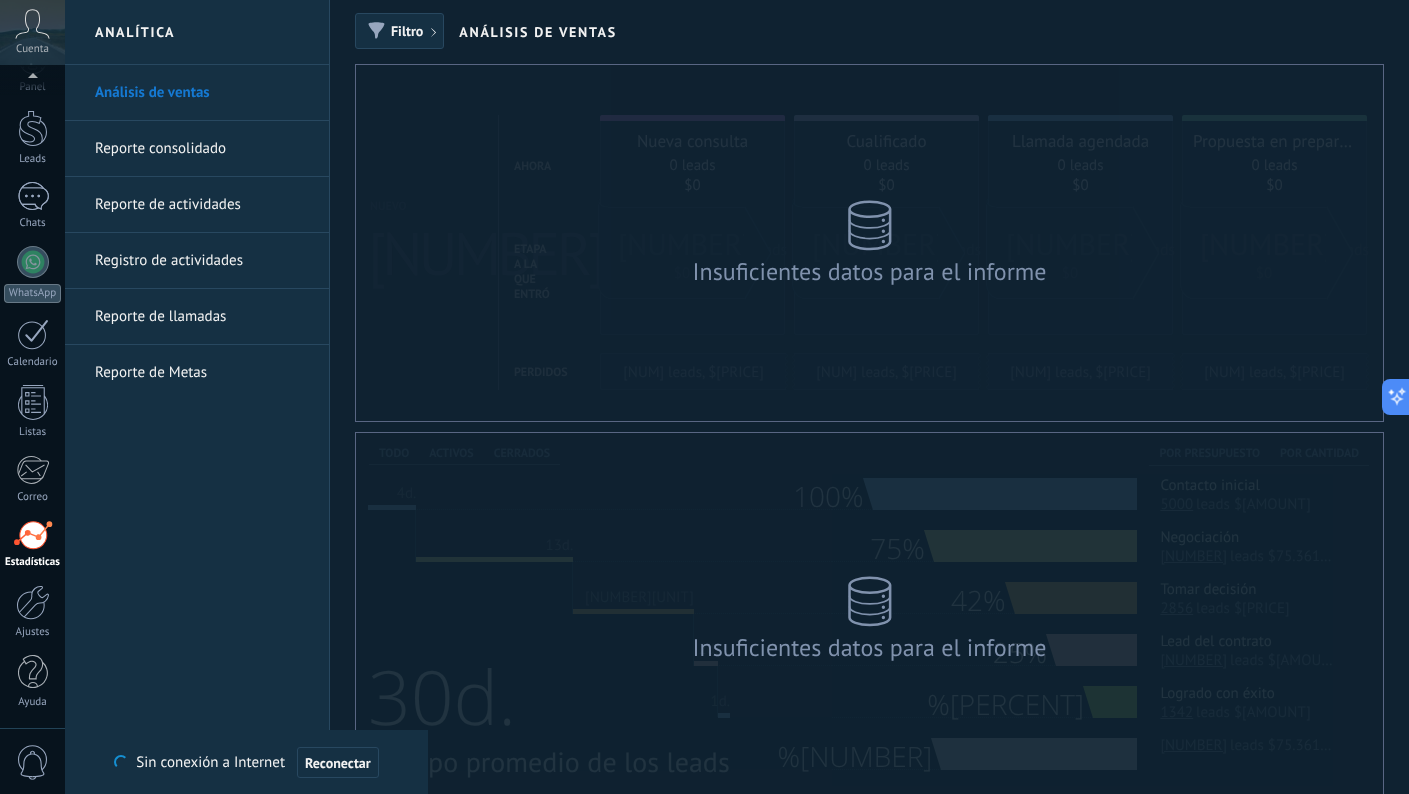 click on "Análisis de ventas" at bounding box center [202, 93] 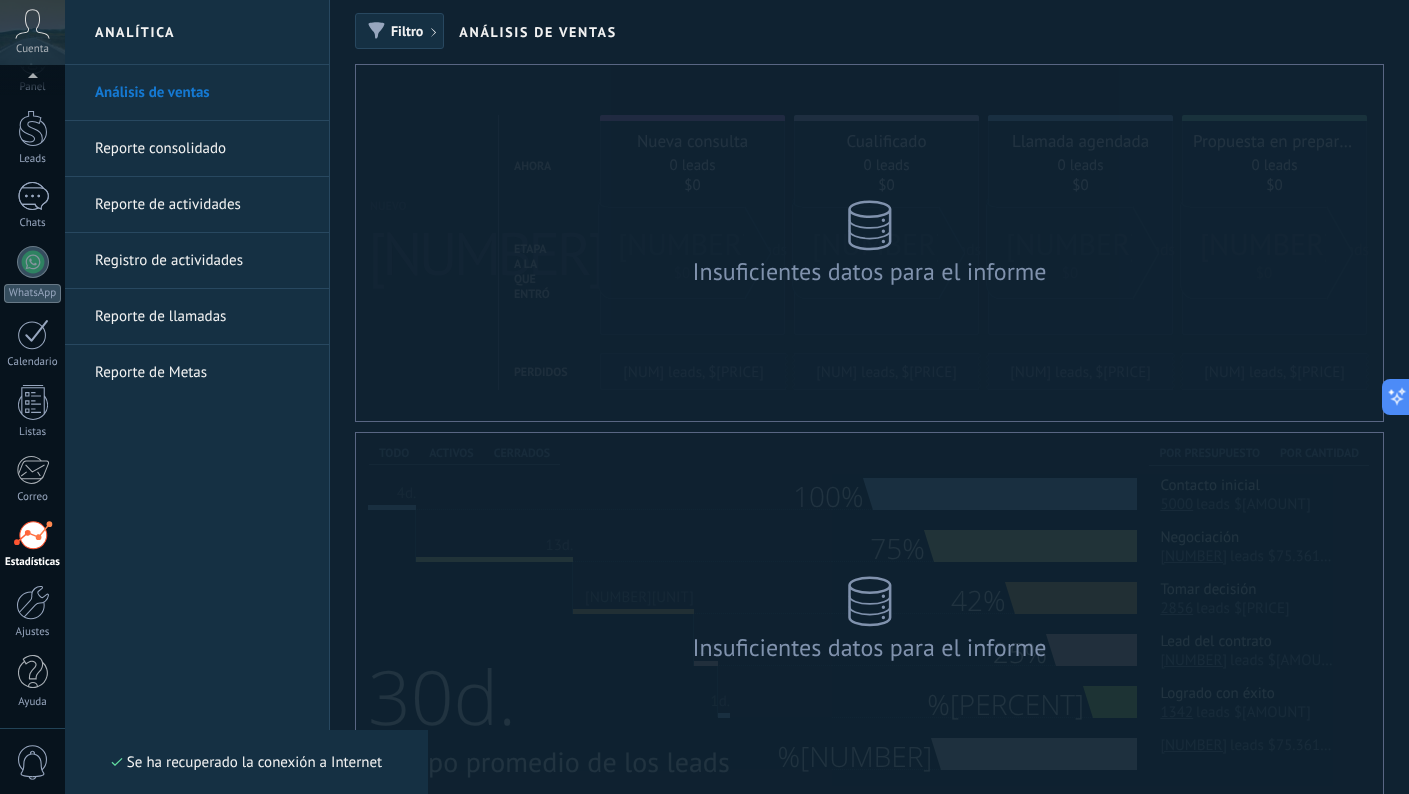 click on "Reporte consolidado" at bounding box center [202, 149] 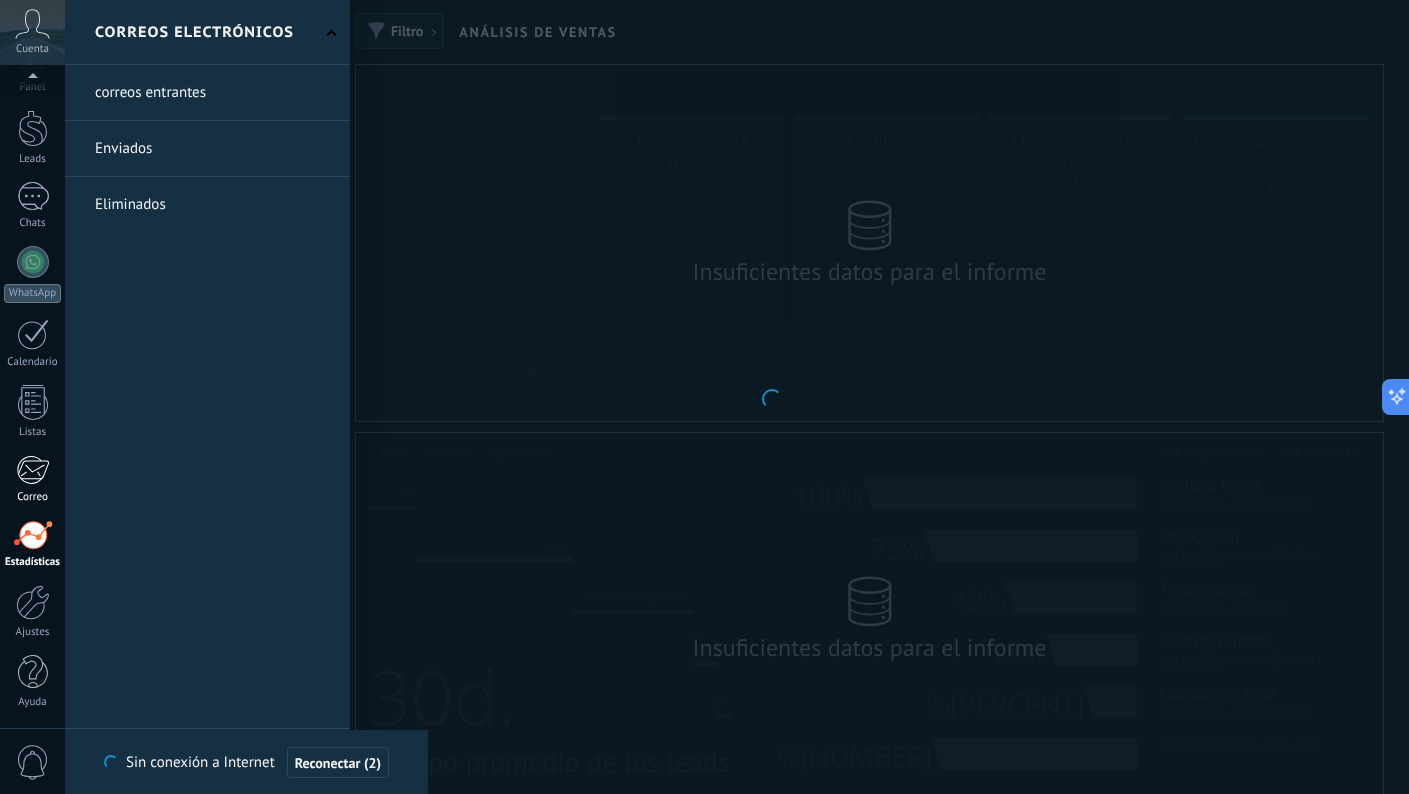 click on "Correo" at bounding box center (32, 479) 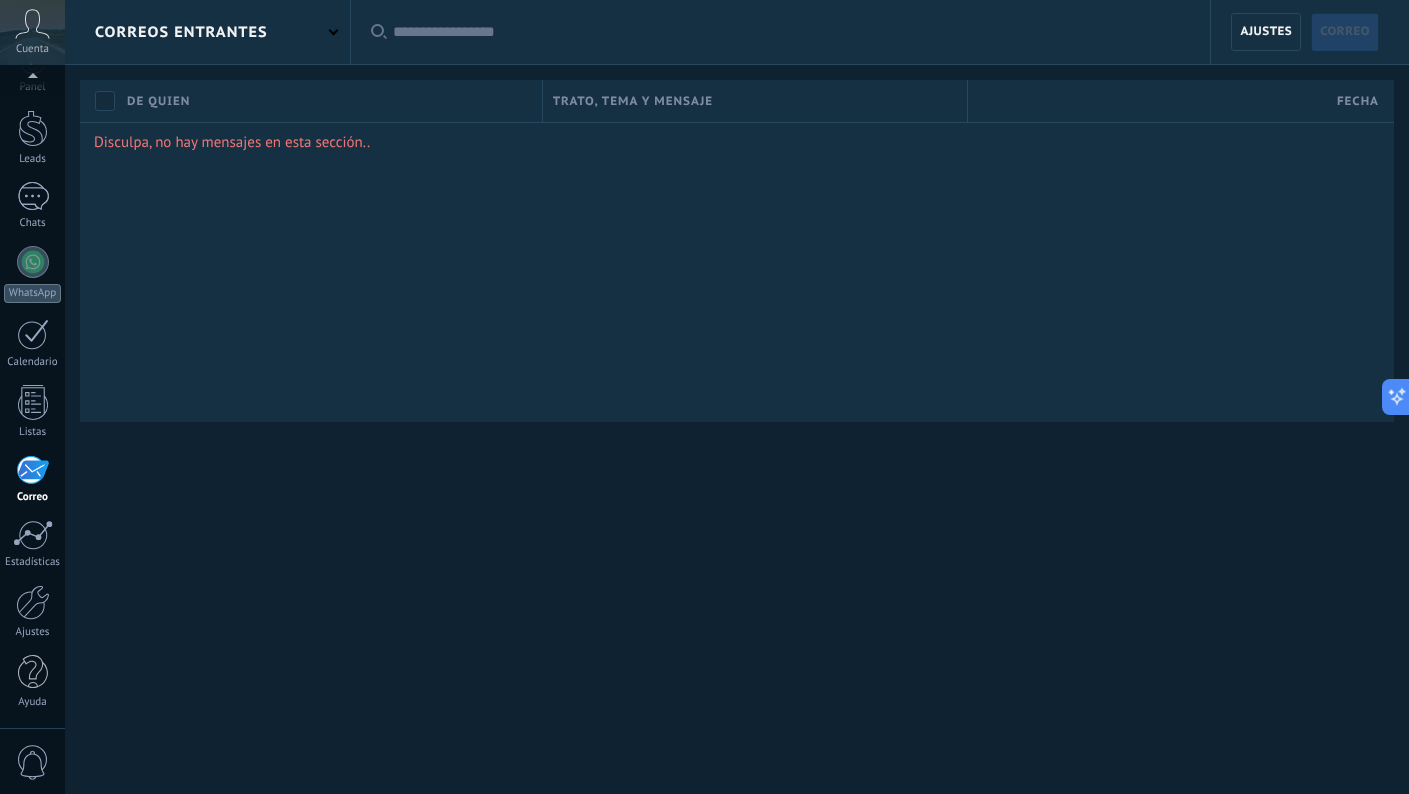click at bounding box center (32, 470) 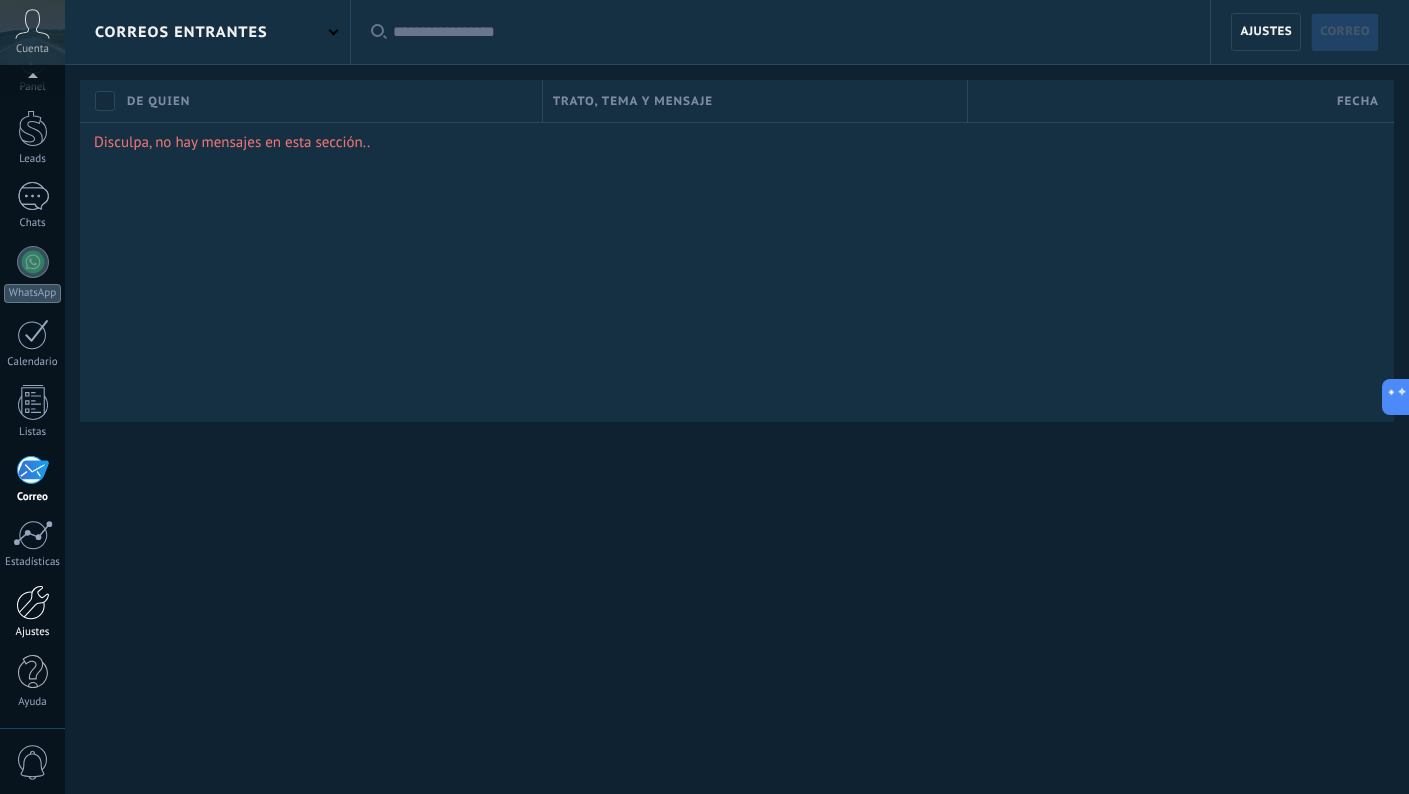 click at bounding box center (33, 602) 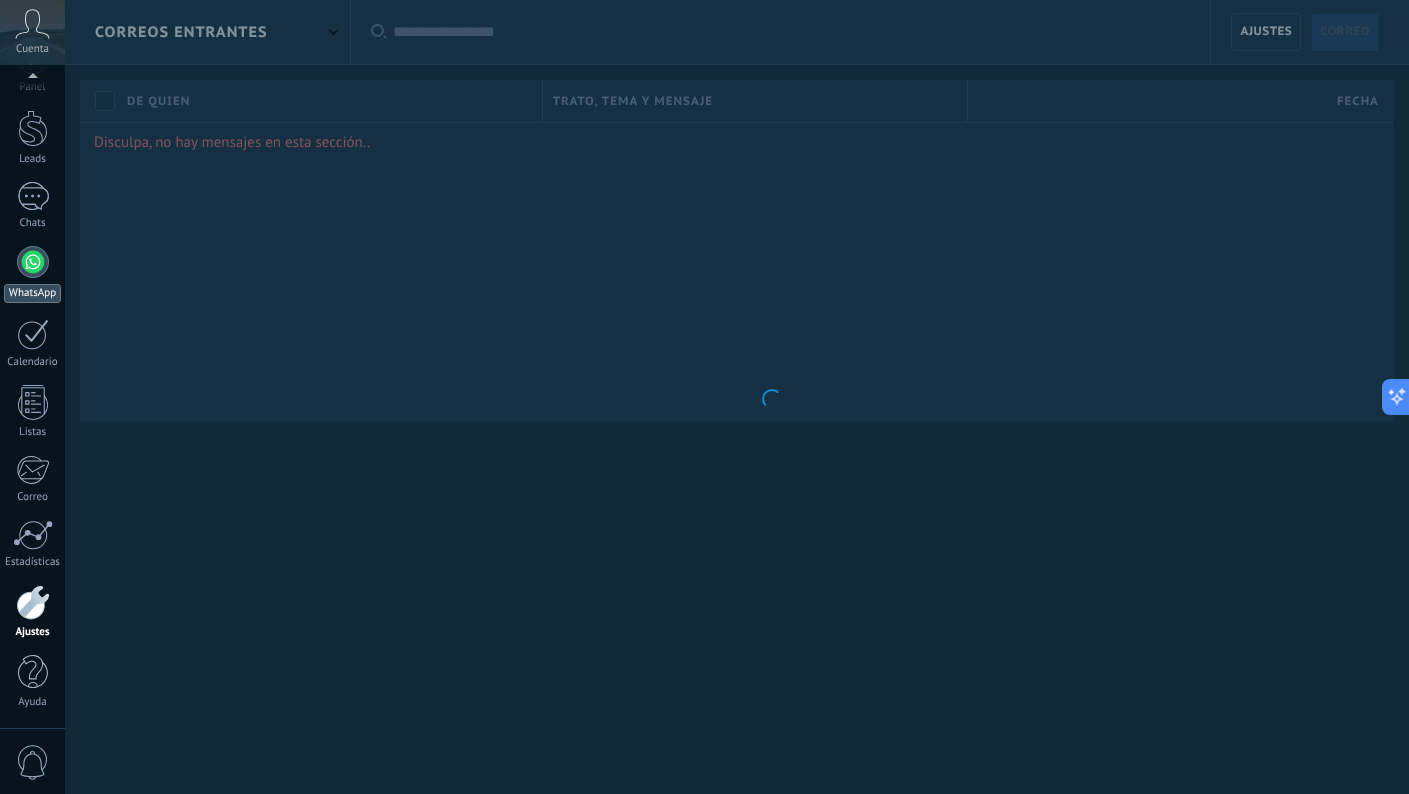 click at bounding box center (33, 262) 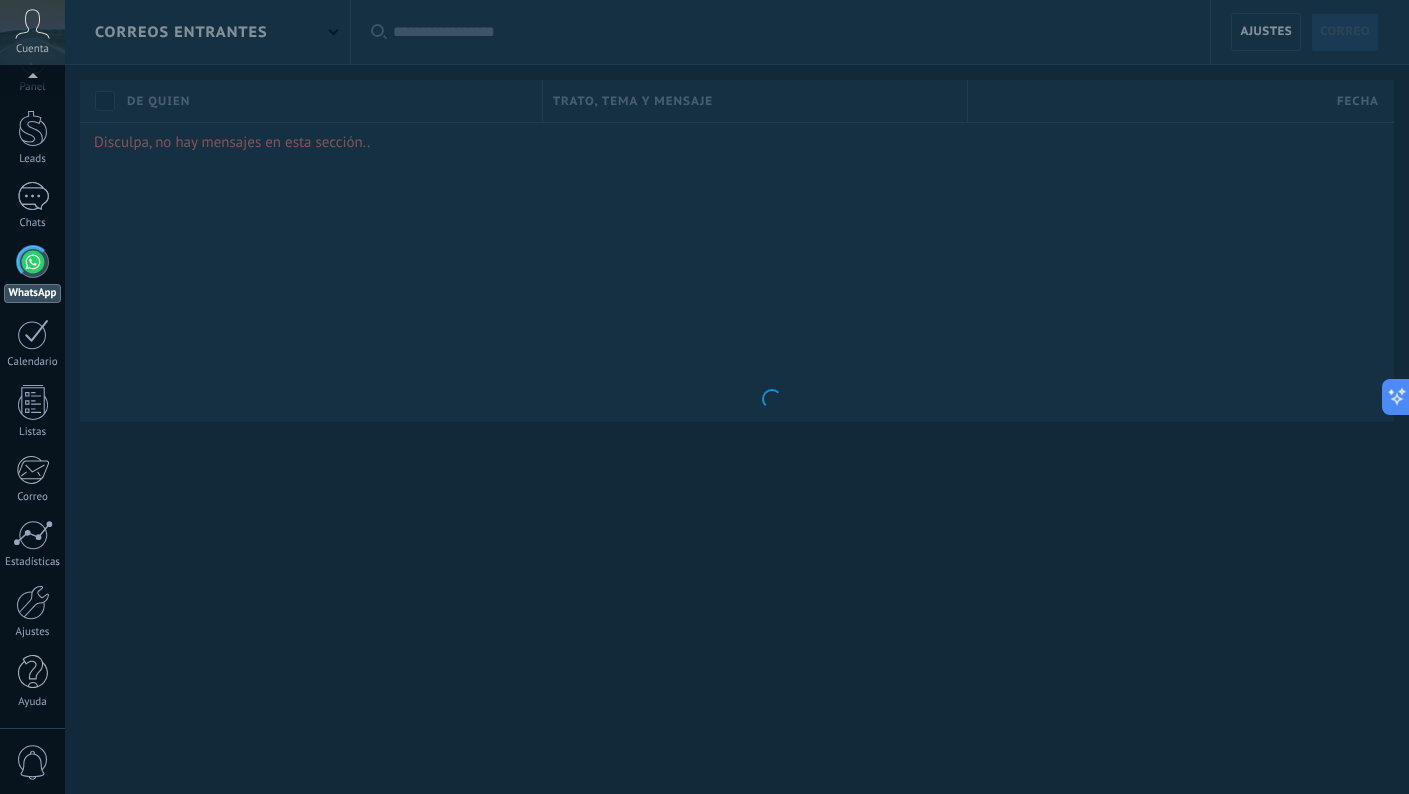 scroll, scrollTop: 0, scrollLeft: 0, axis: both 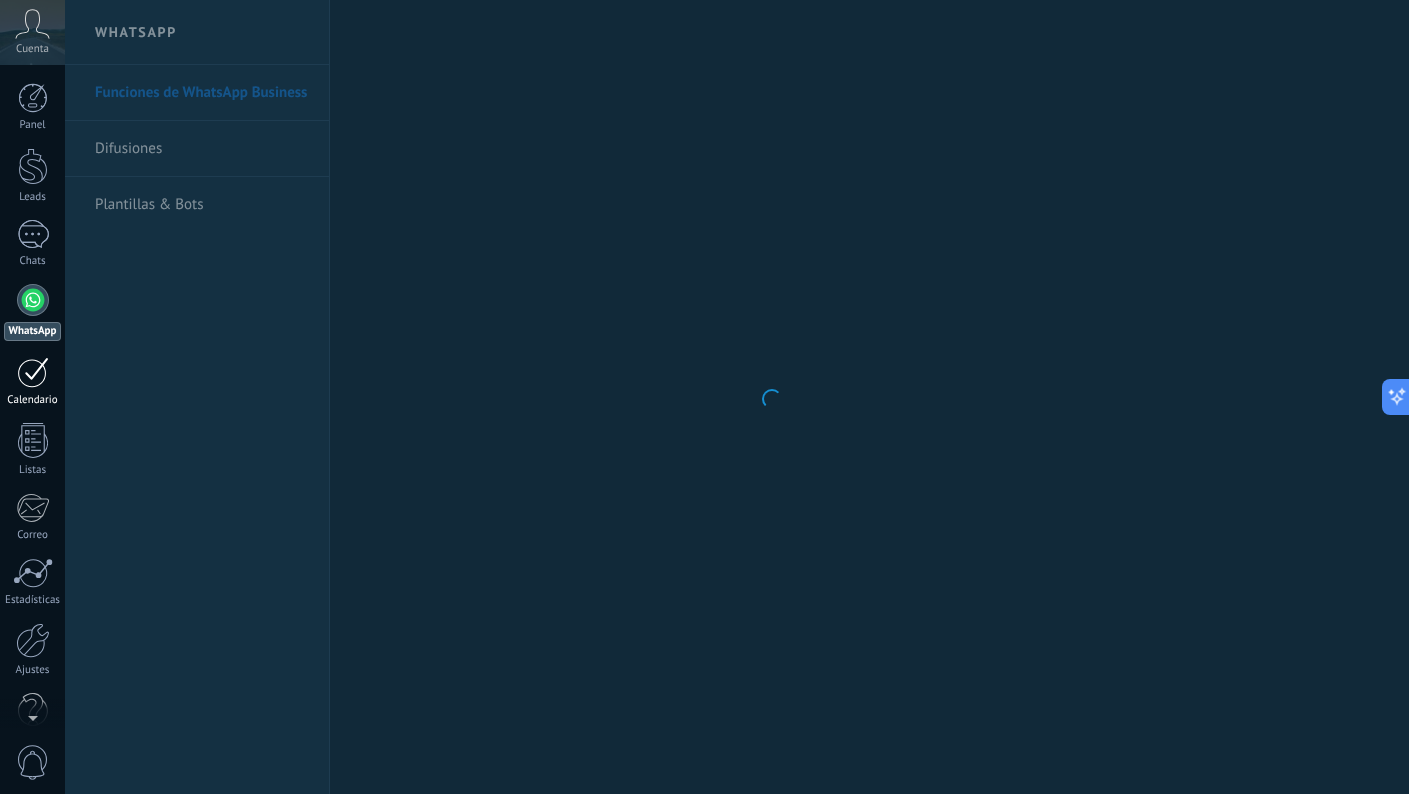 click at bounding box center [33, 372] 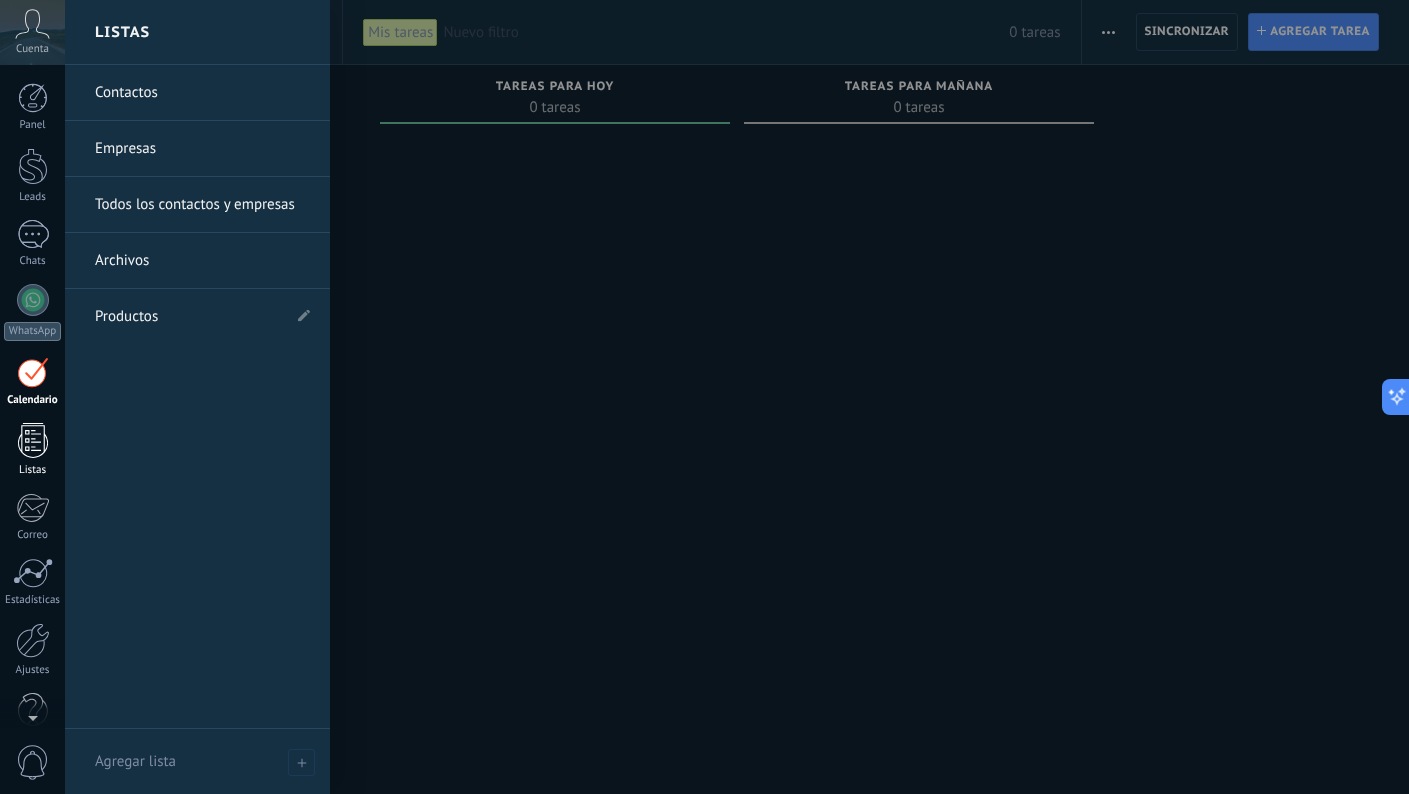 click at bounding box center [33, 440] 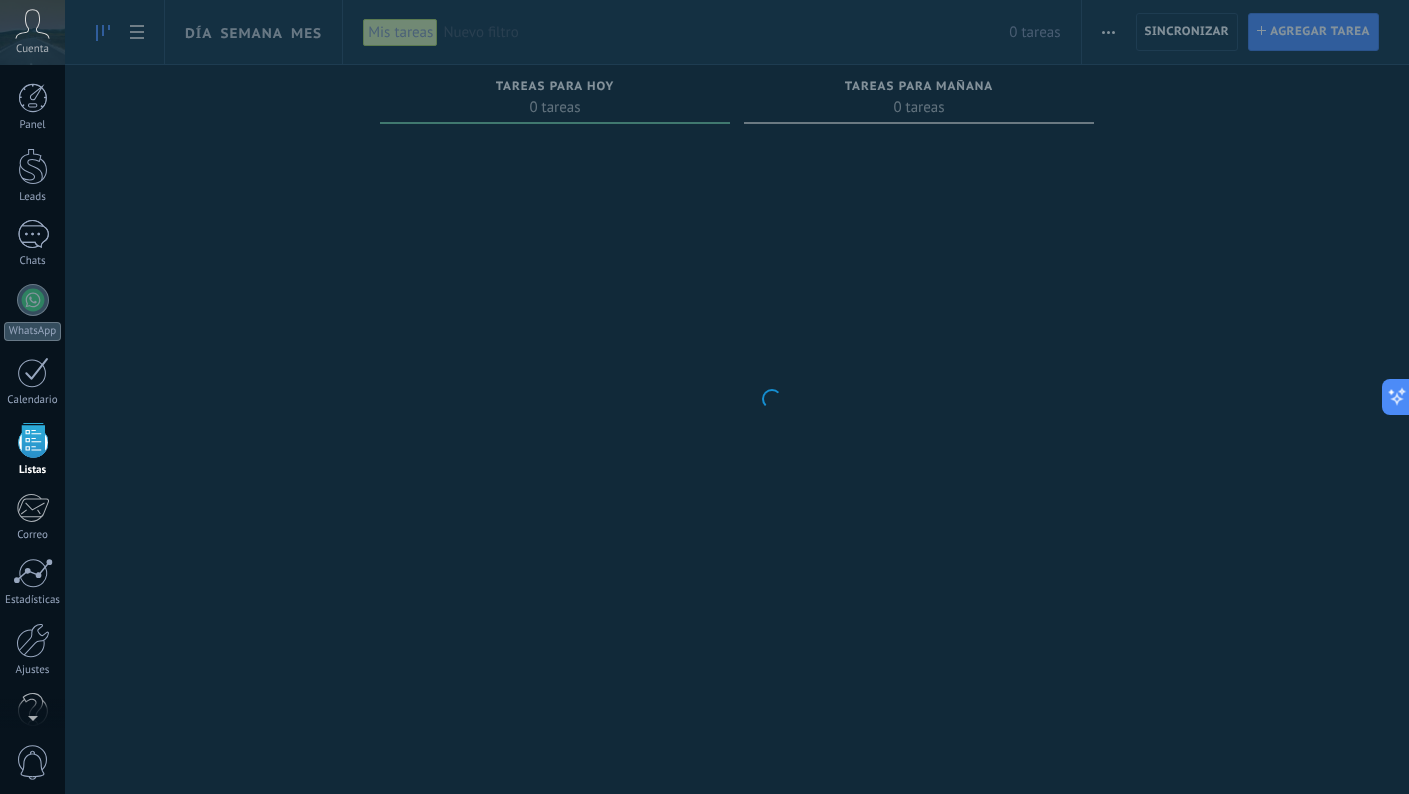 scroll, scrollTop: 38, scrollLeft: 0, axis: vertical 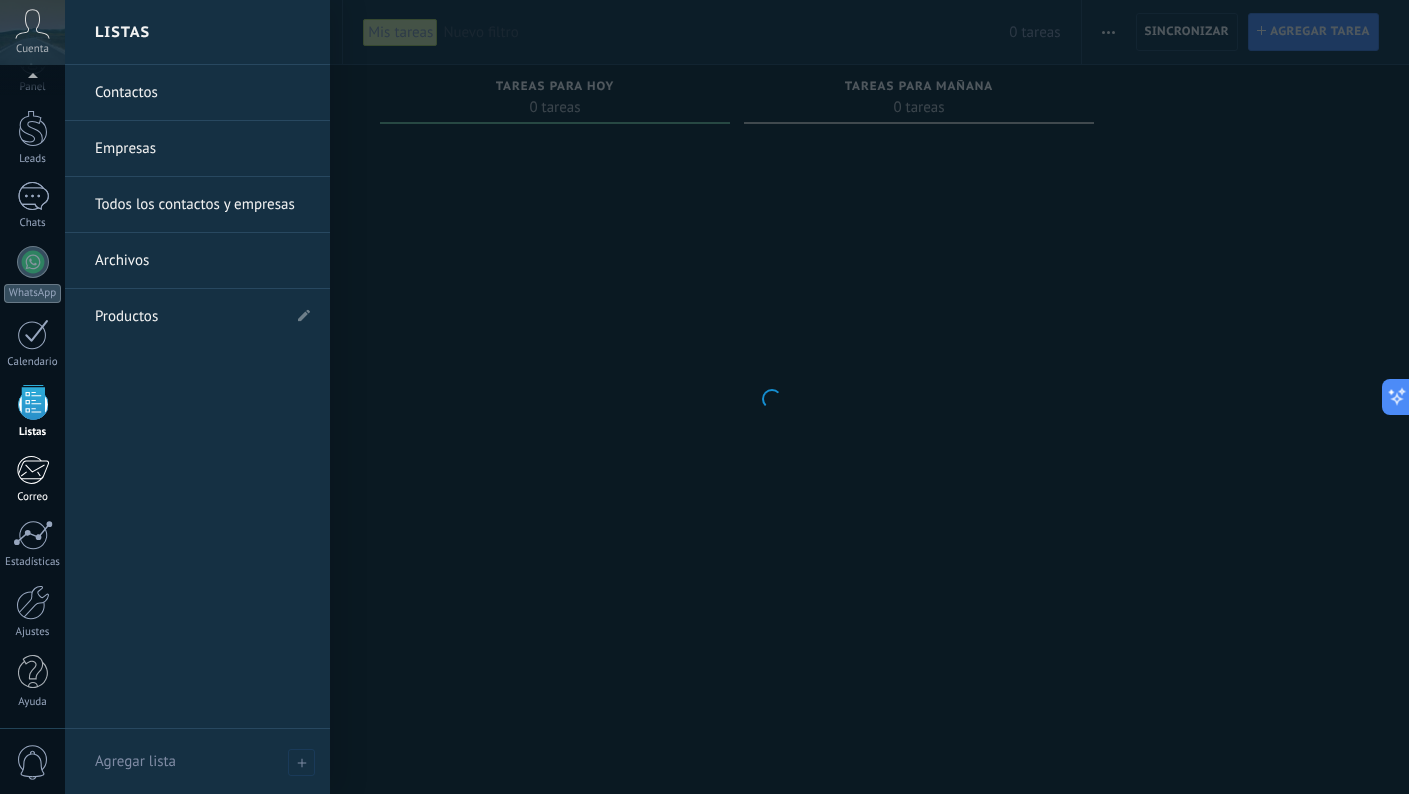 click at bounding box center [32, 470] 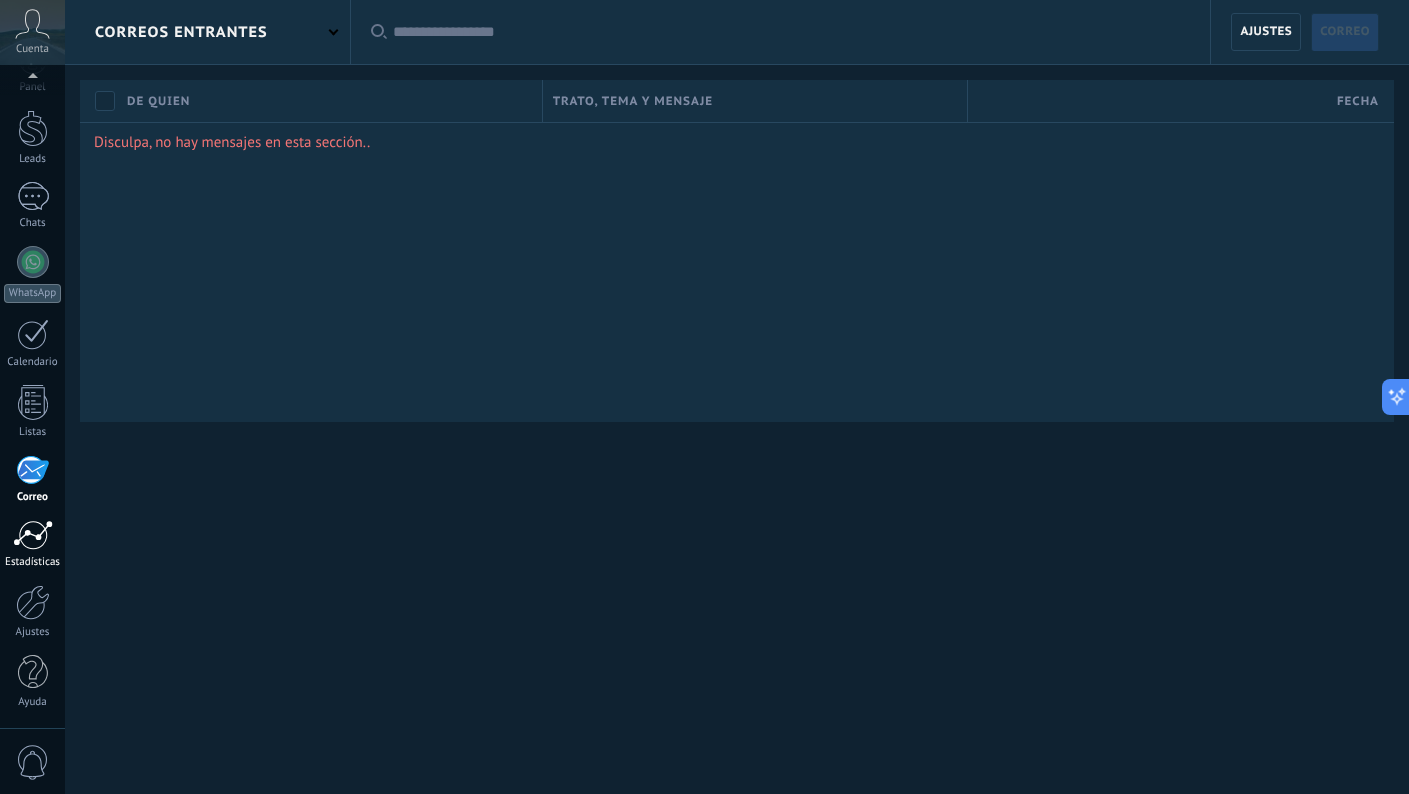 click on "Estadísticas" at bounding box center (32, 544) 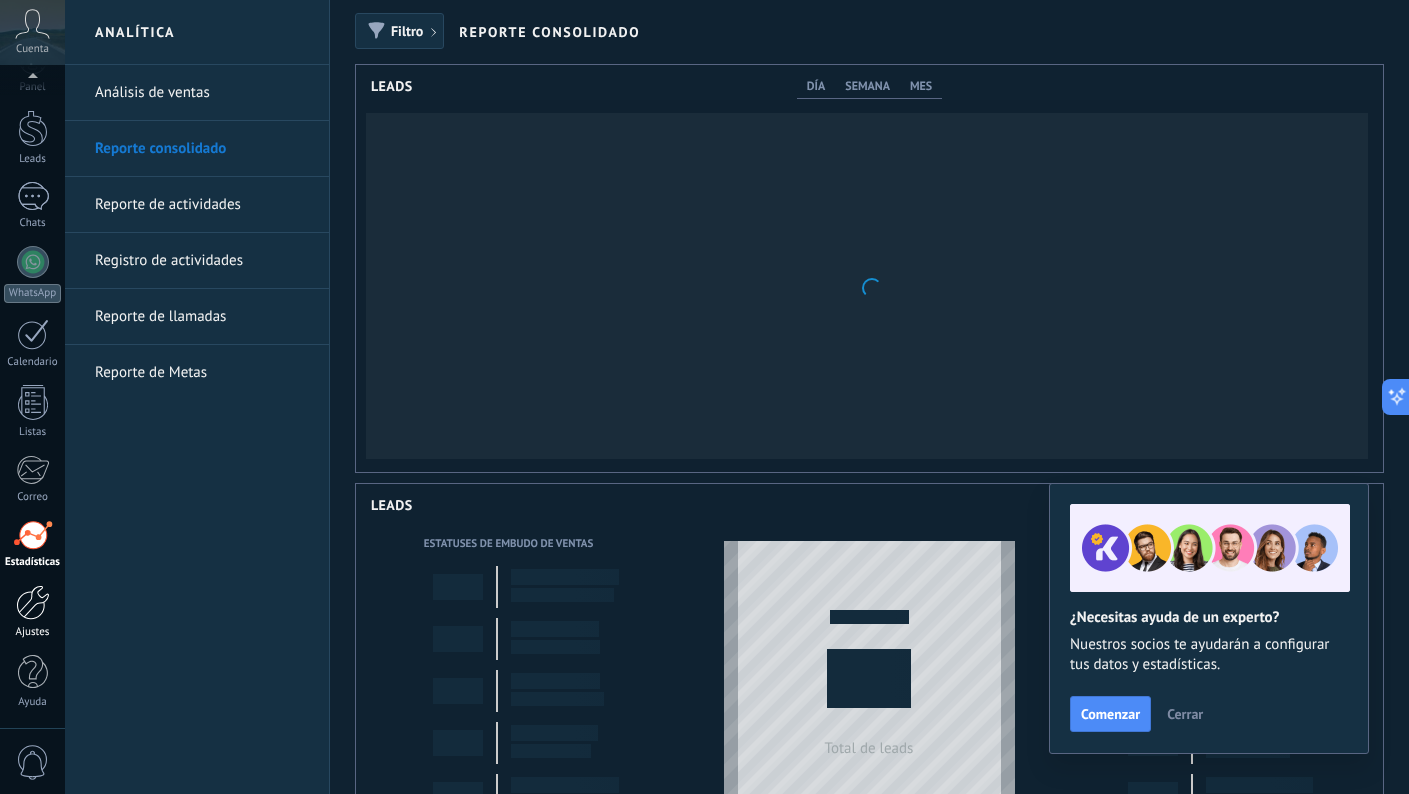 scroll, scrollTop: 999593, scrollLeft: 998973, axis: both 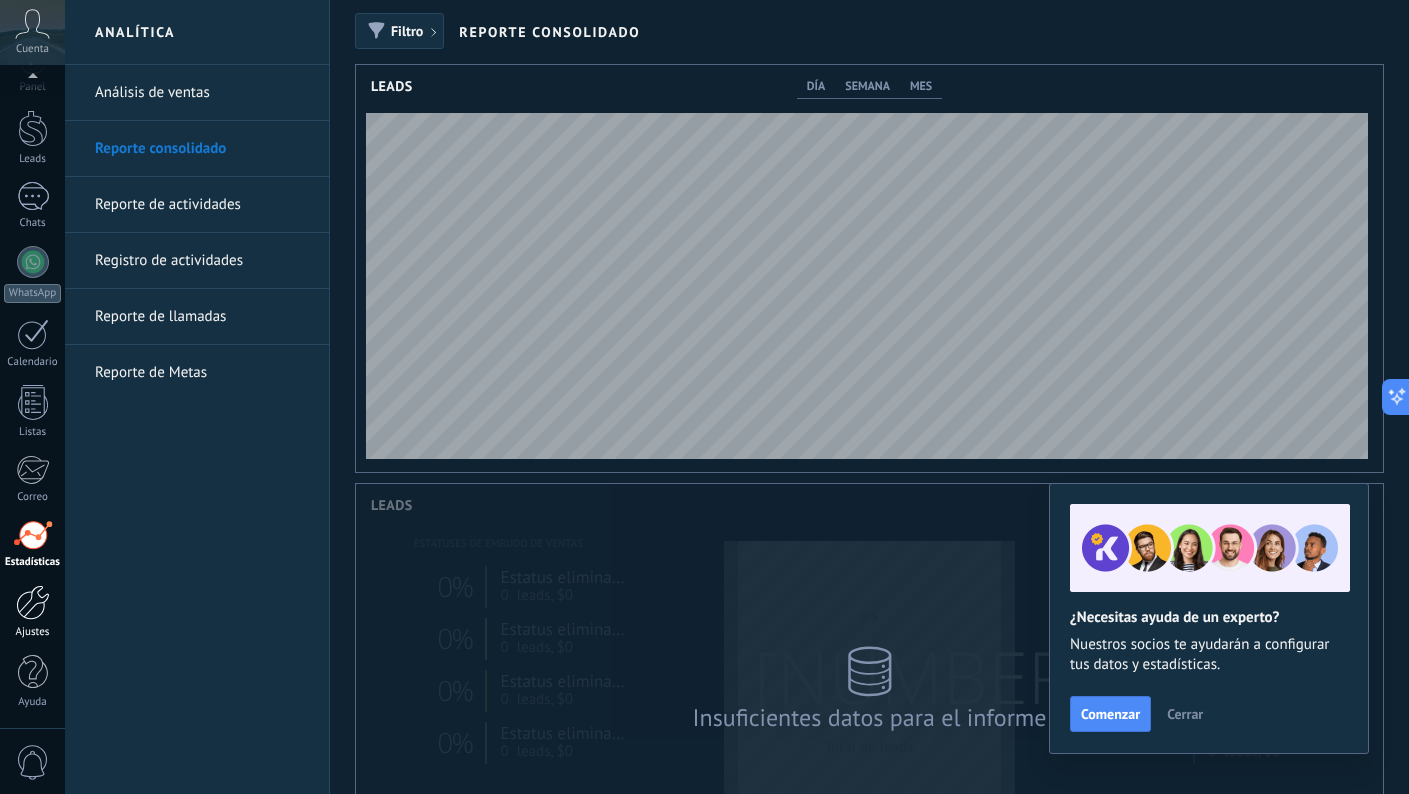 click at bounding box center (33, 602) 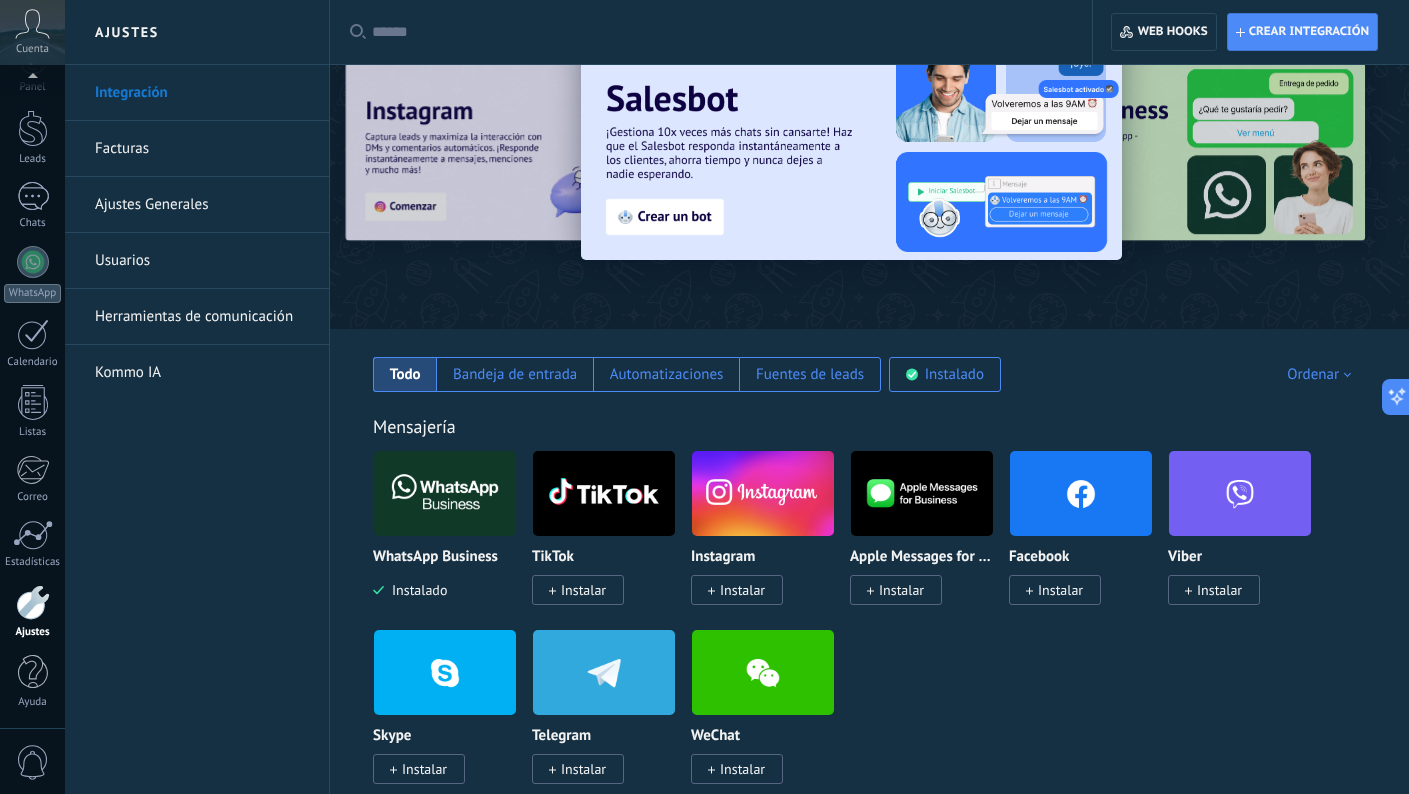 scroll, scrollTop: 56, scrollLeft: 0, axis: vertical 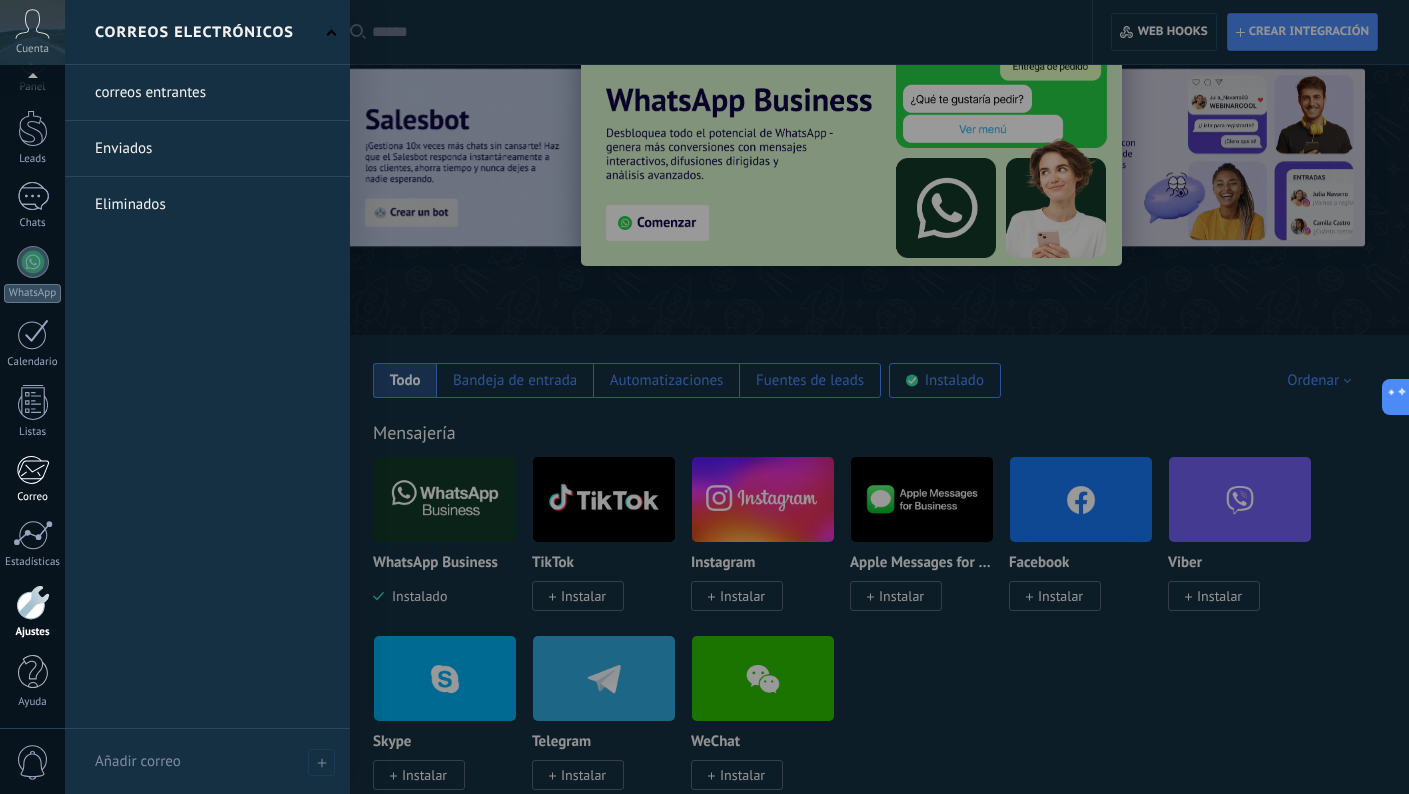 click at bounding box center (32, 470) 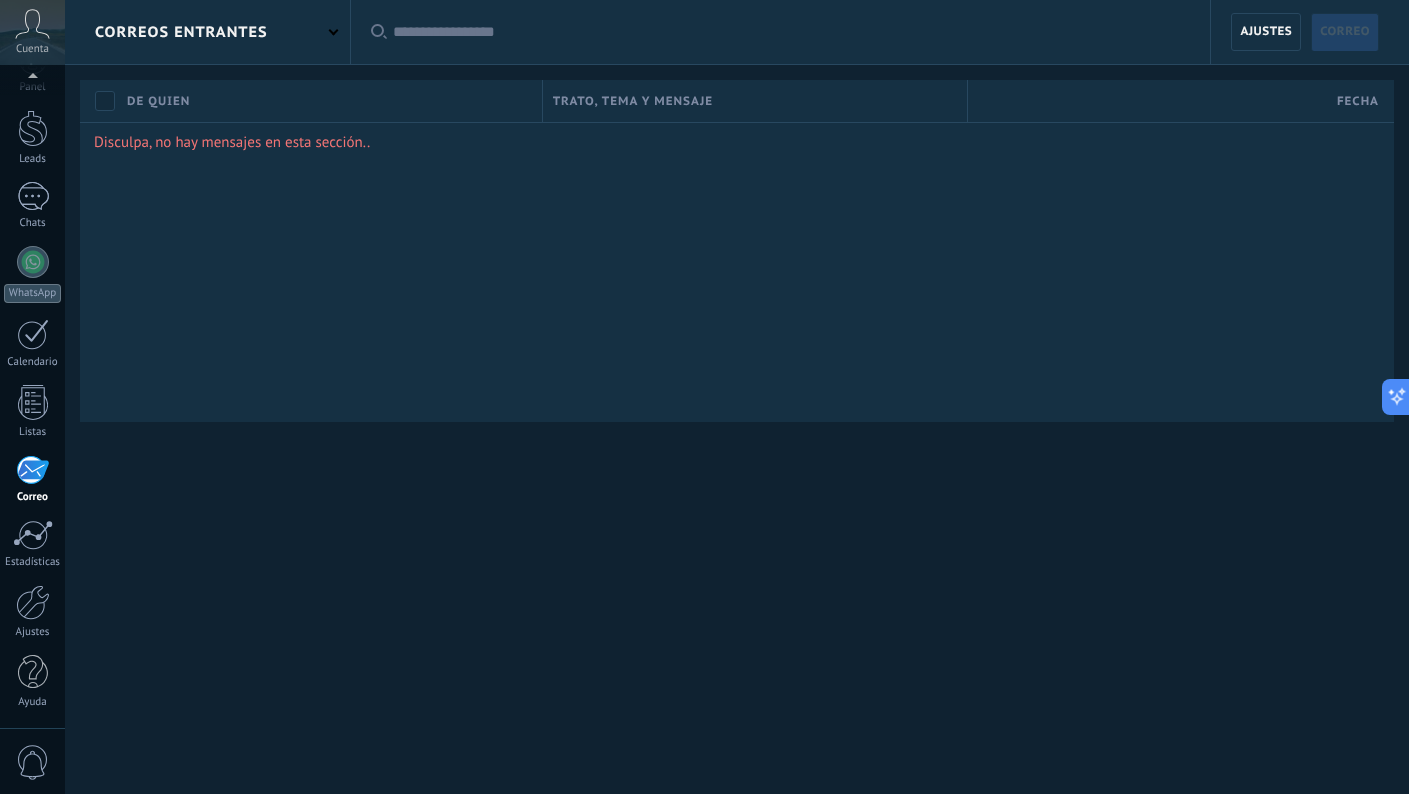 scroll, scrollTop: 0, scrollLeft: 0, axis: both 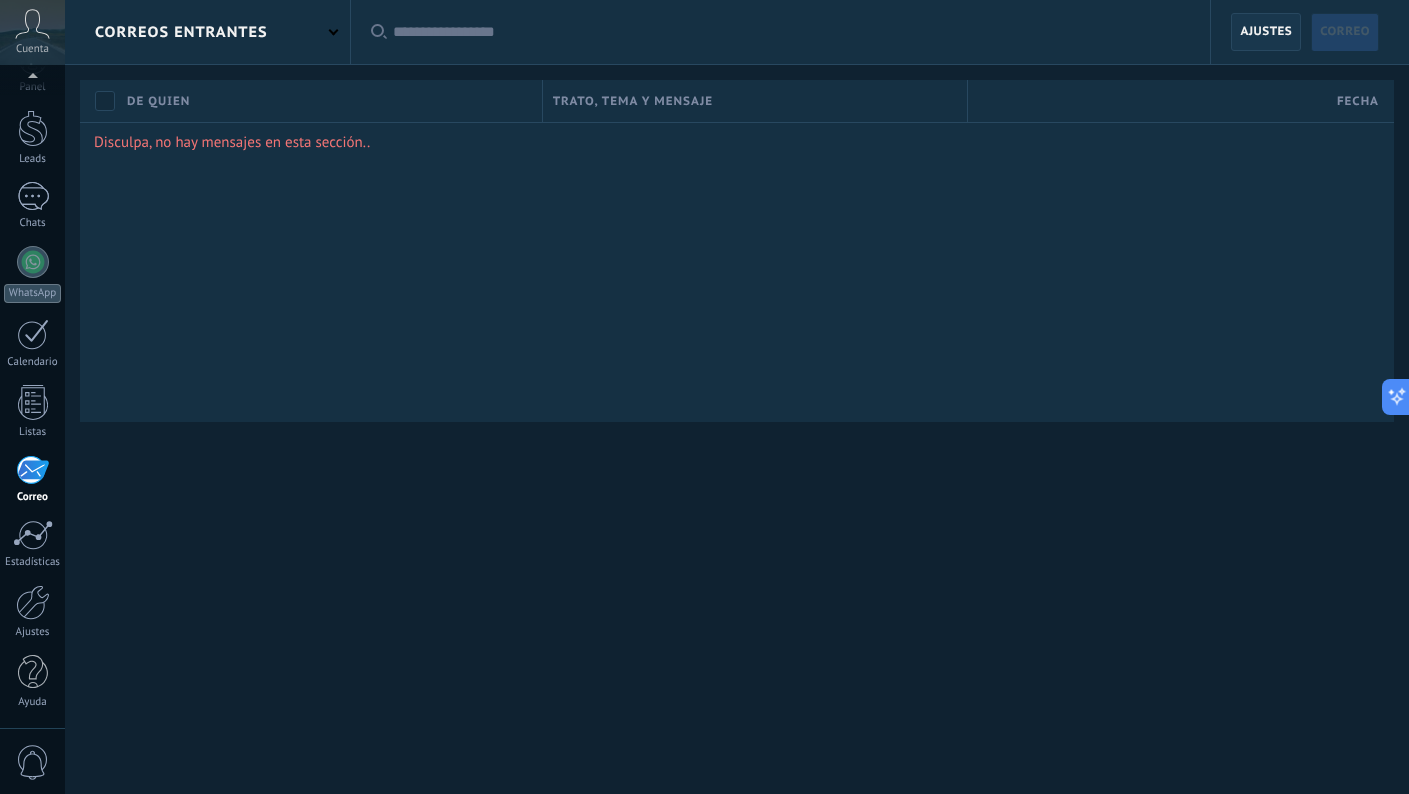 click on "Ajustes" at bounding box center (1266, 32) 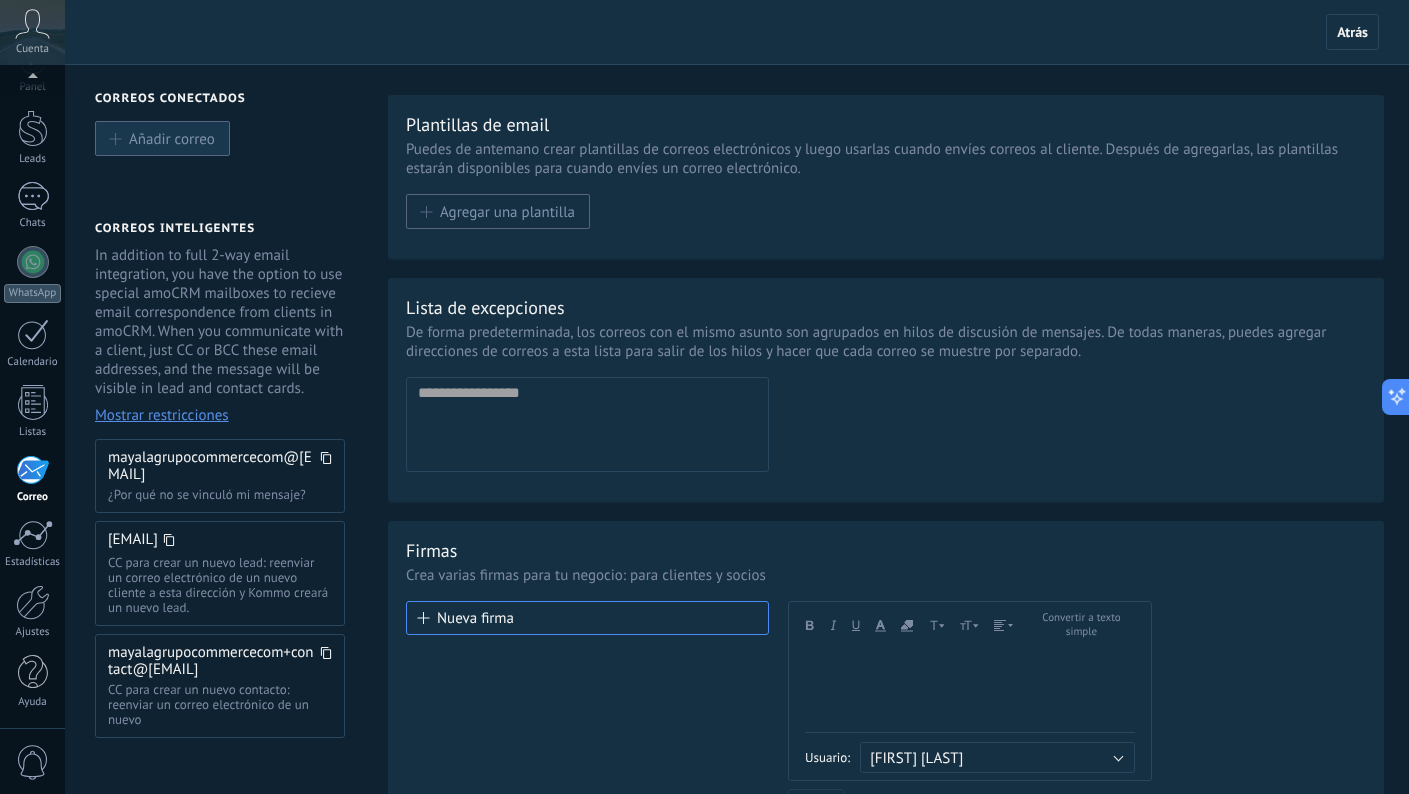 click on "Añadir correo" at bounding box center (172, 138) 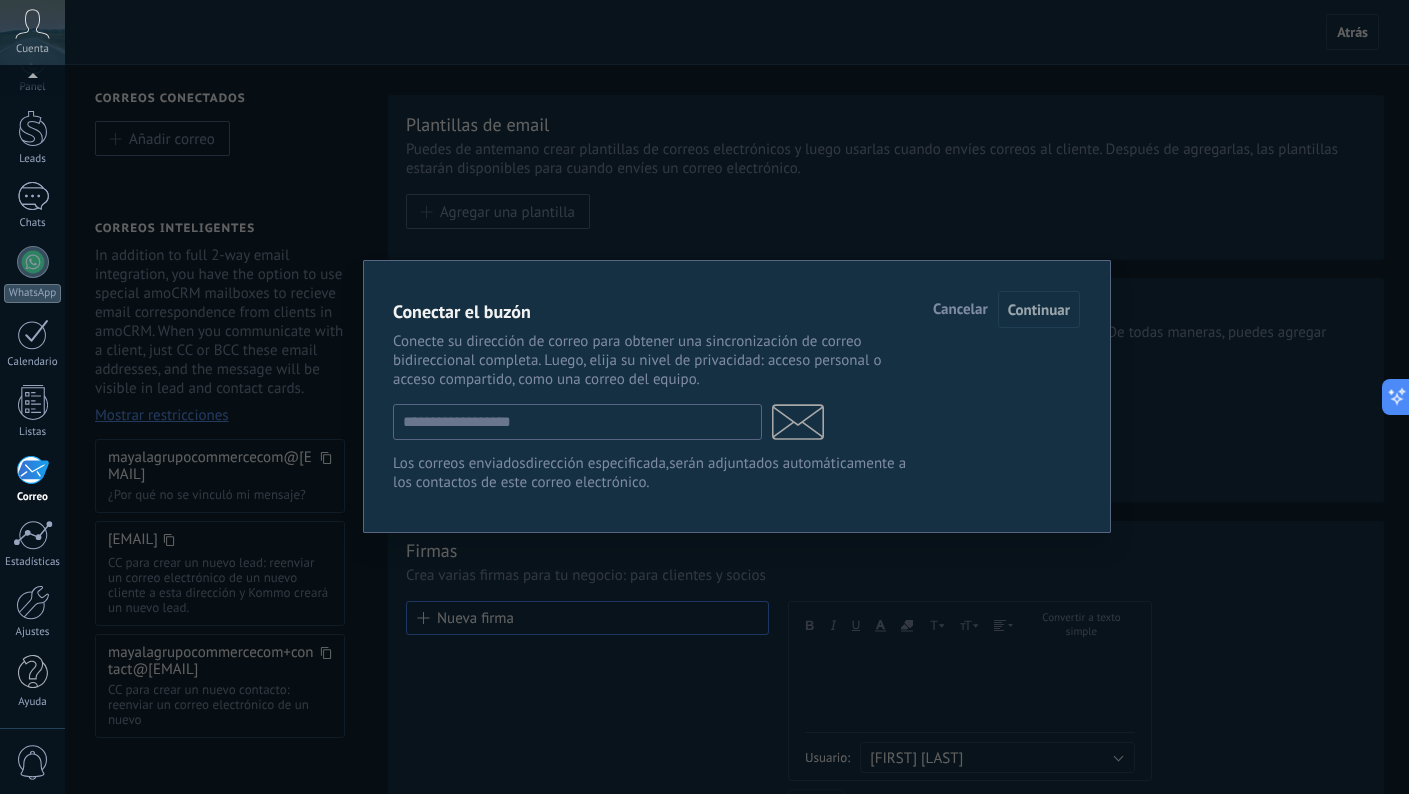 click on "Cancelar" at bounding box center (960, 310) 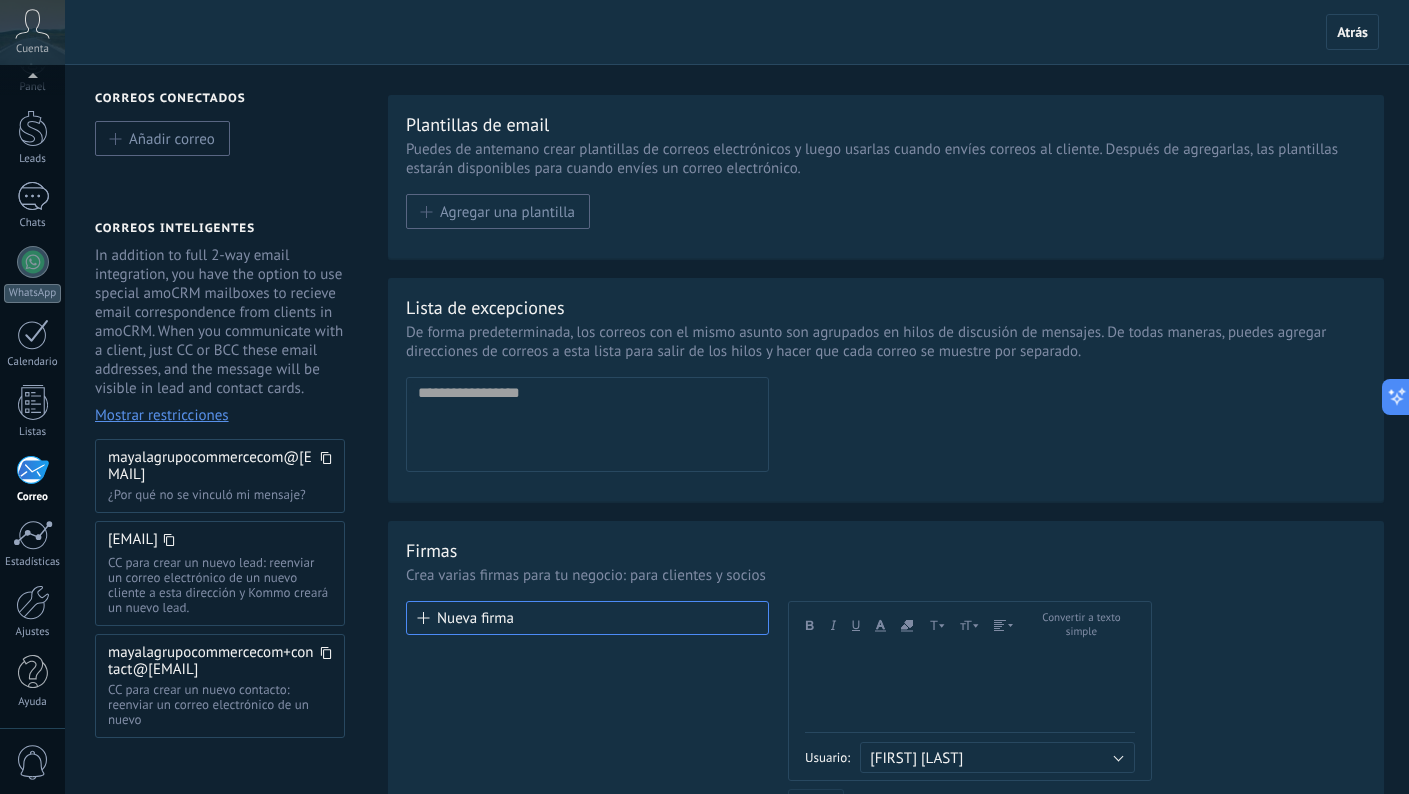 scroll, scrollTop: 0, scrollLeft: 0, axis: both 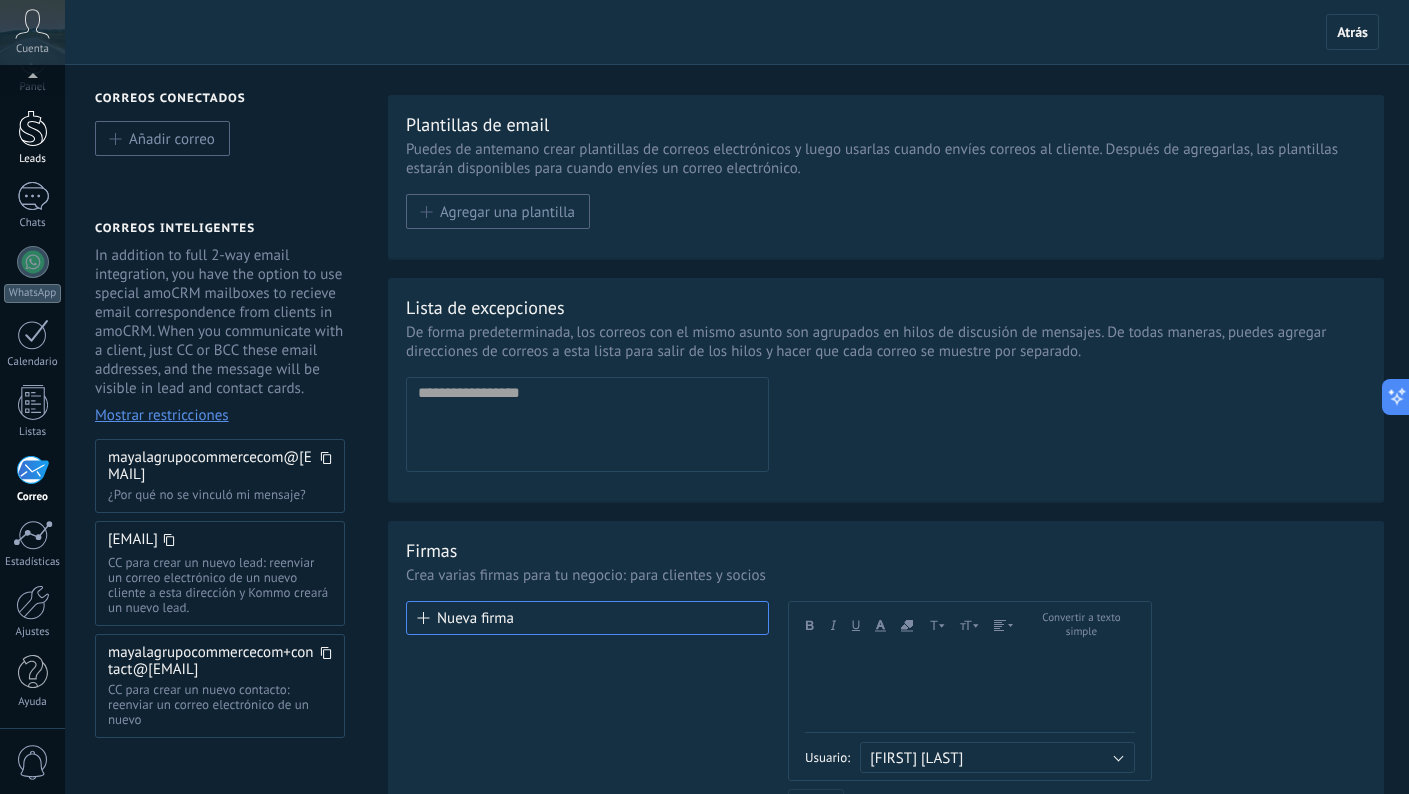 click on "Leads" at bounding box center [33, 159] 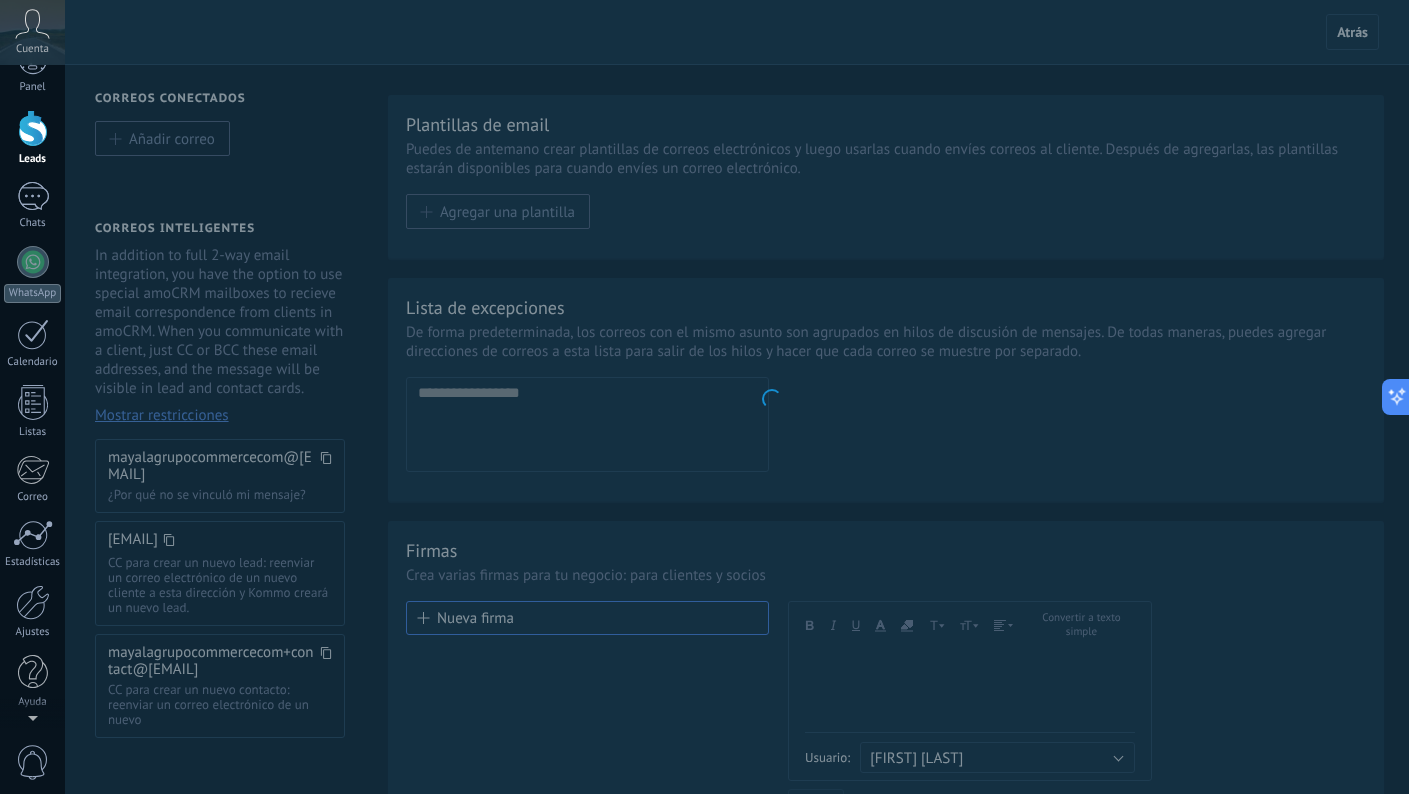 scroll, scrollTop: 0, scrollLeft: 0, axis: both 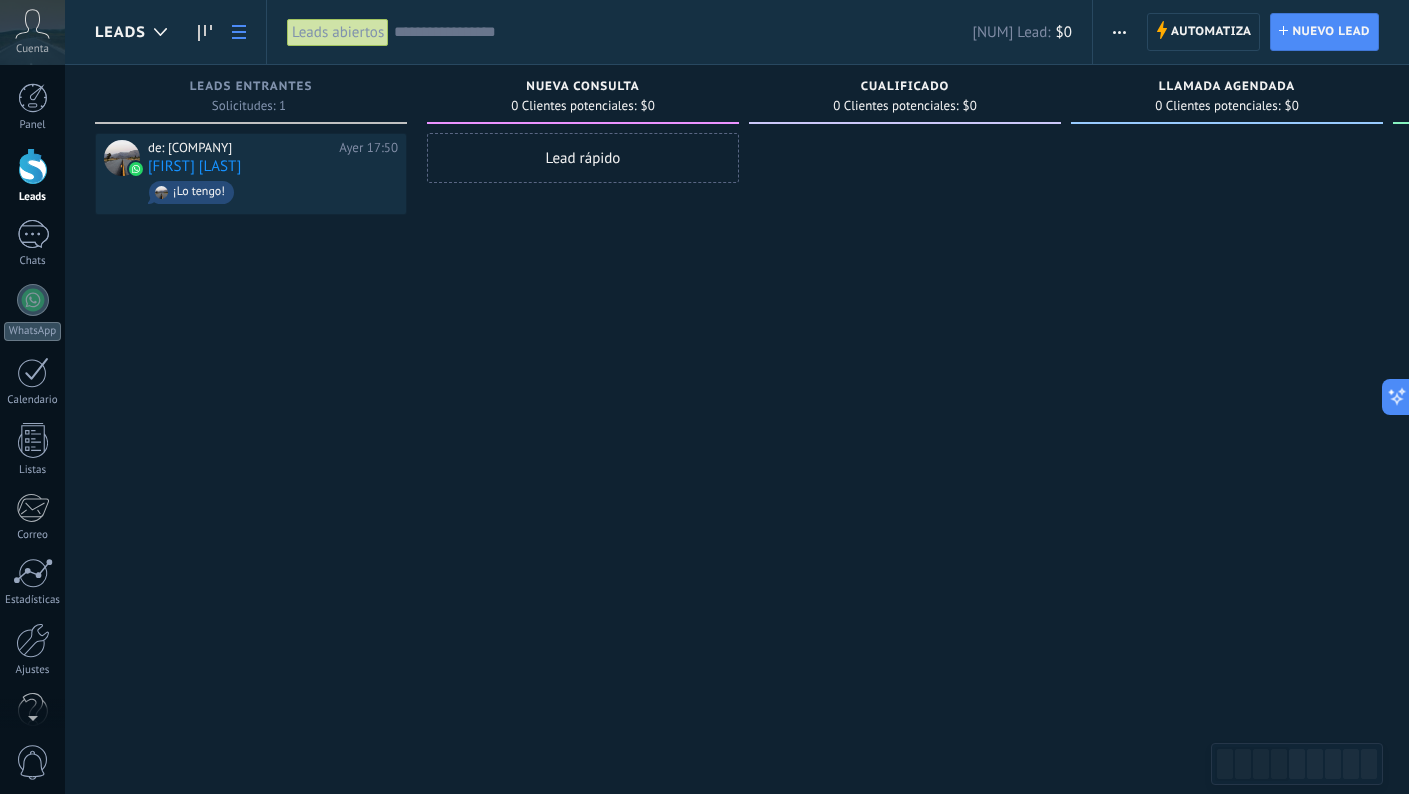 click at bounding box center (239, 32) 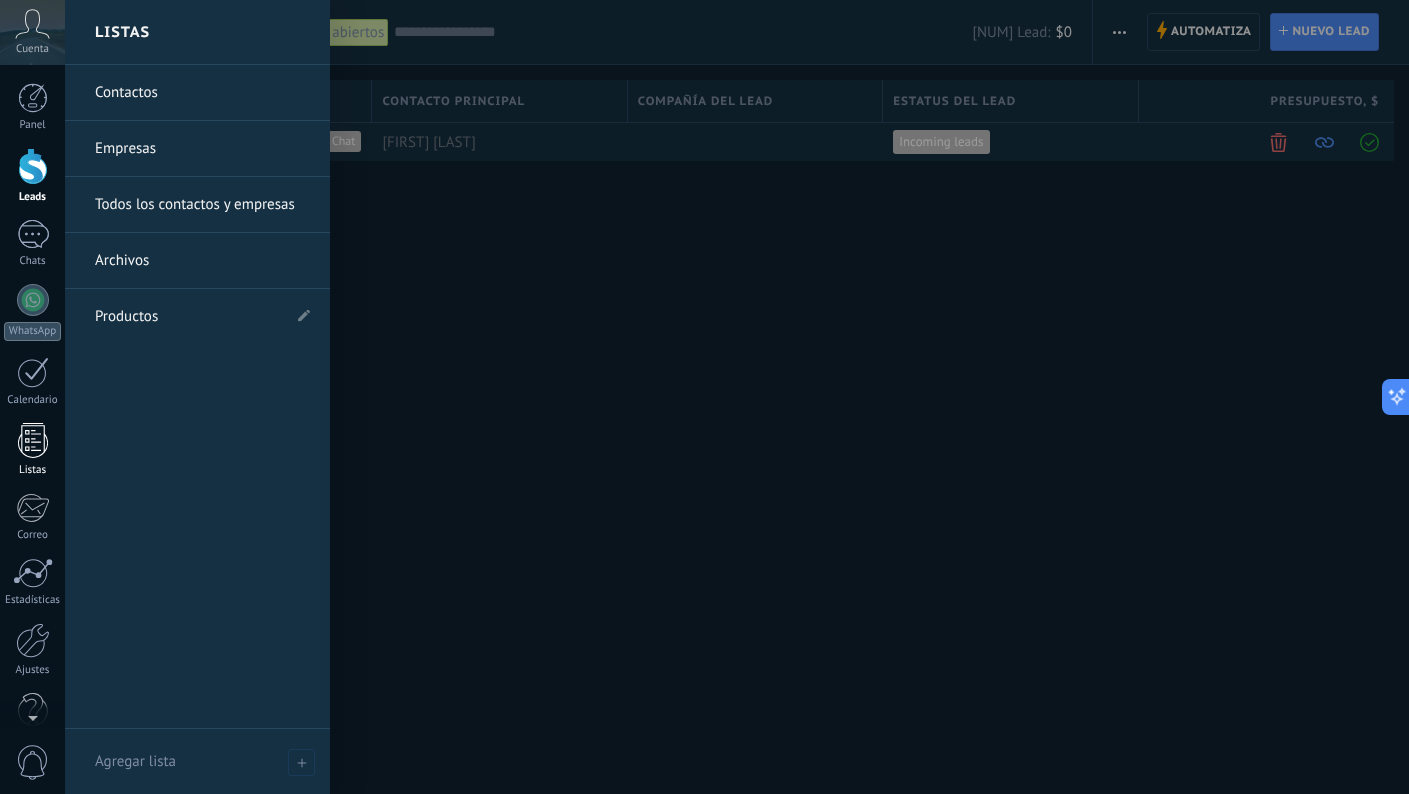click at bounding box center [33, 440] 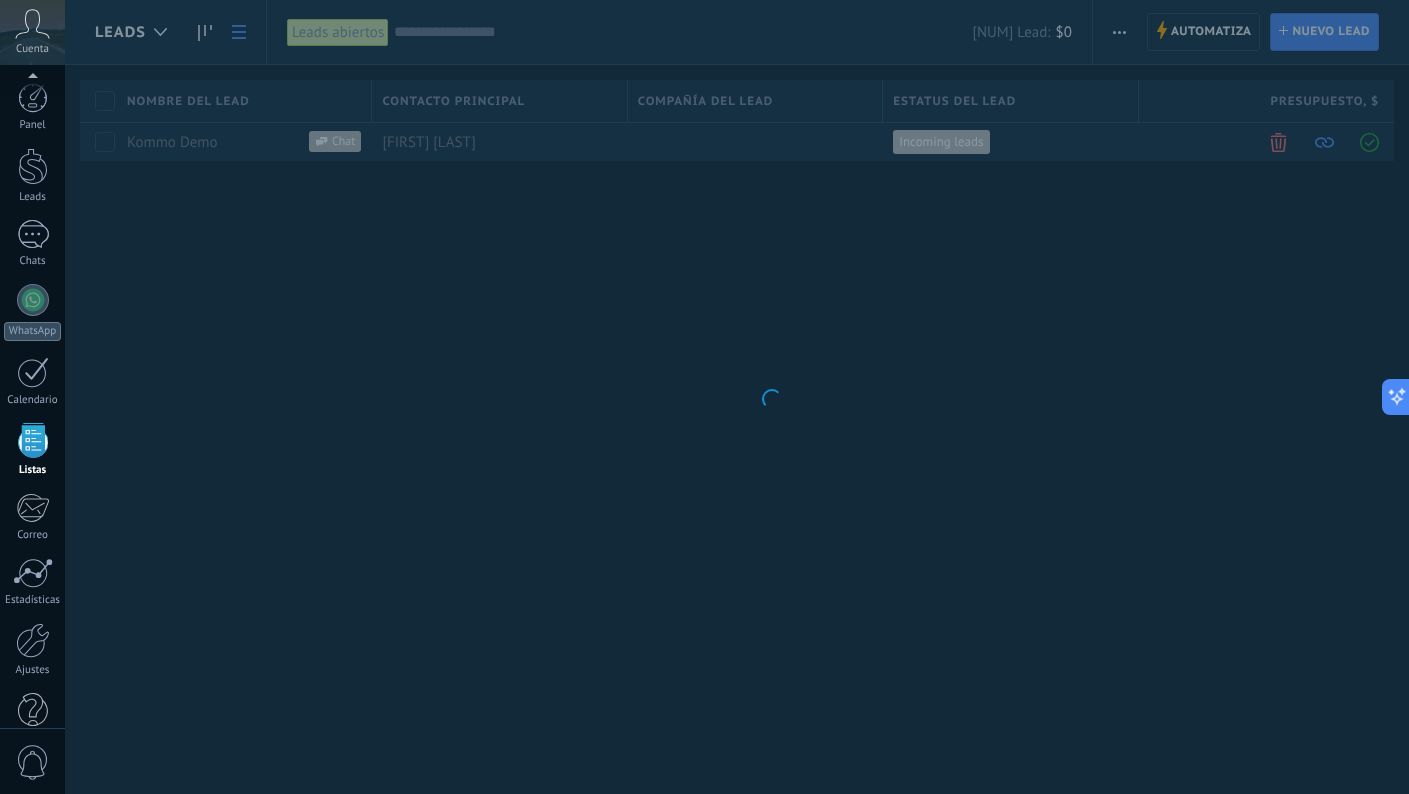 scroll, scrollTop: 38, scrollLeft: 0, axis: vertical 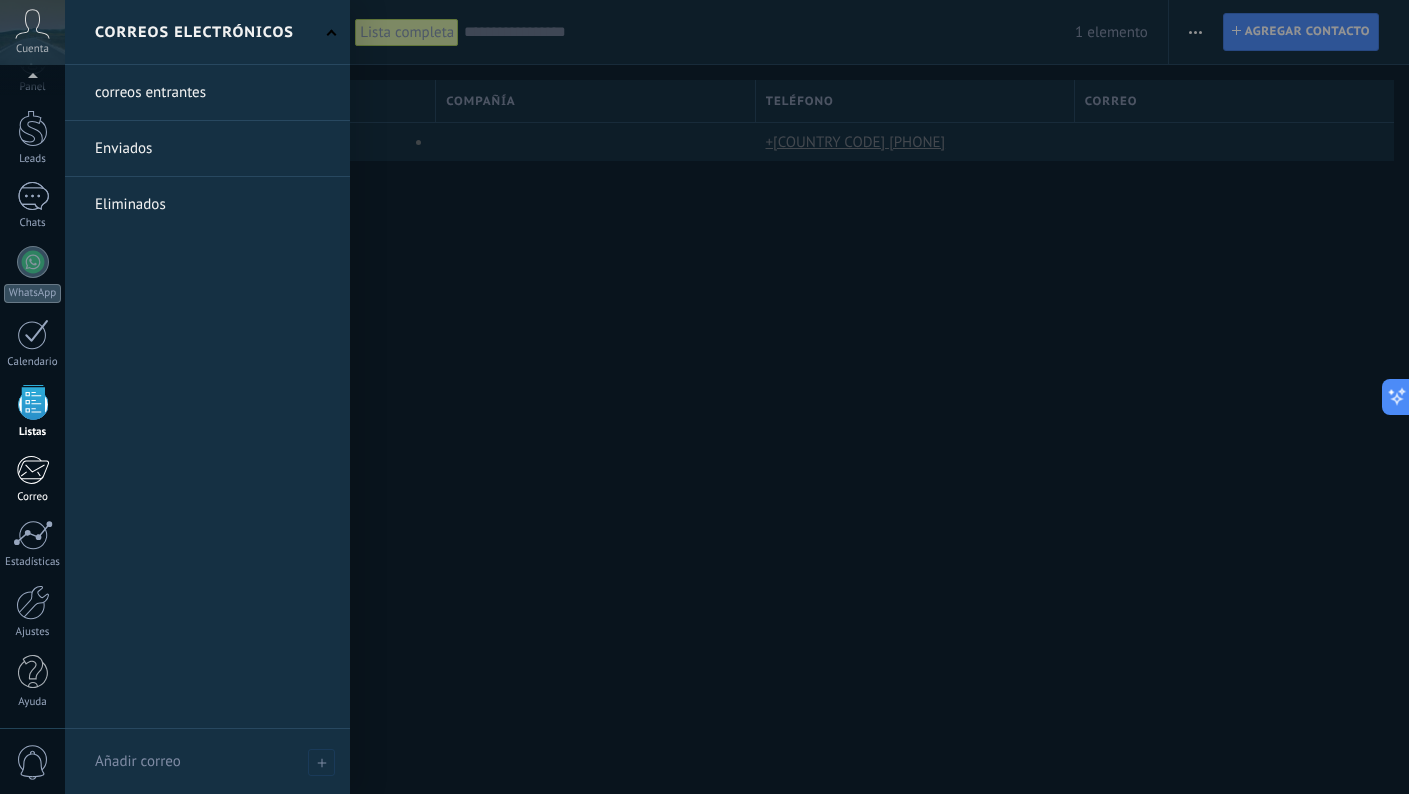 click at bounding box center (32, 470) 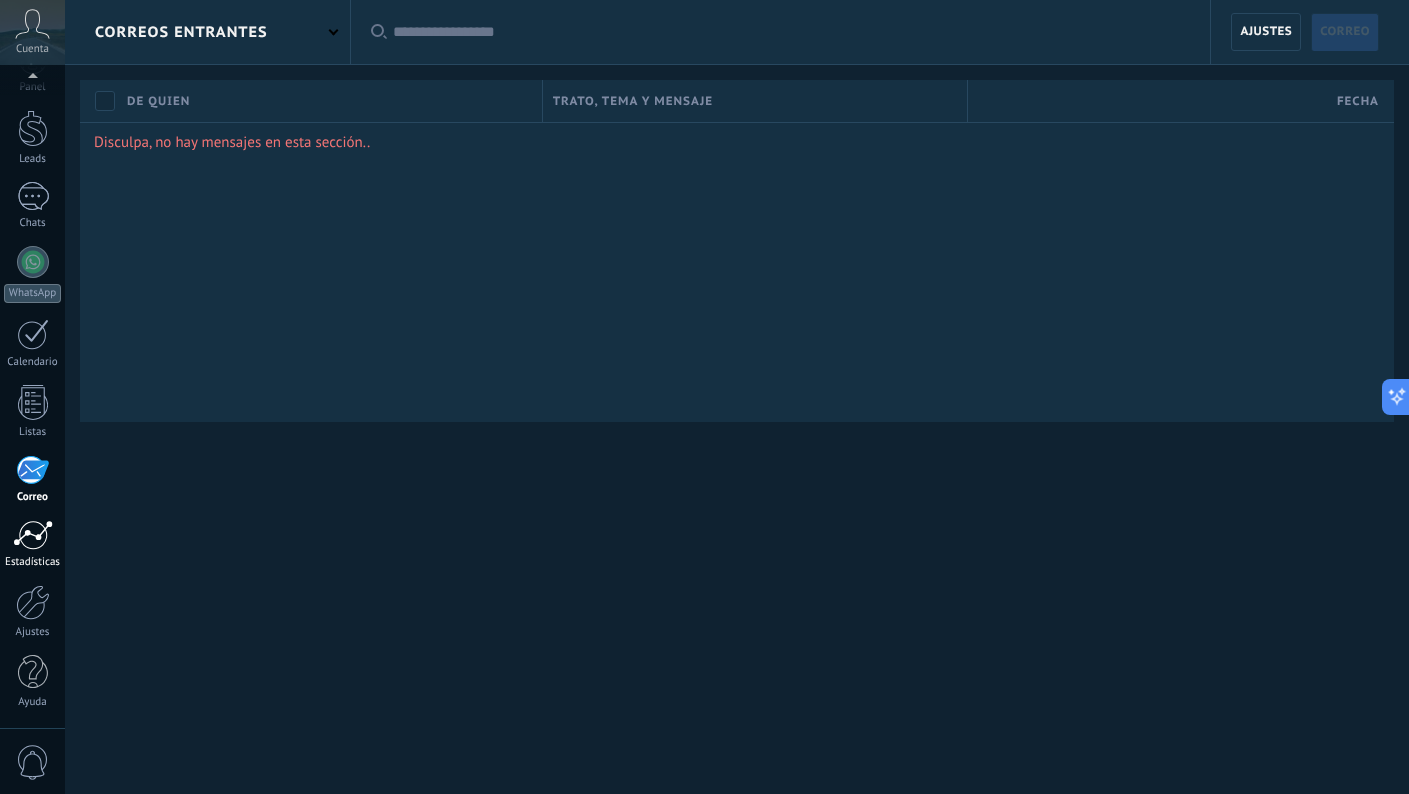 click at bounding box center (33, 535) 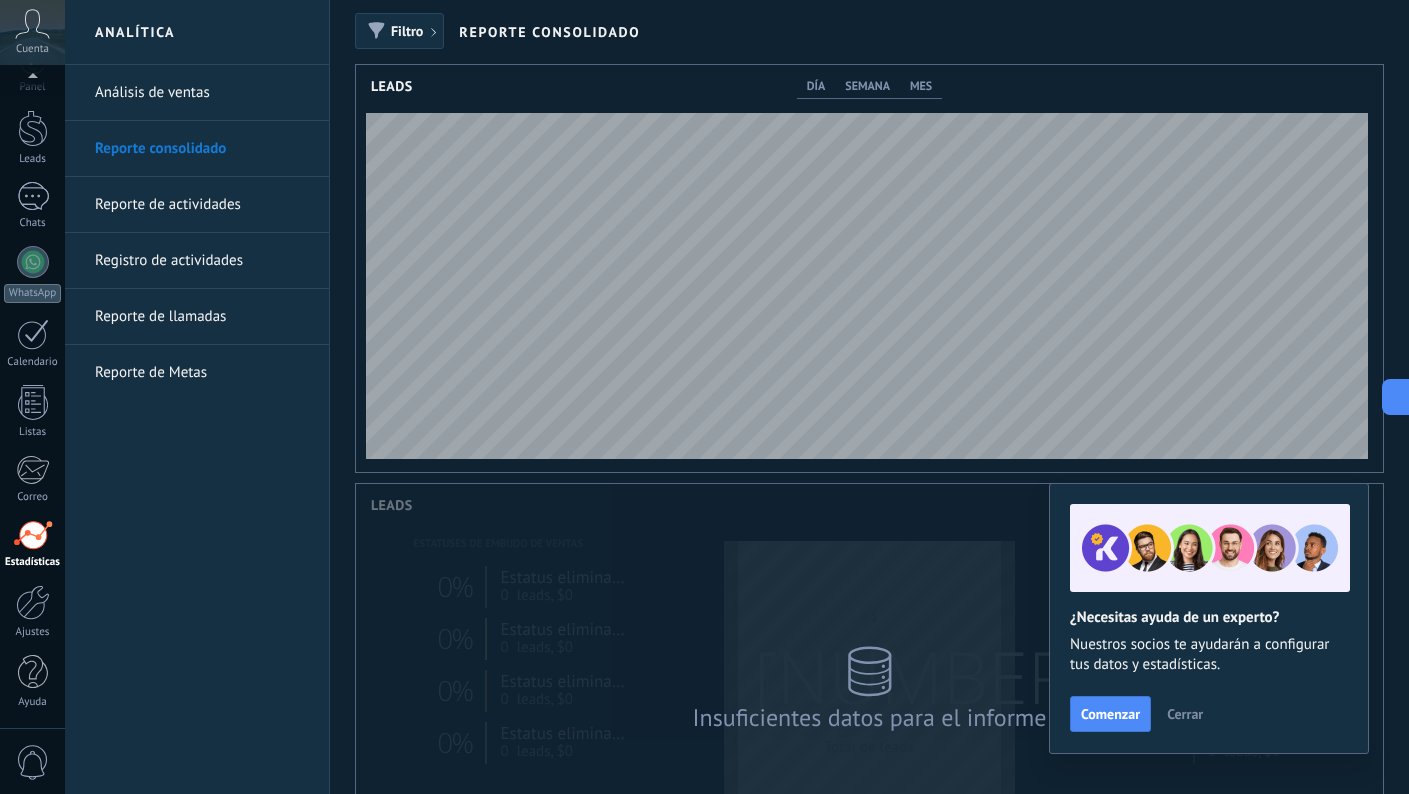 scroll, scrollTop: 999593, scrollLeft: 998973, axis: both 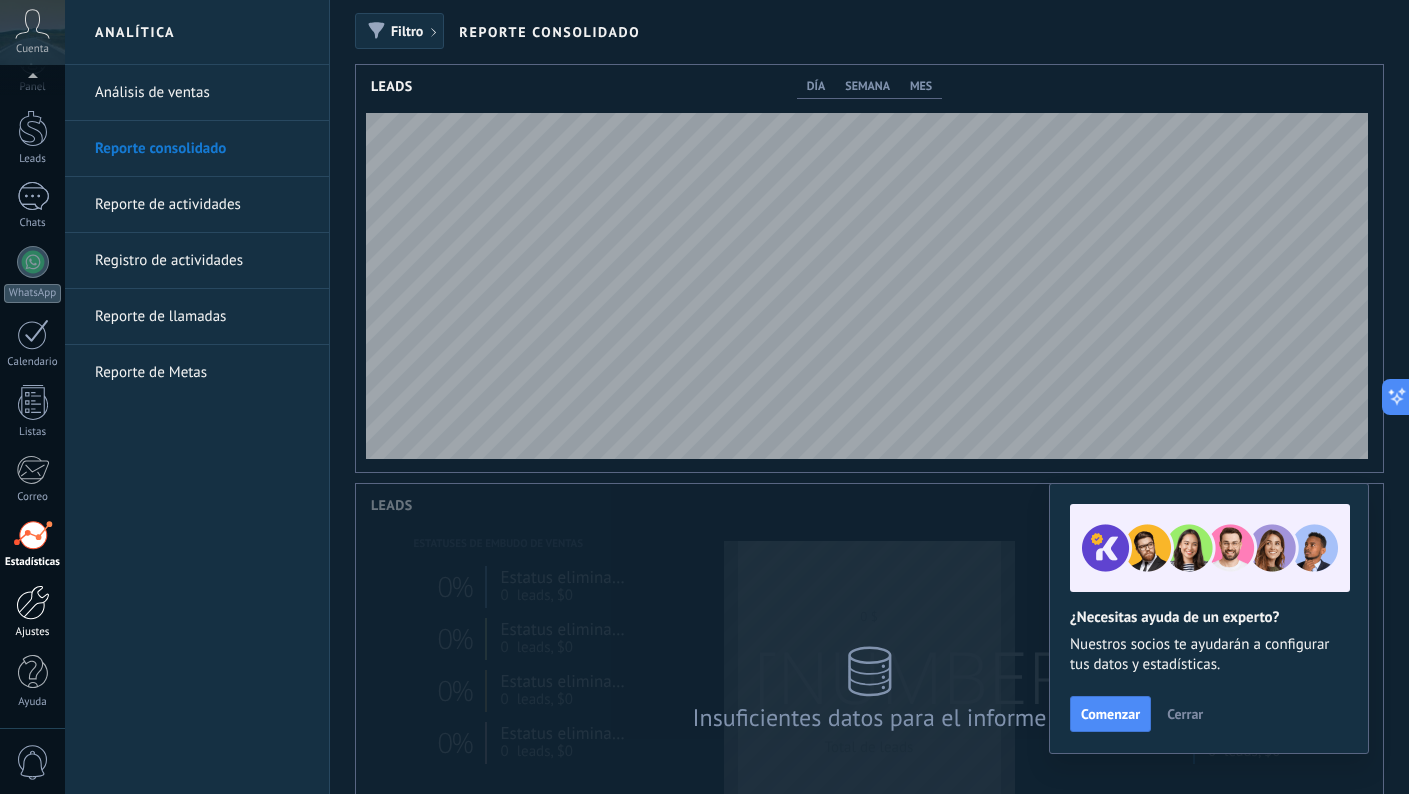 click at bounding box center [33, 602] 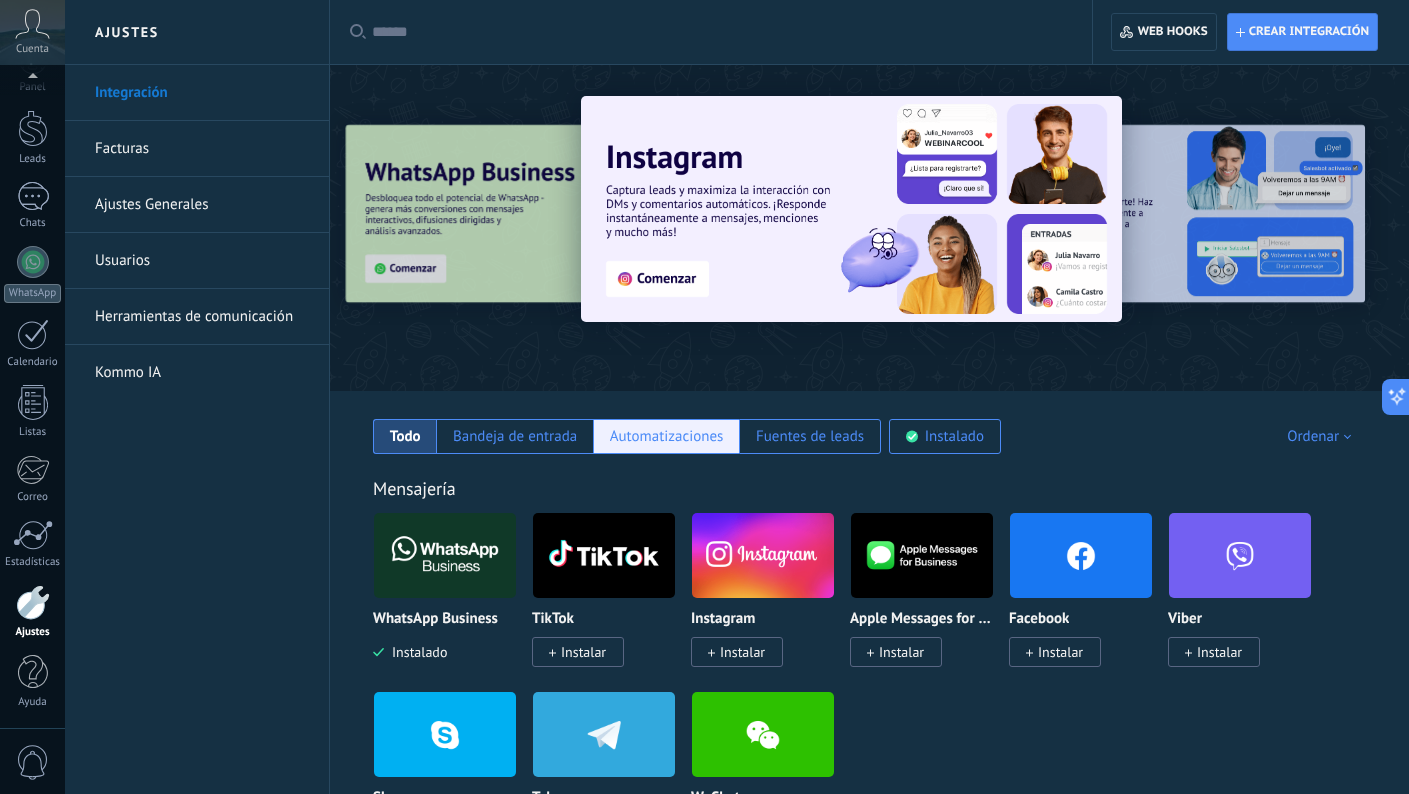 click on "Automatizaciones" at bounding box center [405, 436] 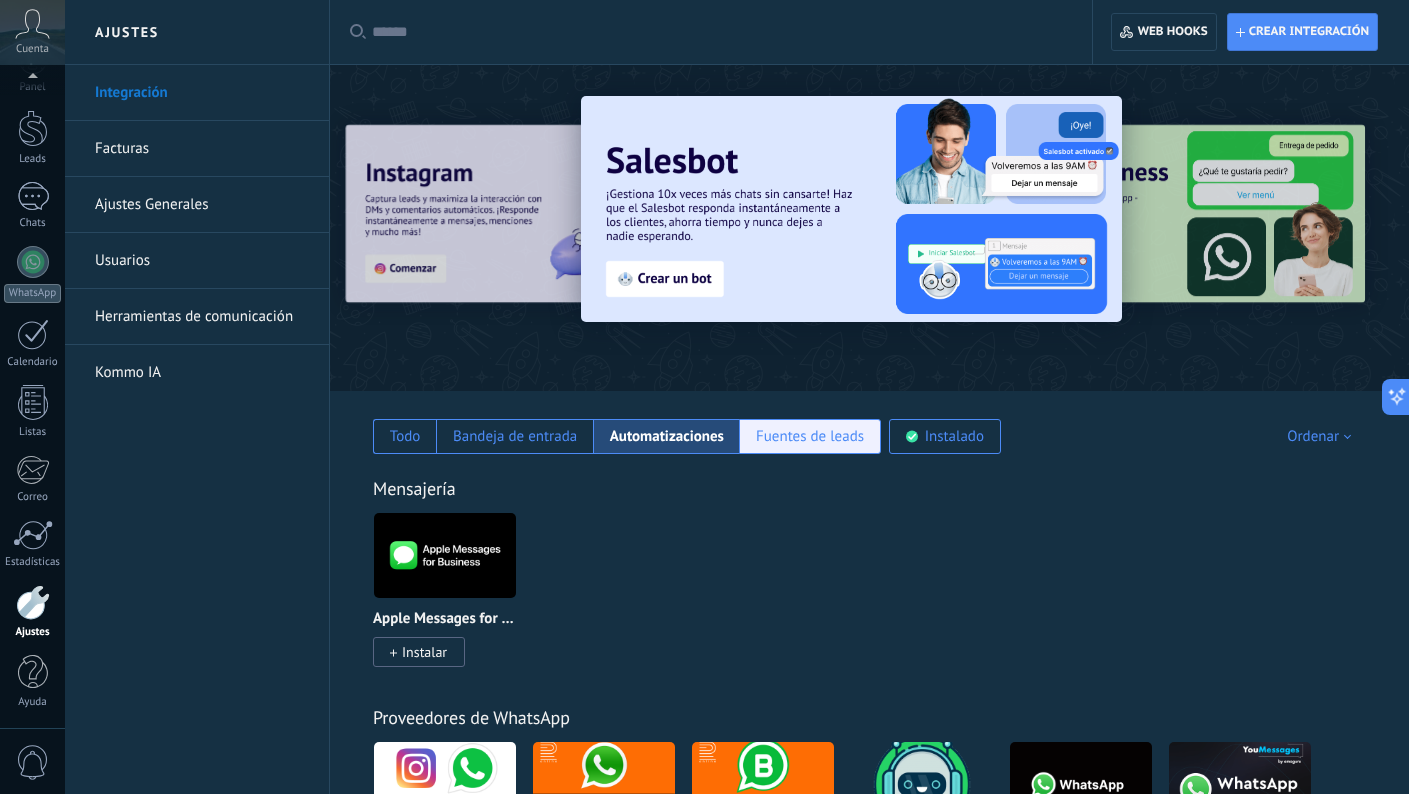click on "Fuentes de leads" at bounding box center (405, 436) 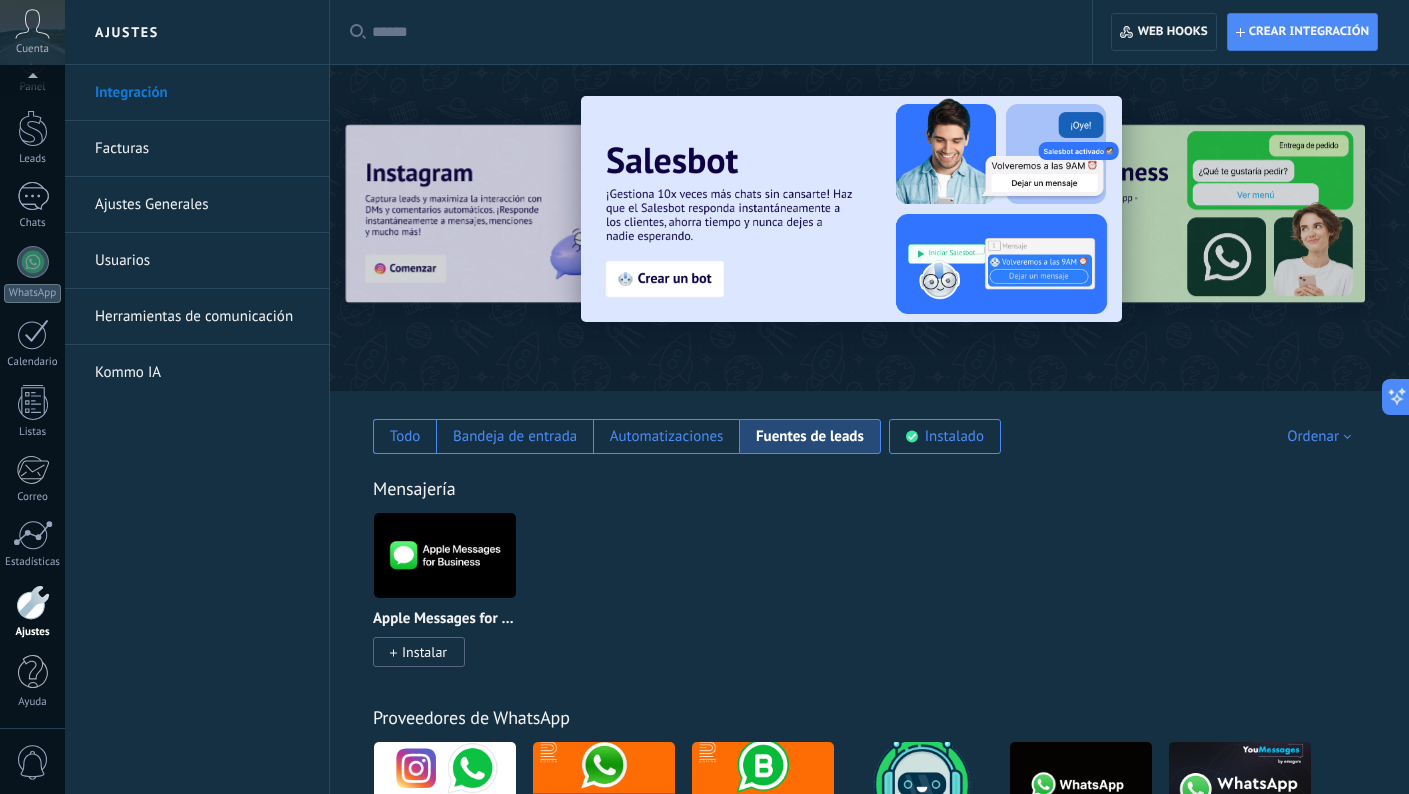 scroll, scrollTop: 0, scrollLeft: 0, axis: both 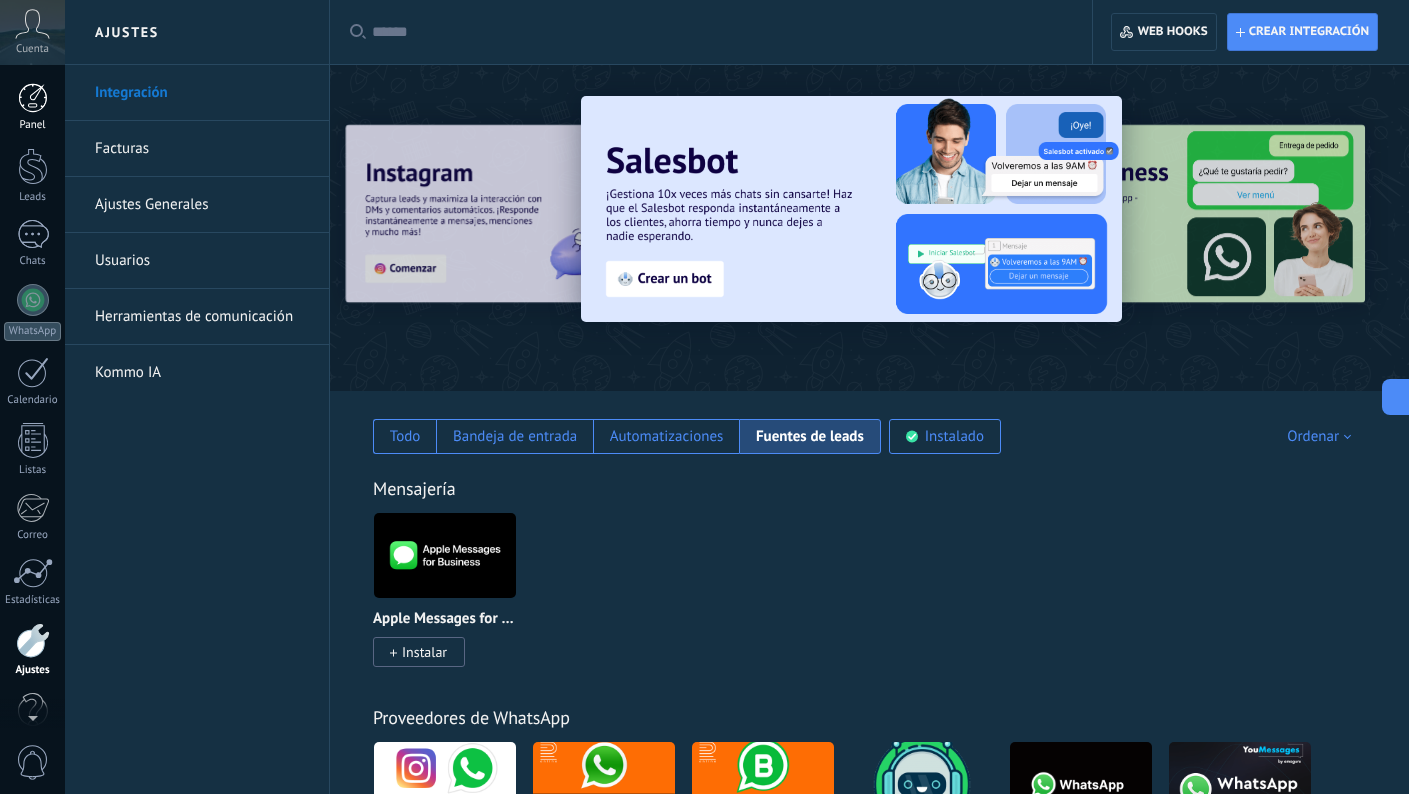 click on "Panel" at bounding box center [32, 107] 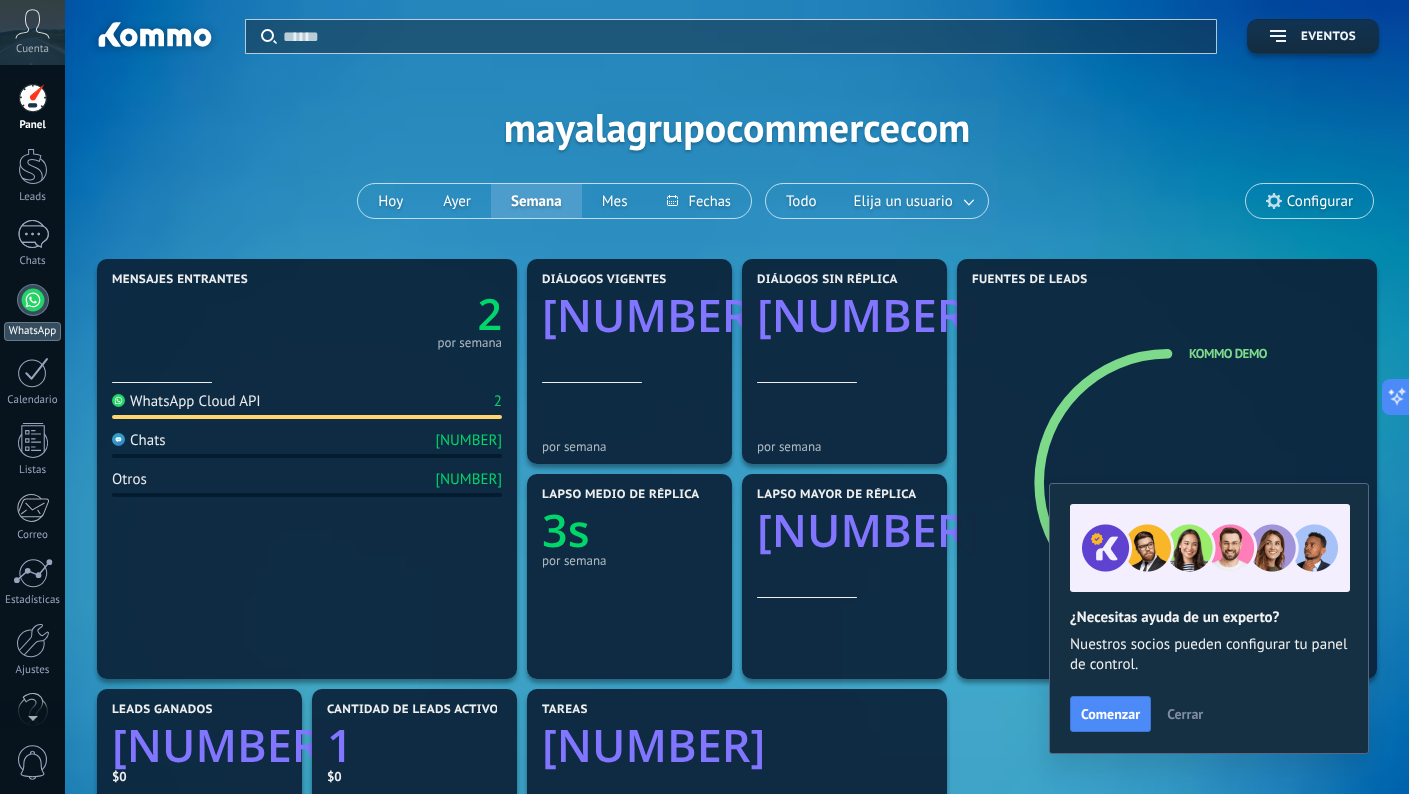 click at bounding box center [33, 300] 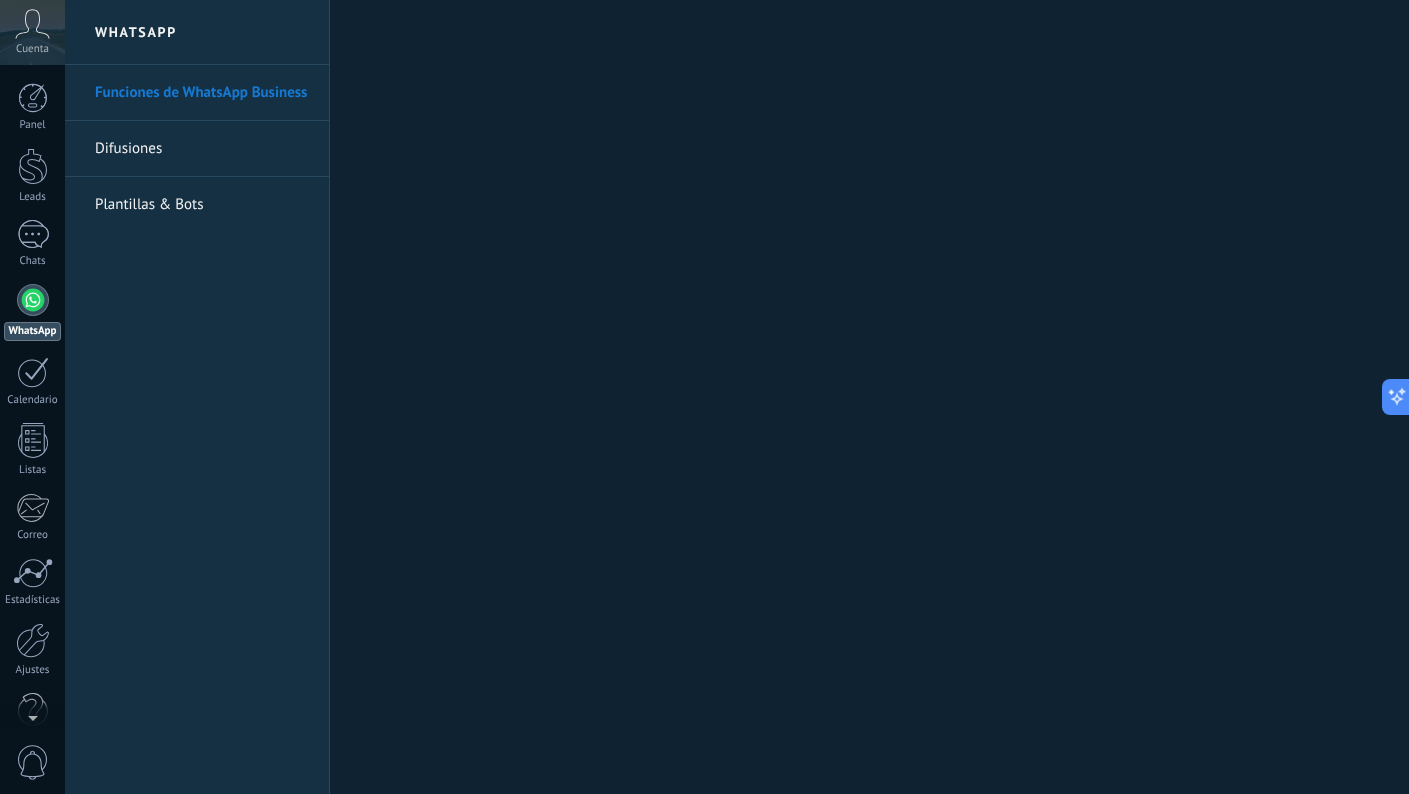 click on "Difusiones" at bounding box center (202, 149) 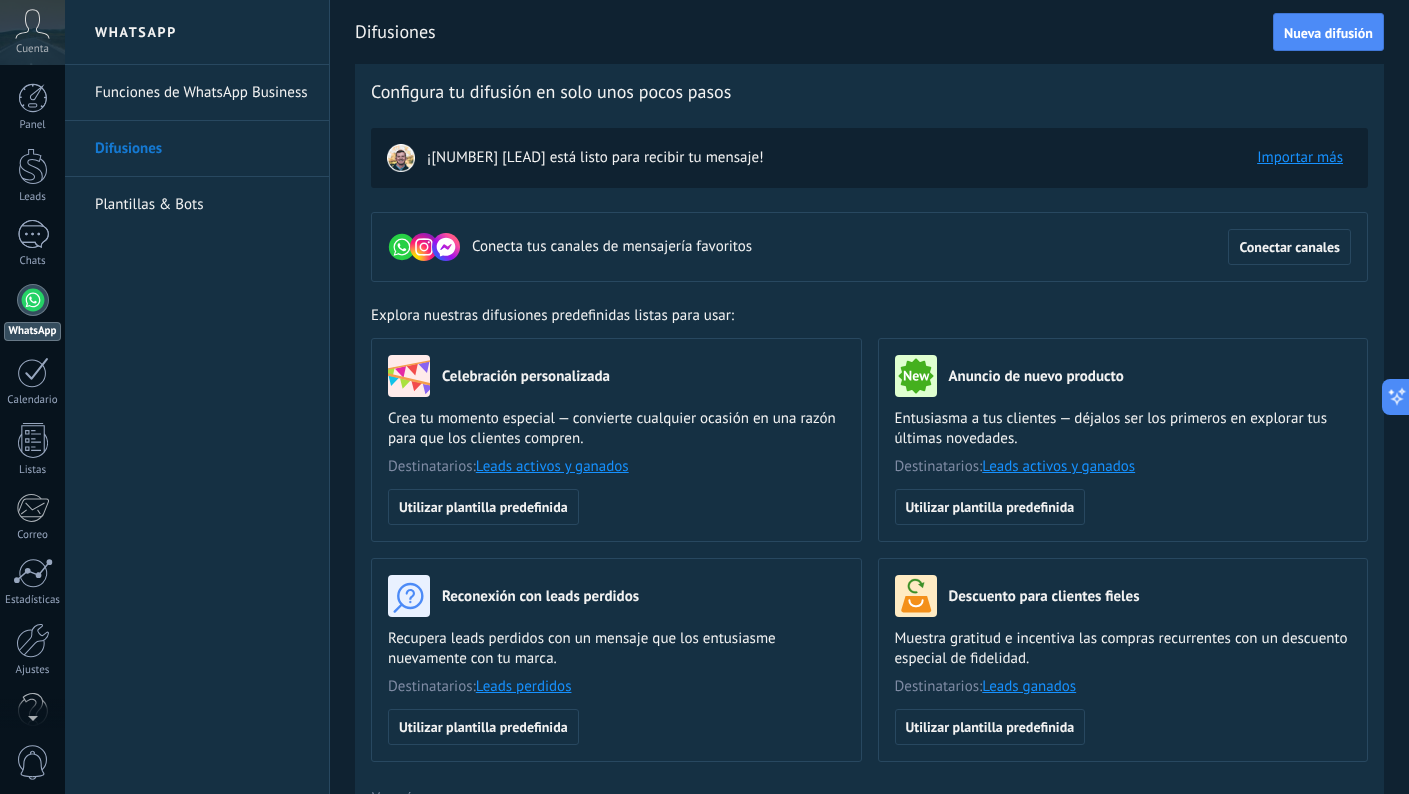 click on "Plantillas & Bots" at bounding box center (202, 205) 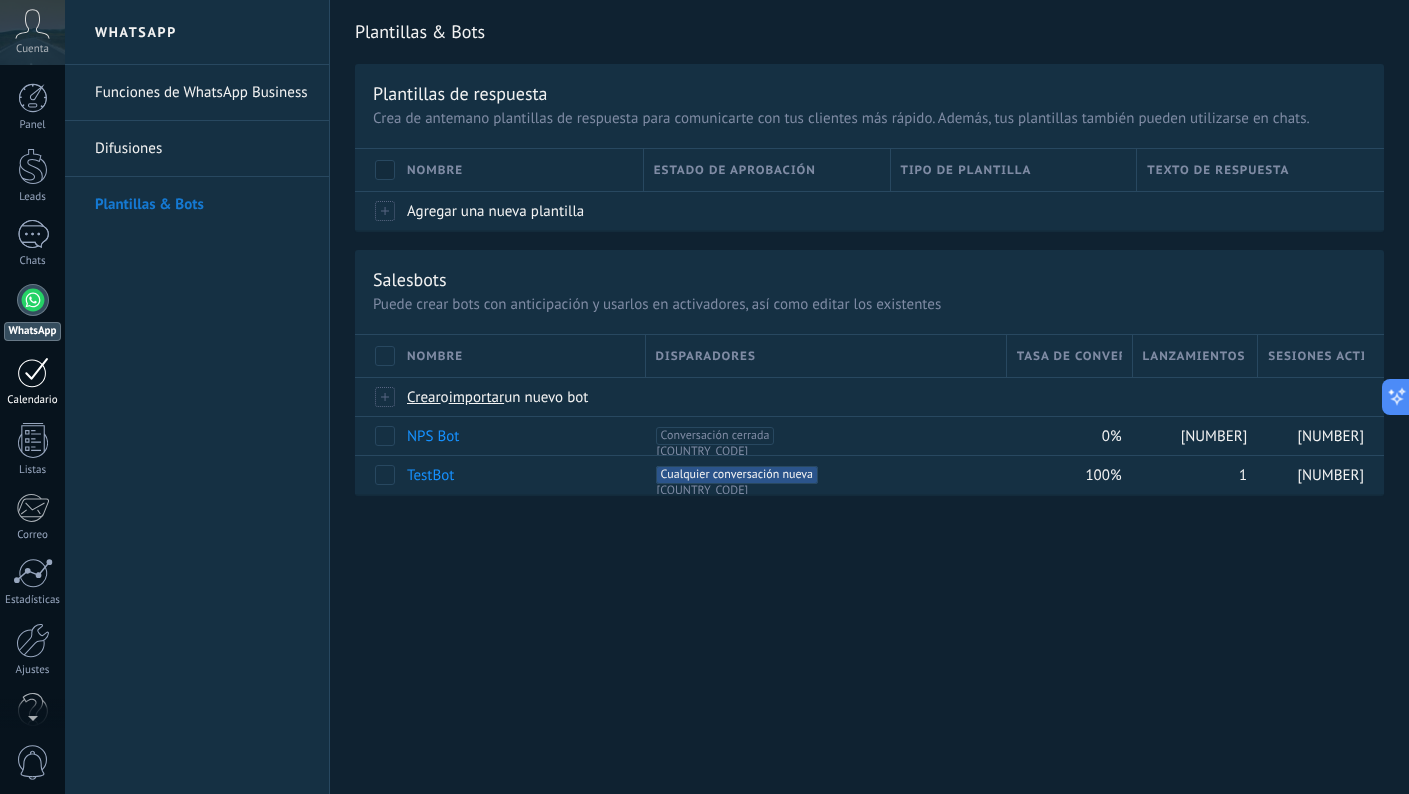 click on "Calendario" at bounding box center [33, 400] 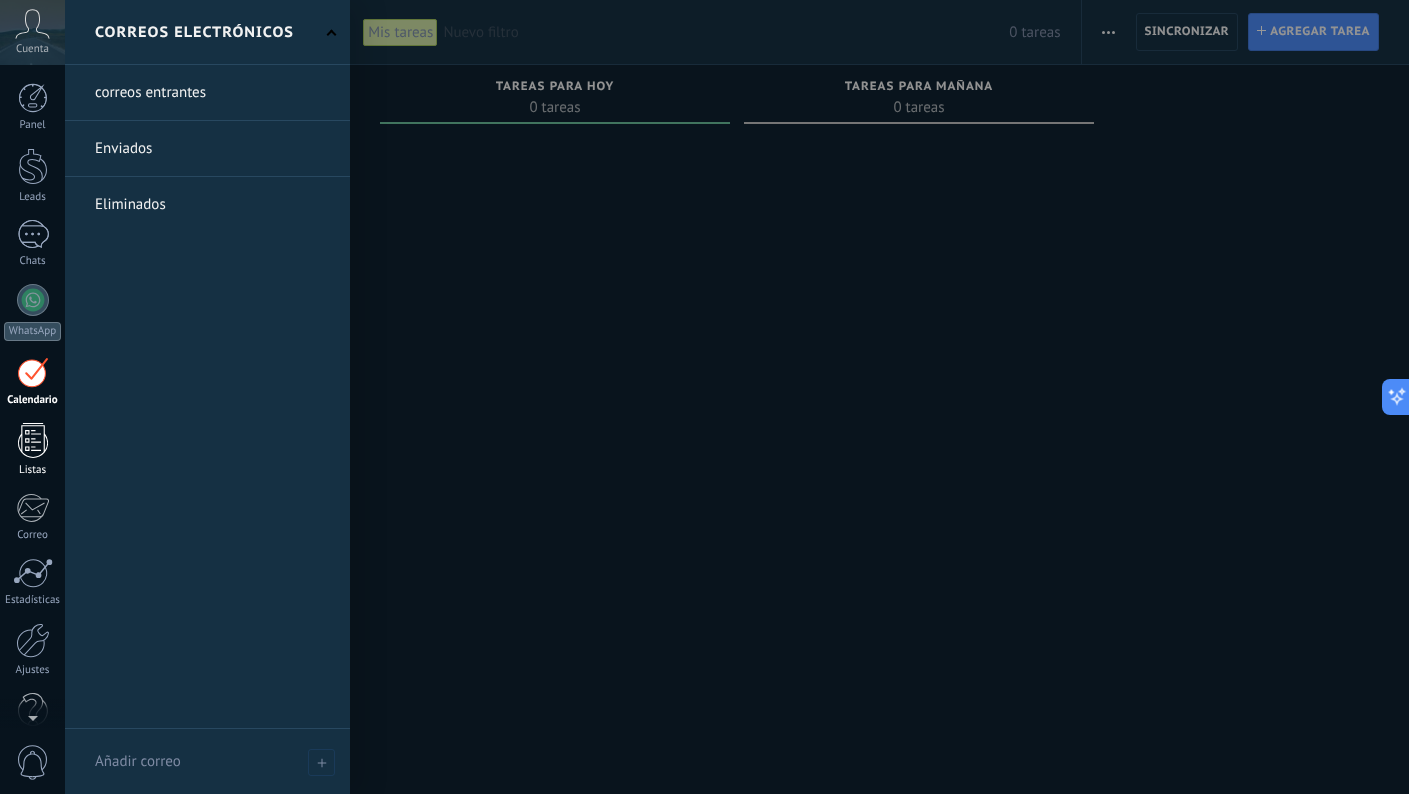 click at bounding box center (33, 440) 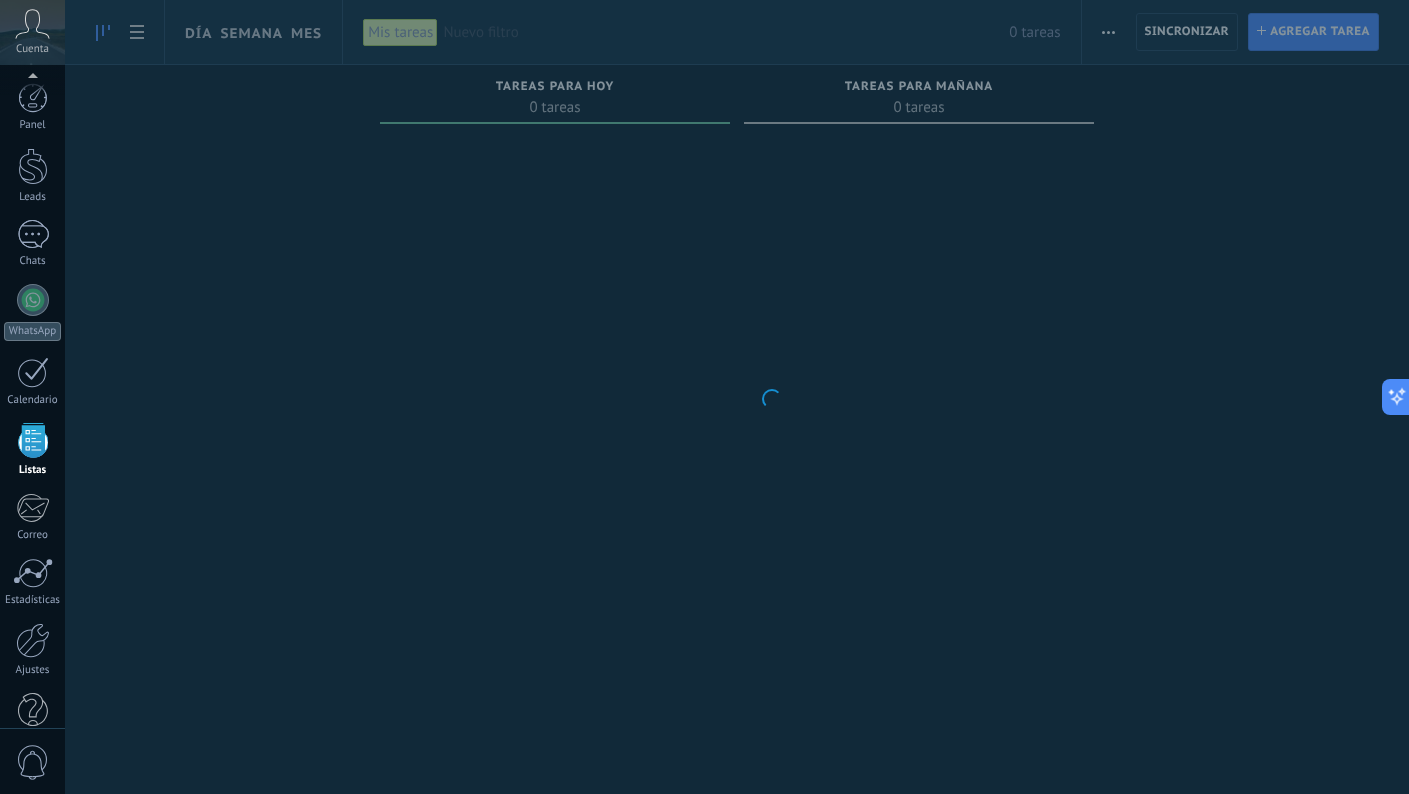 scroll, scrollTop: 38, scrollLeft: 0, axis: vertical 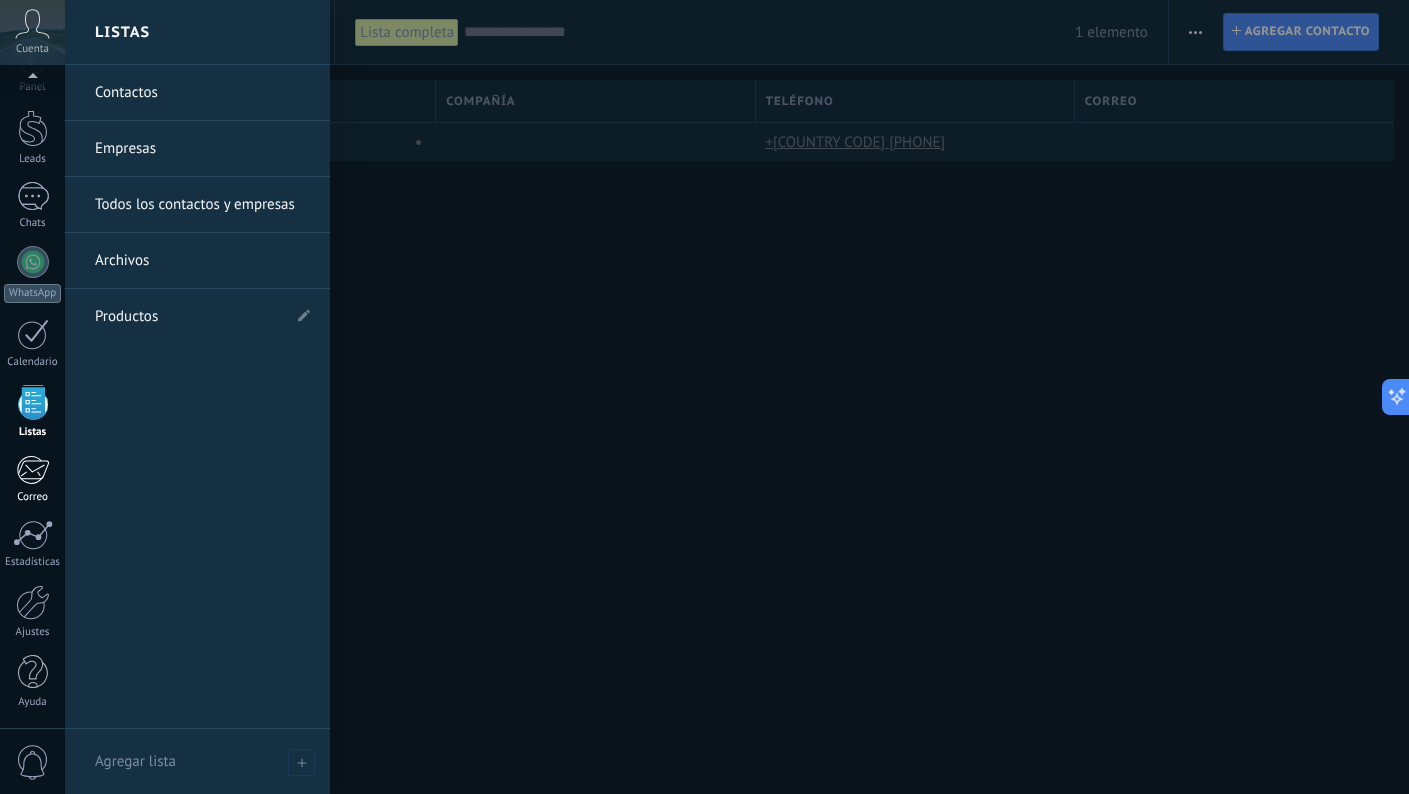 click at bounding box center (32, 470) 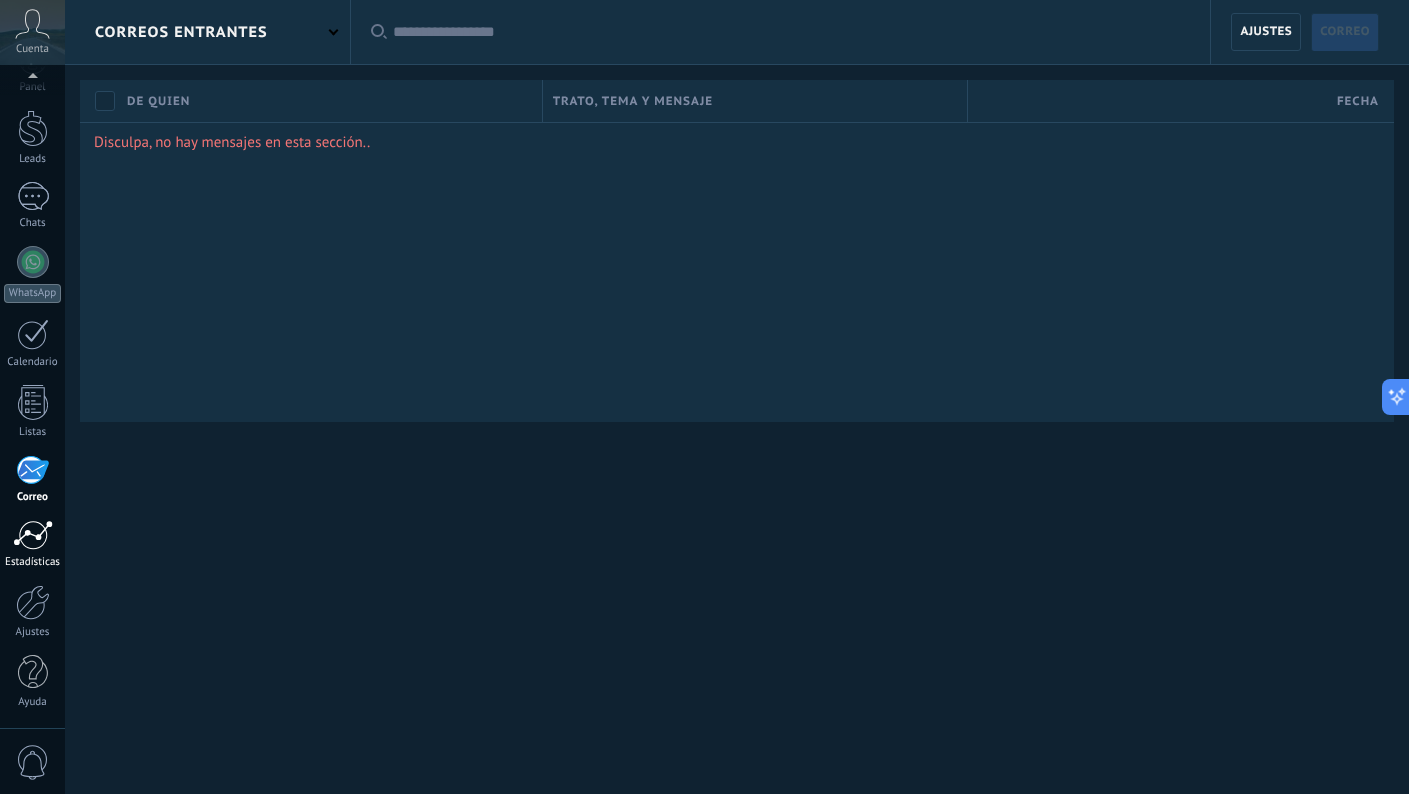 click at bounding box center (33, 535) 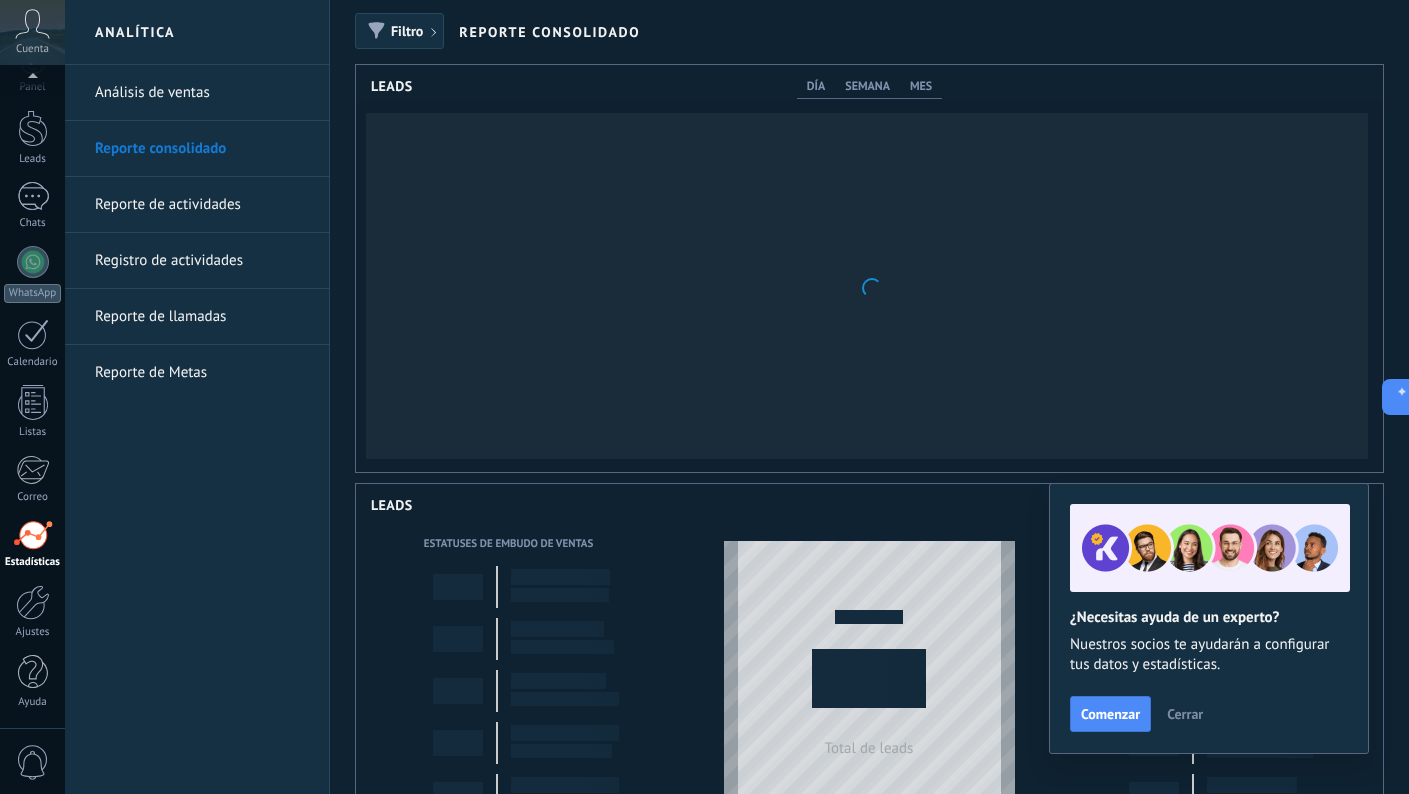 scroll, scrollTop: 0, scrollLeft: 0, axis: both 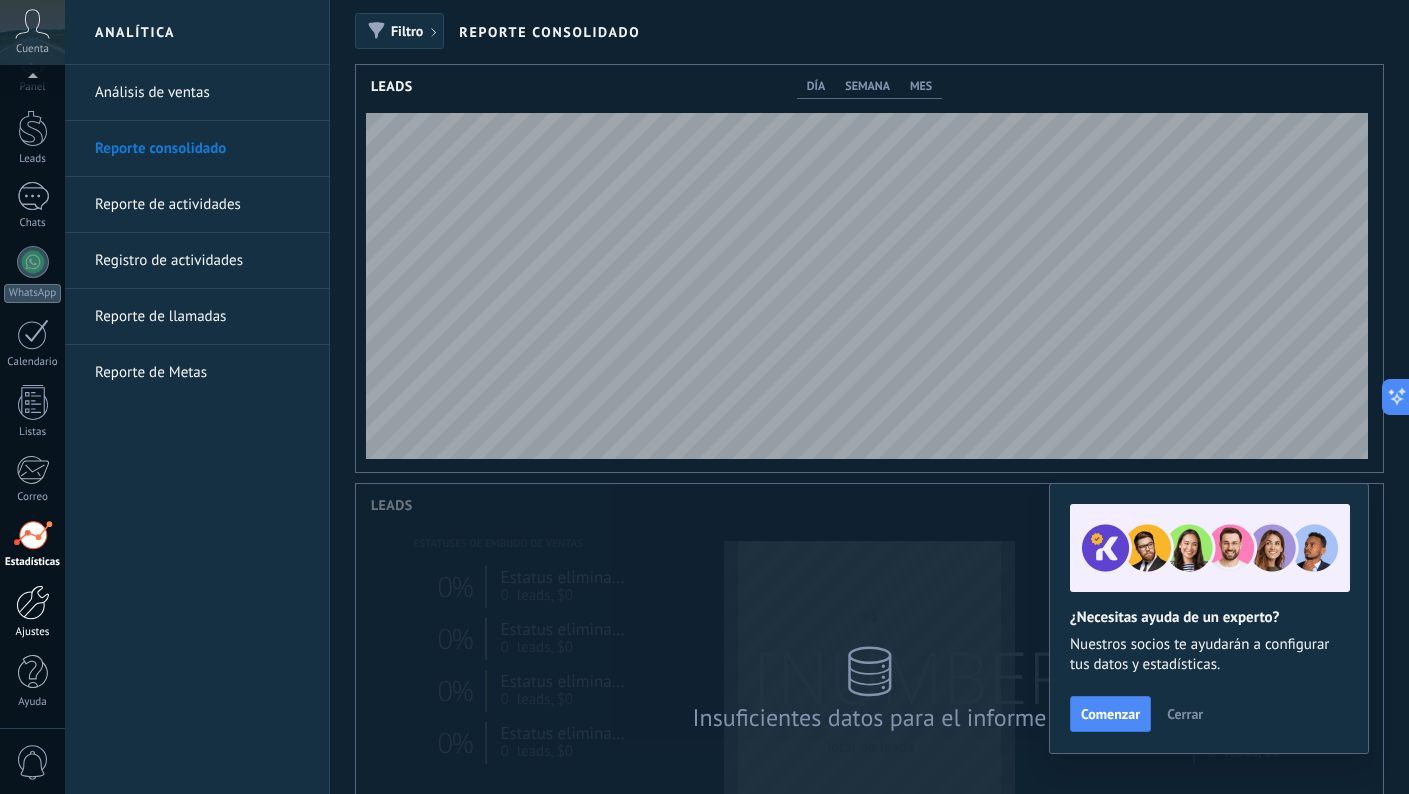 click at bounding box center (33, 602) 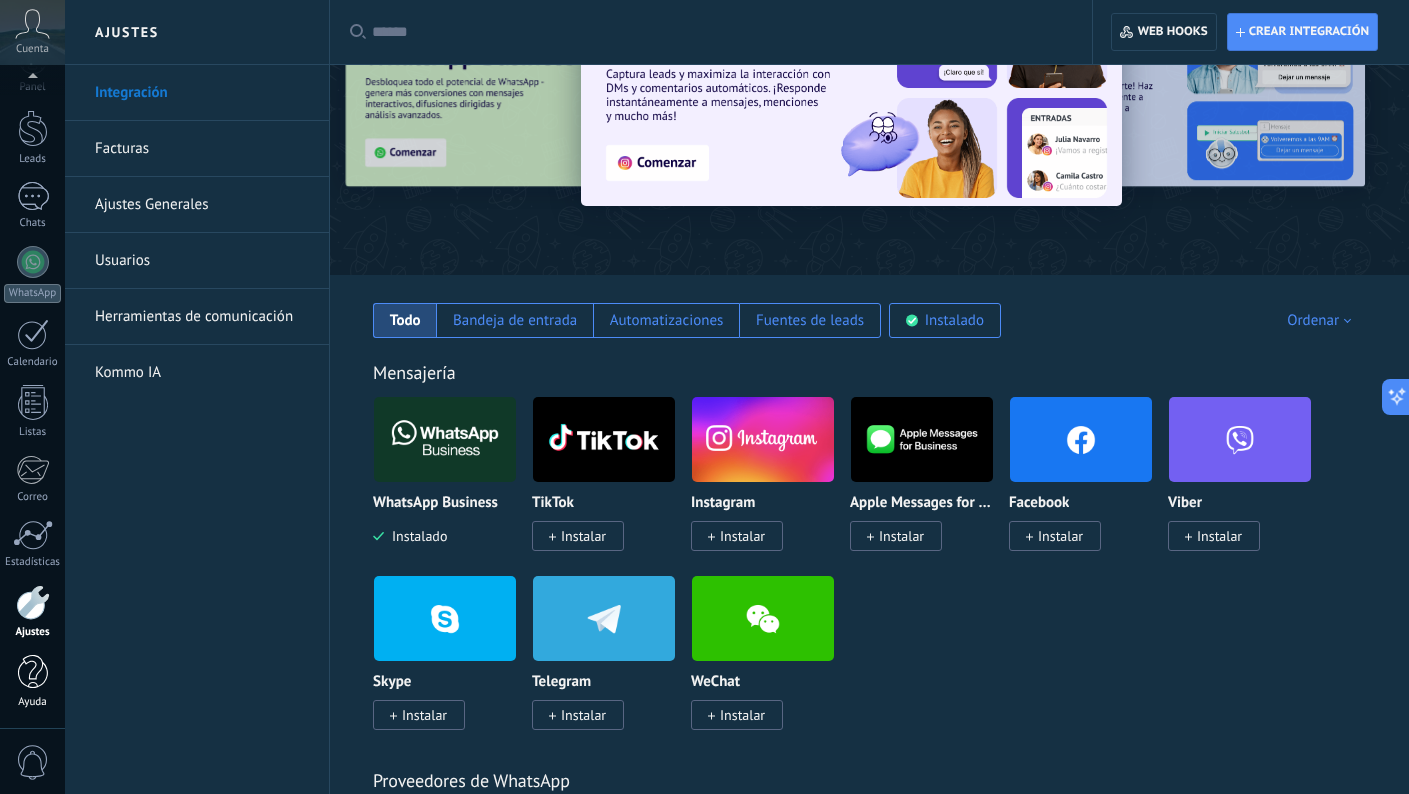 scroll, scrollTop: 139, scrollLeft: 0, axis: vertical 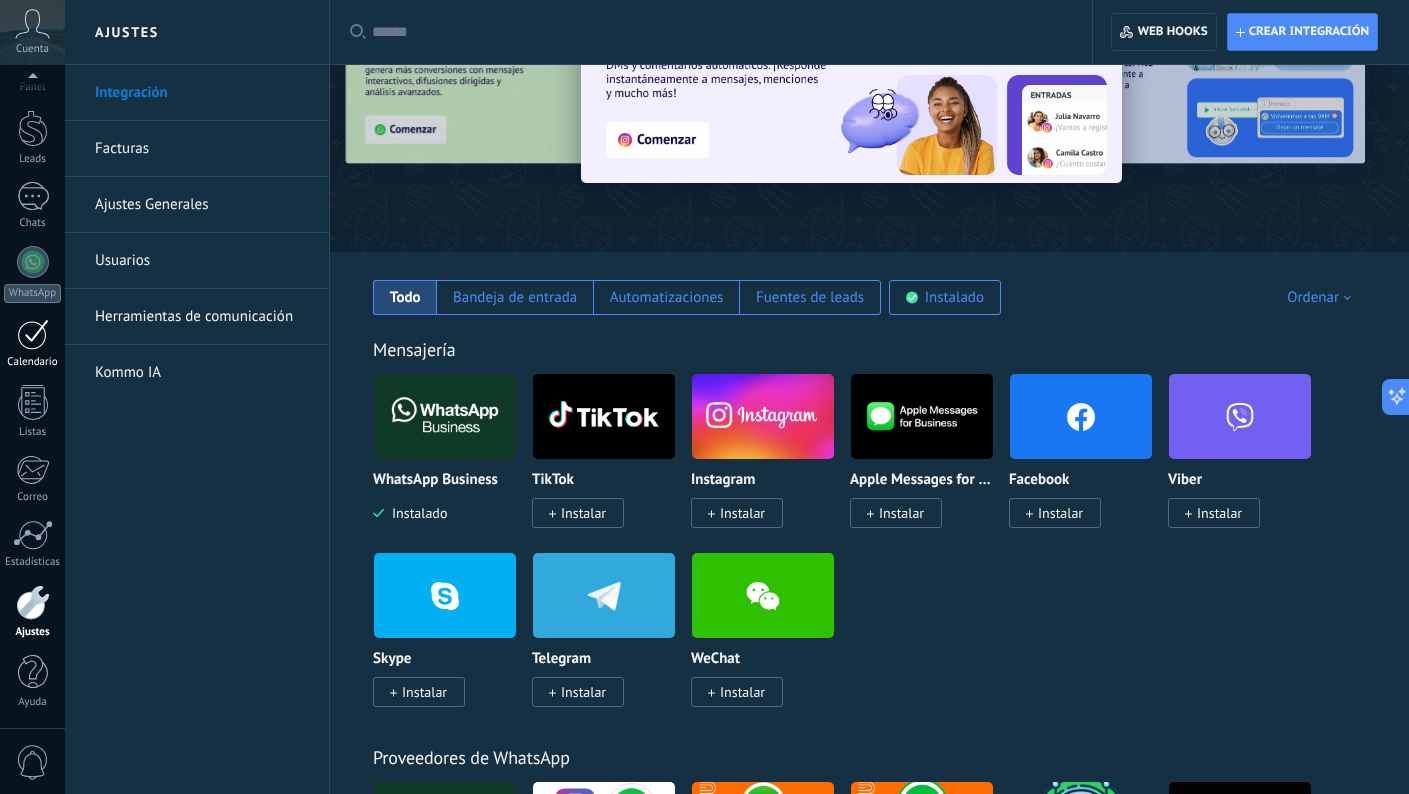 click at bounding box center (33, 334) 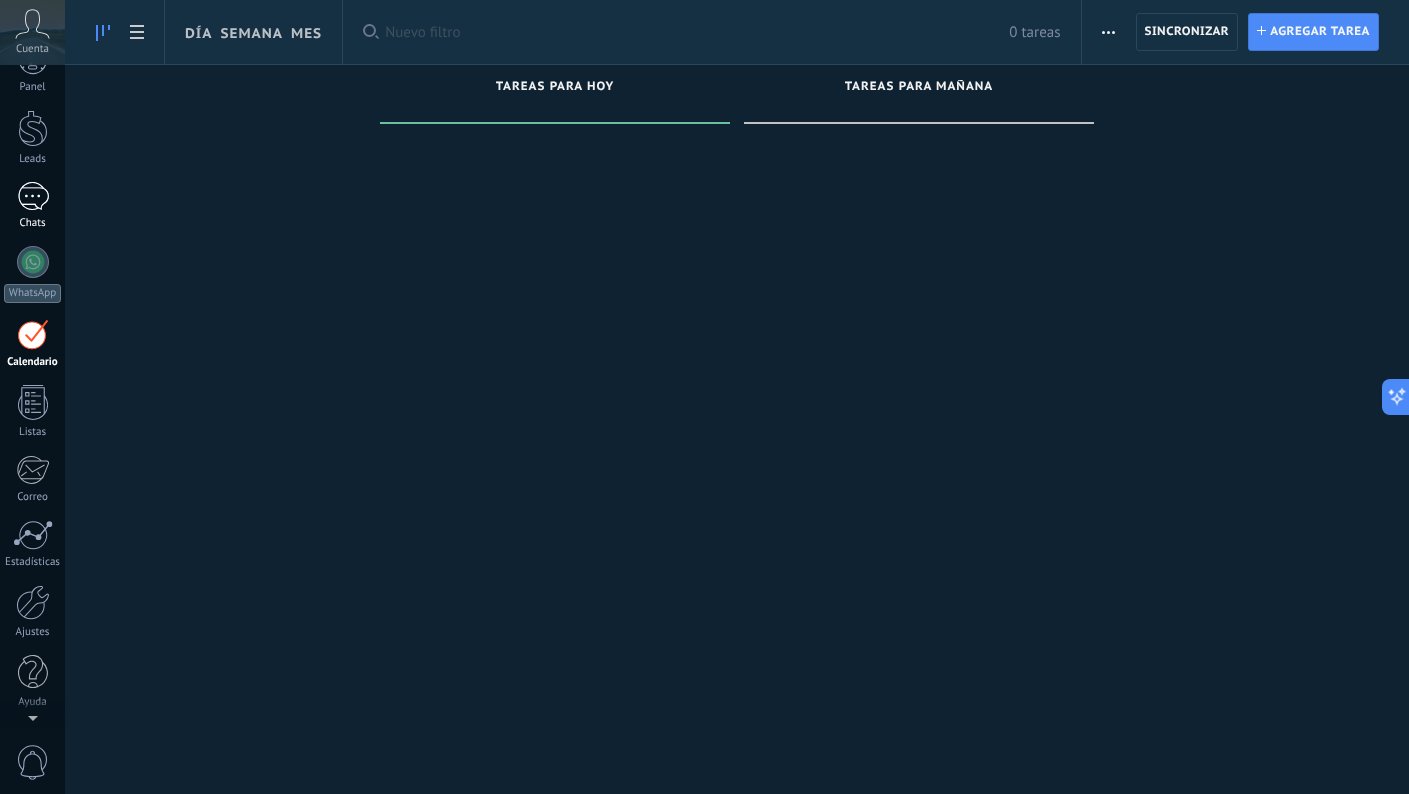 scroll, scrollTop: 0, scrollLeft: 0, axis: both 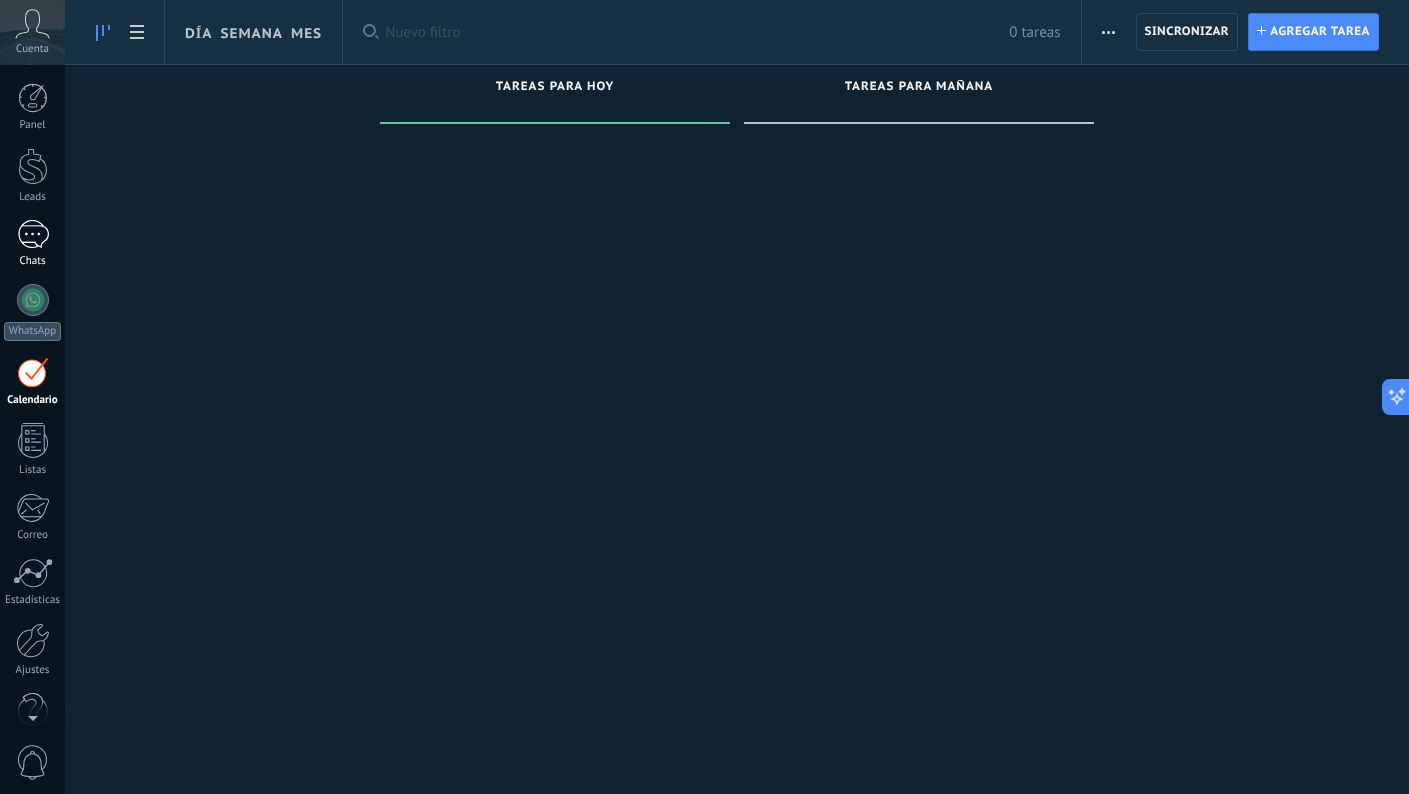 click on "1" at bounding box center (33, 234) 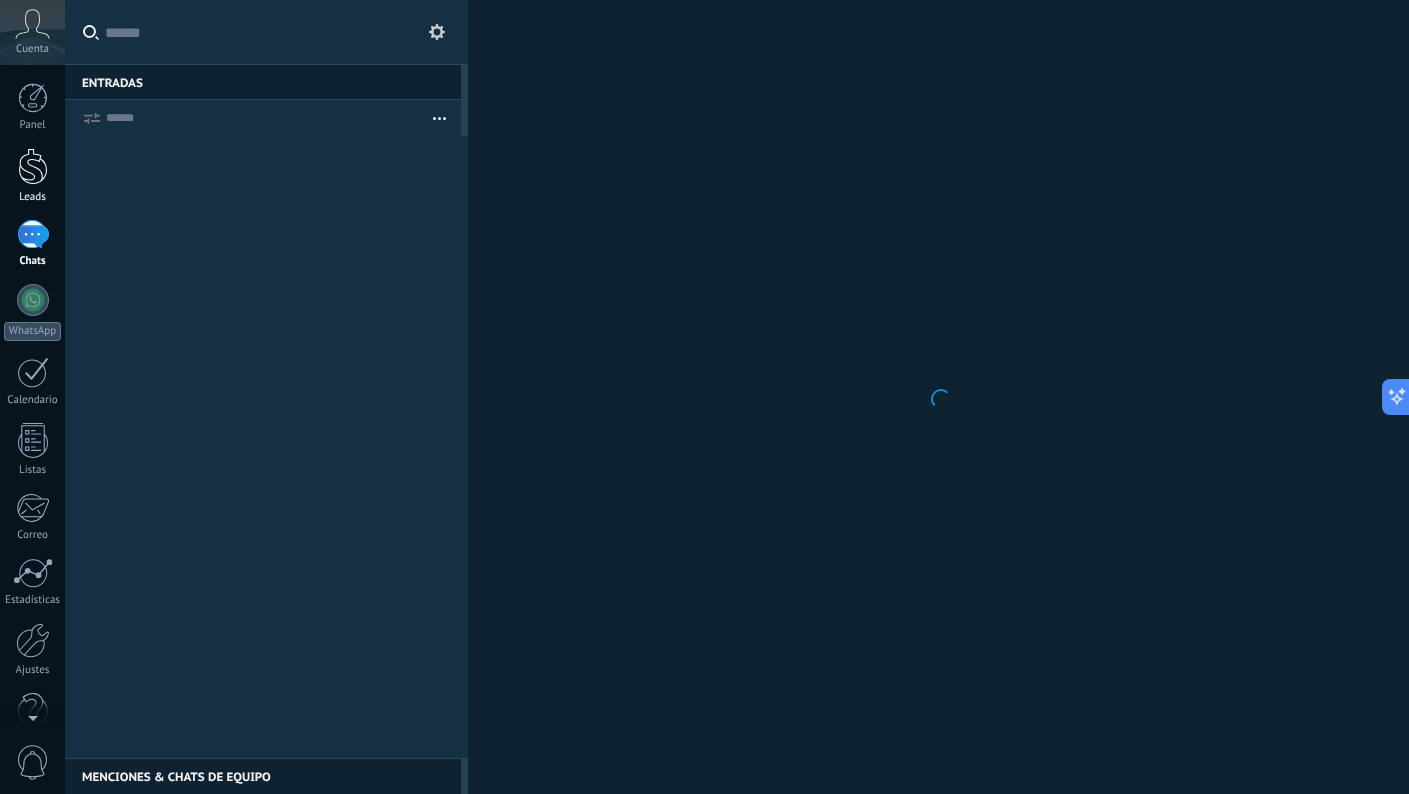 click at bounding box center (33, 166) 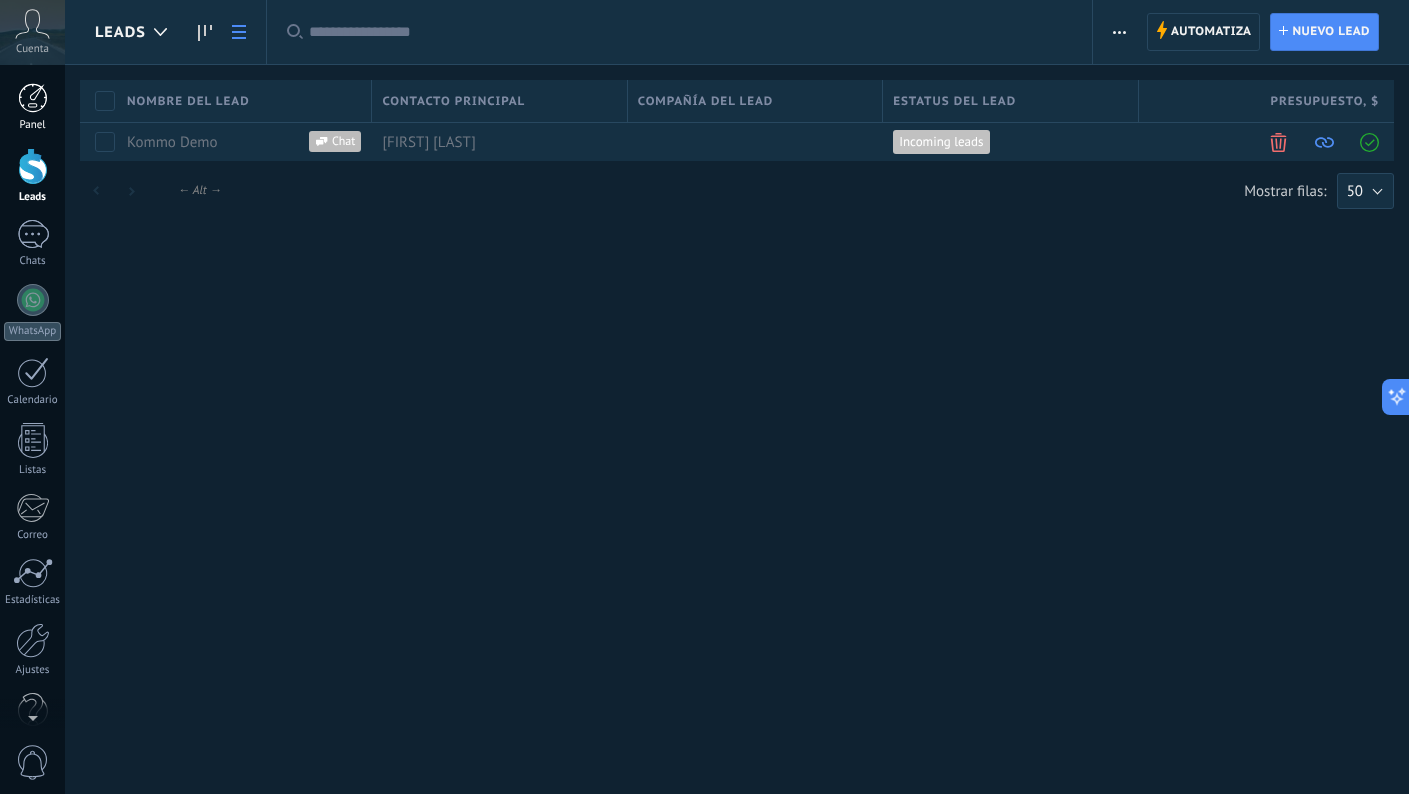 click at bounding box center (33, 98) 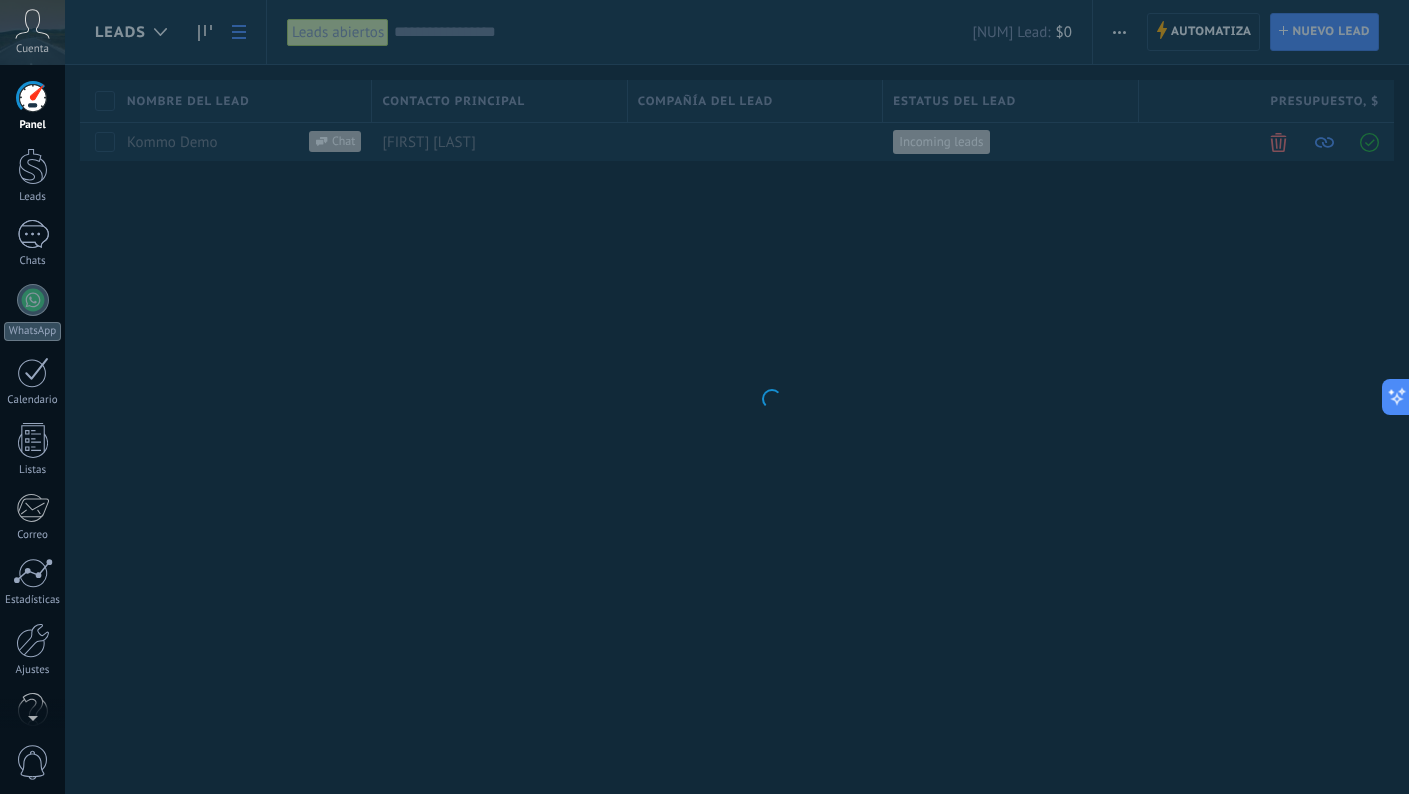 scroll, scrollTop: -7, scrollLeft: 0, axis: vertical 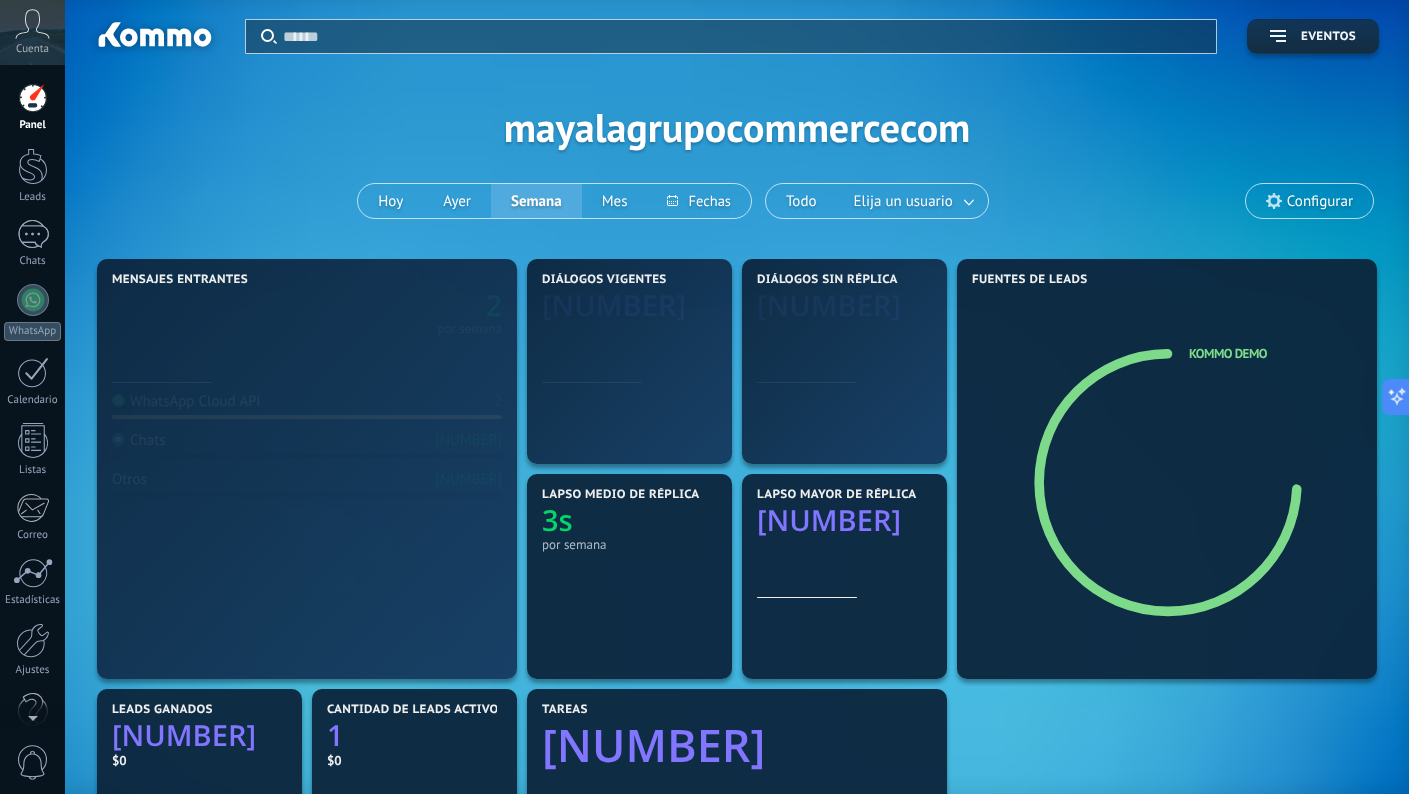click at bounding box center (32, 24) 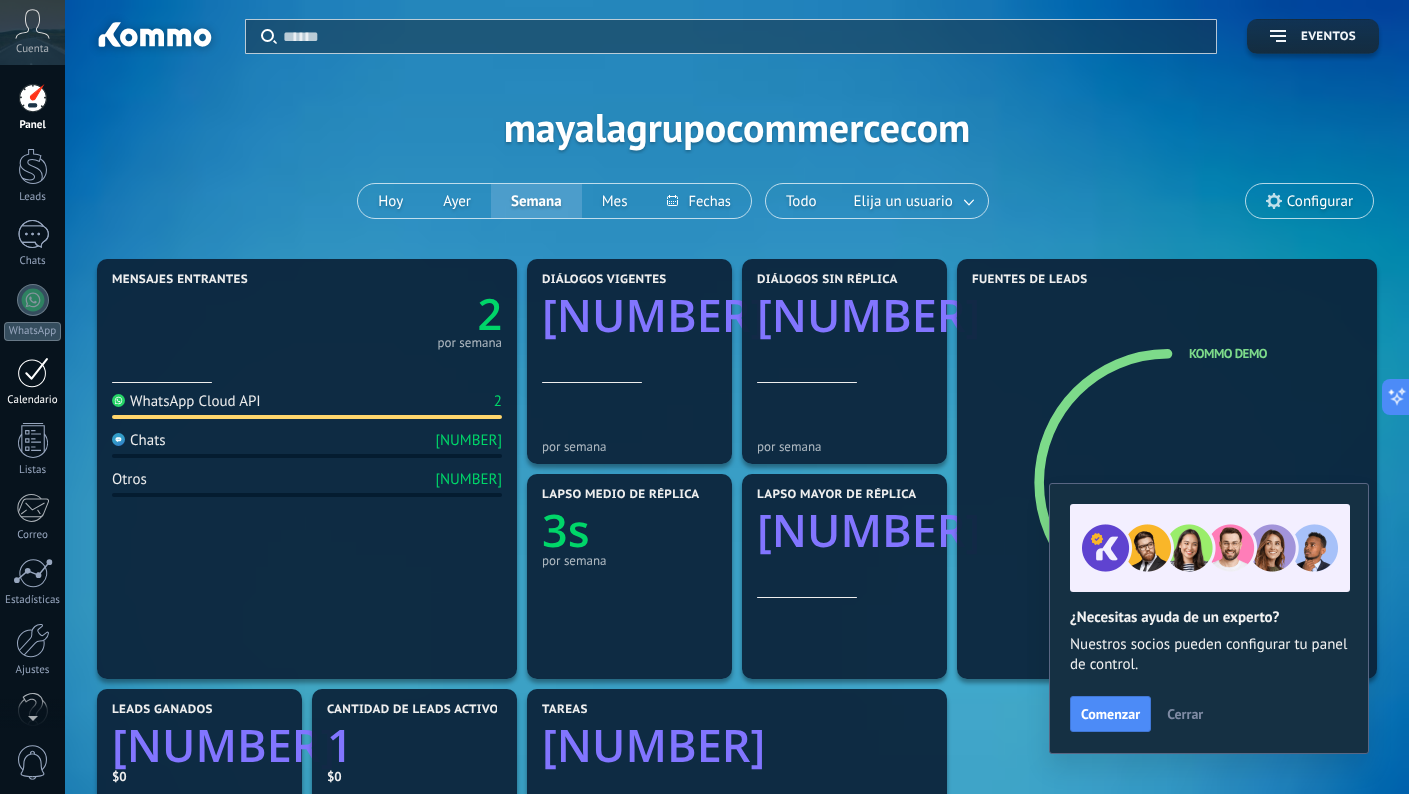 click at bounding box center [33, 372] 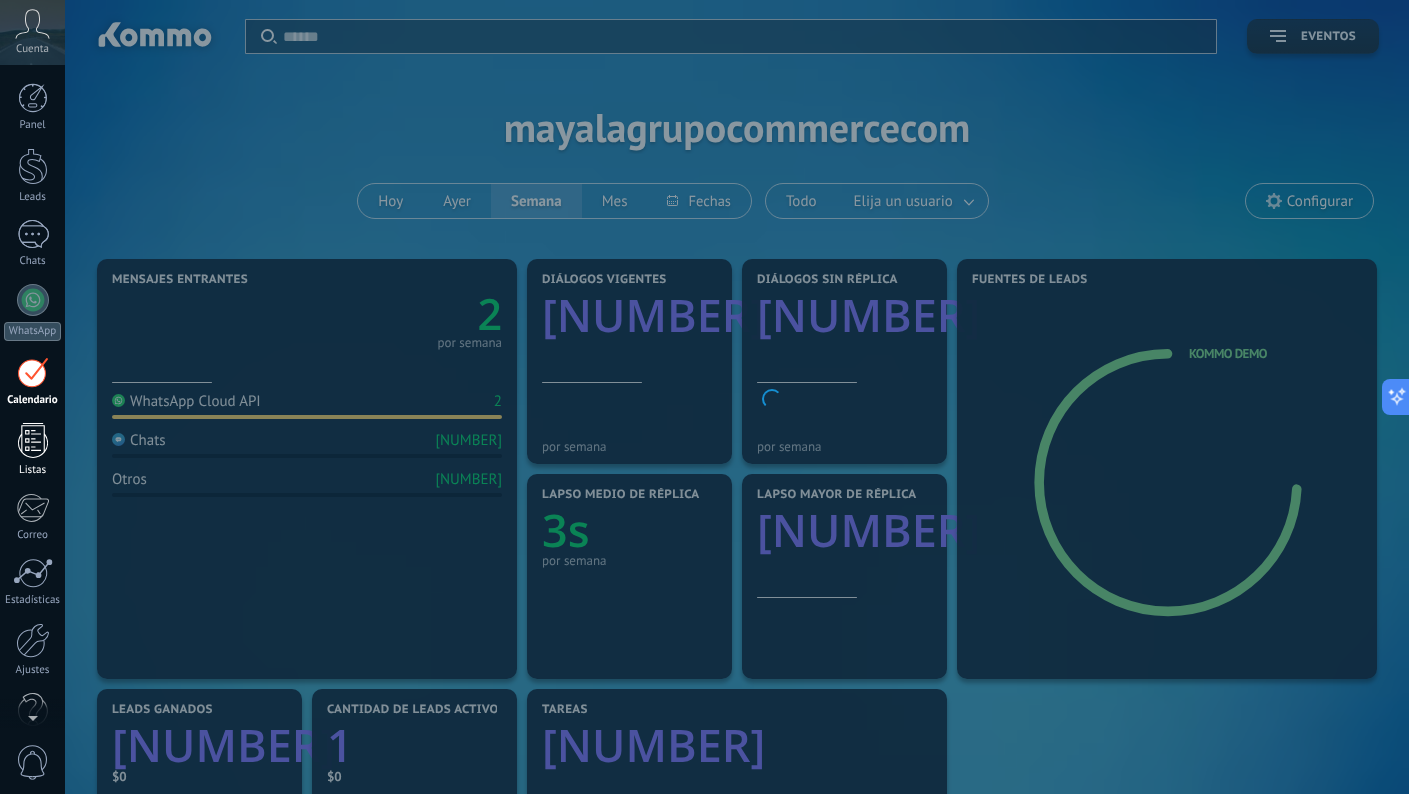 click at bounding box center (33, 440) 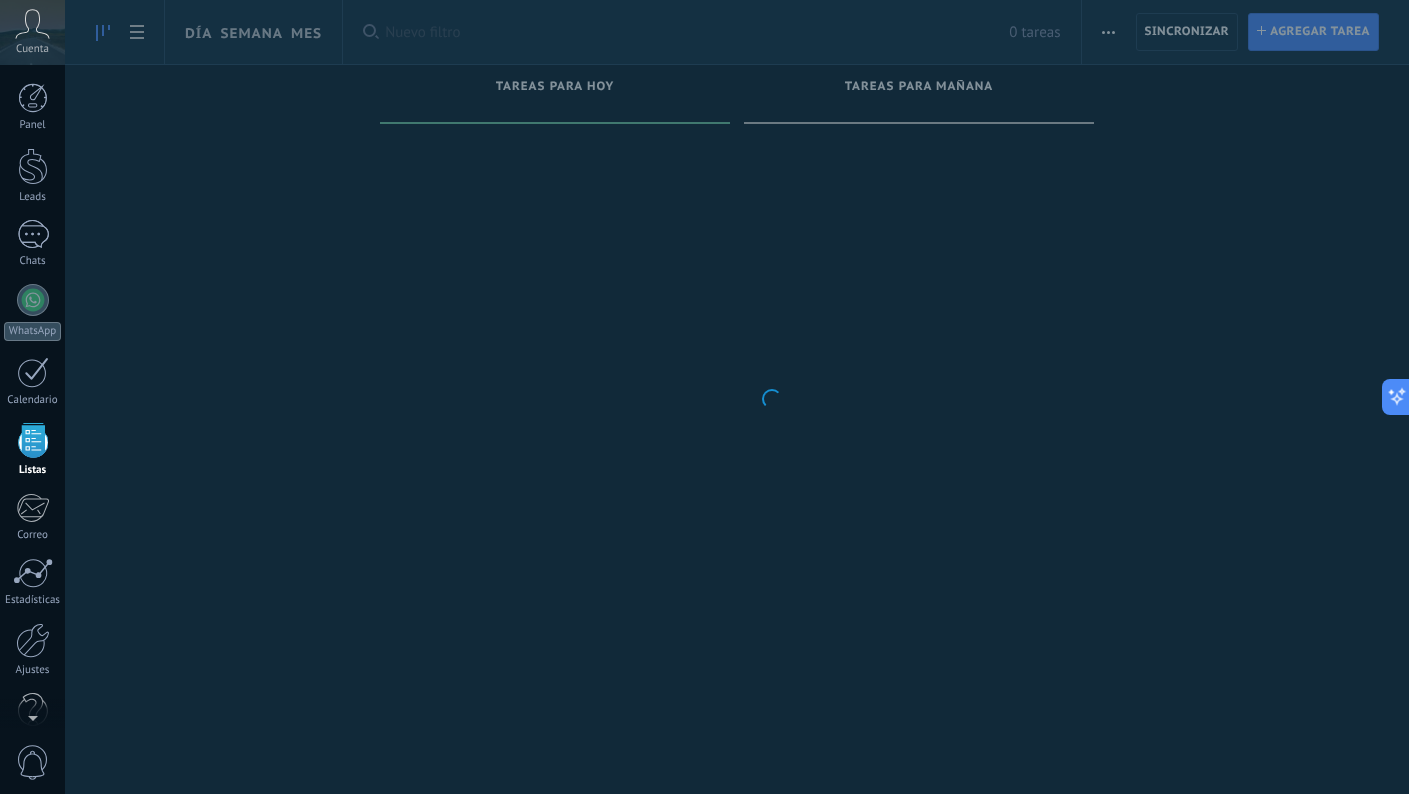 scroll, scrollTop: 38, scrollLeft: 0, axis: vertical 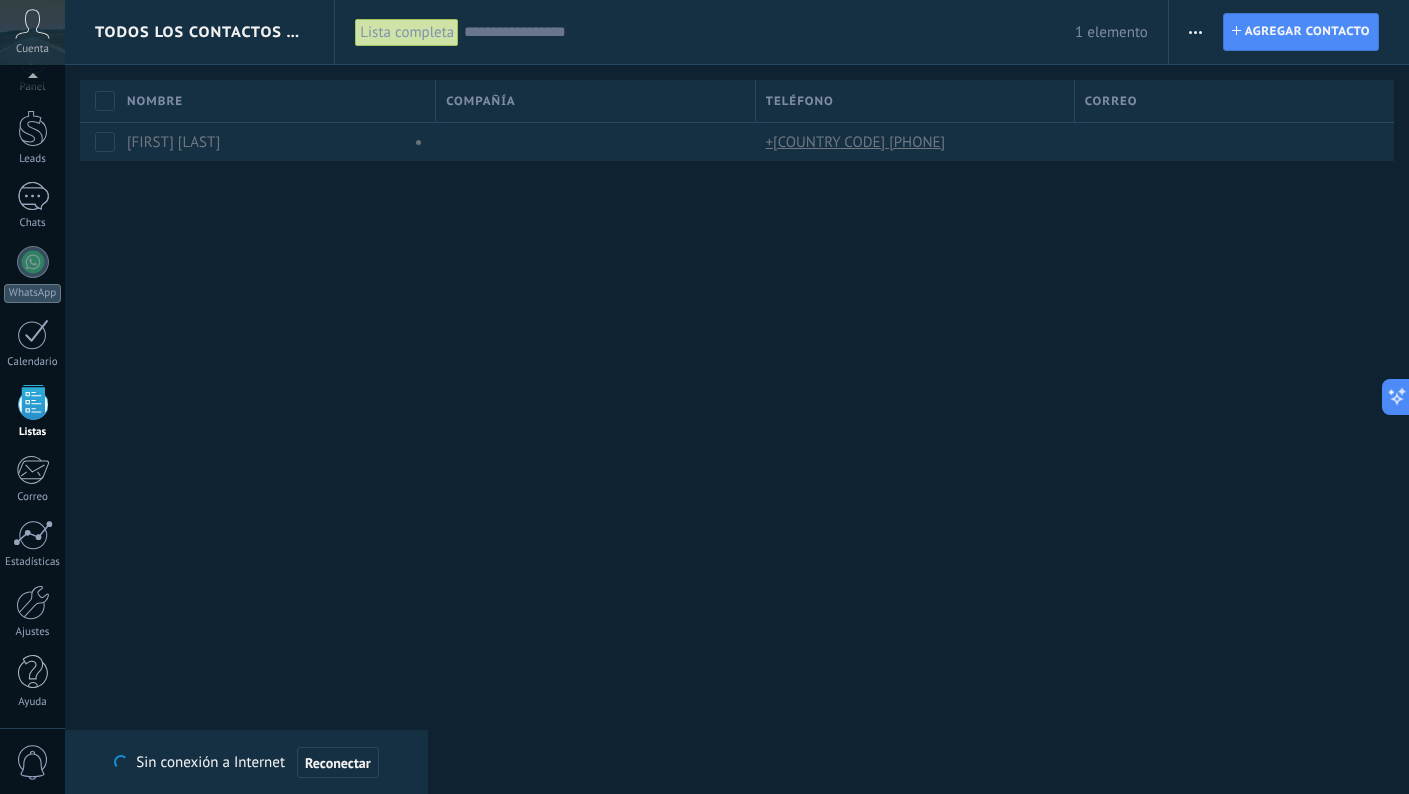click on "Todos los contactos y empresas Lista completa Aplicar 1 elemento Lista completa Contactos sin tareas Contactos con tareas atrasadas Sin leads Eliminados Guardar Todo el tiempo Todo el tiempo Hoy Ayer Últimos  ** 30  dias Esta semana La última semana Este mes El mes pasado Este trimestre Este año   Seleccionar todo Sin leads Sin la apertura de la causa Nueva consulta Cualificado Llamada agendada Propuesta en preparación Propuesta enviada Seguimiento Negociación Factura enviada Factura pagada – ganado Proyecto cancelado – perdido Etapas activas Seleccionar todo Presupuesto insuficiente No hay necesidad para el producto No satisfecho con las condiciones Comprado del competidor Razón no definida Razones de pérdidas Seleccionar todo Hoy Mañana Esta semana Este mes Este trimestre No hay tareas atrasadas Todo valores Etiquetas Administrar etiquetas No tienes etiquetas conectadas Aplicar Restablecer Imprimir Agregar una compañía Exportar Importar Ajustes de la lista Procesos empresariales Contacto Leads" at bounding box center [737, 397] 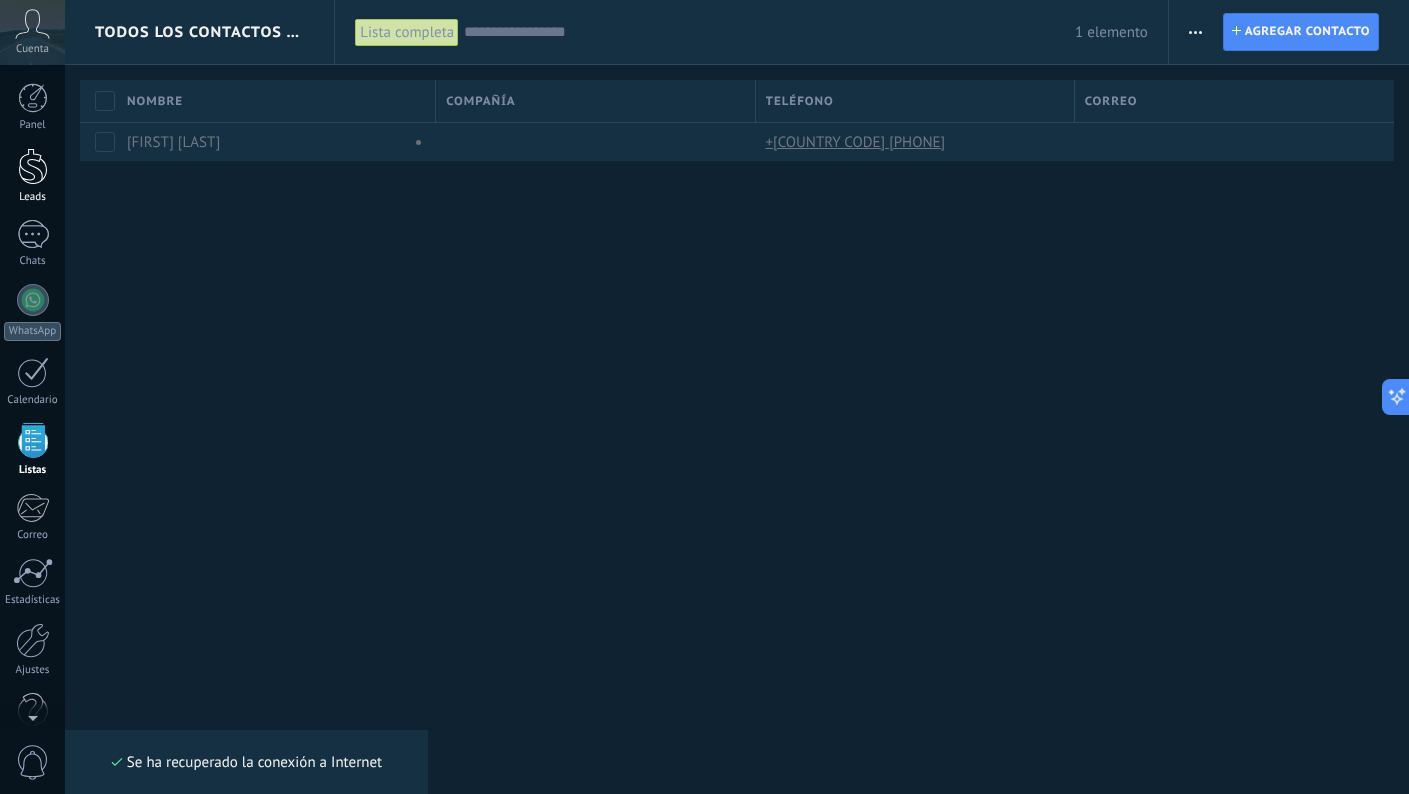 scroll, scrollTop: 0, scrollLeft: 0, axis: both 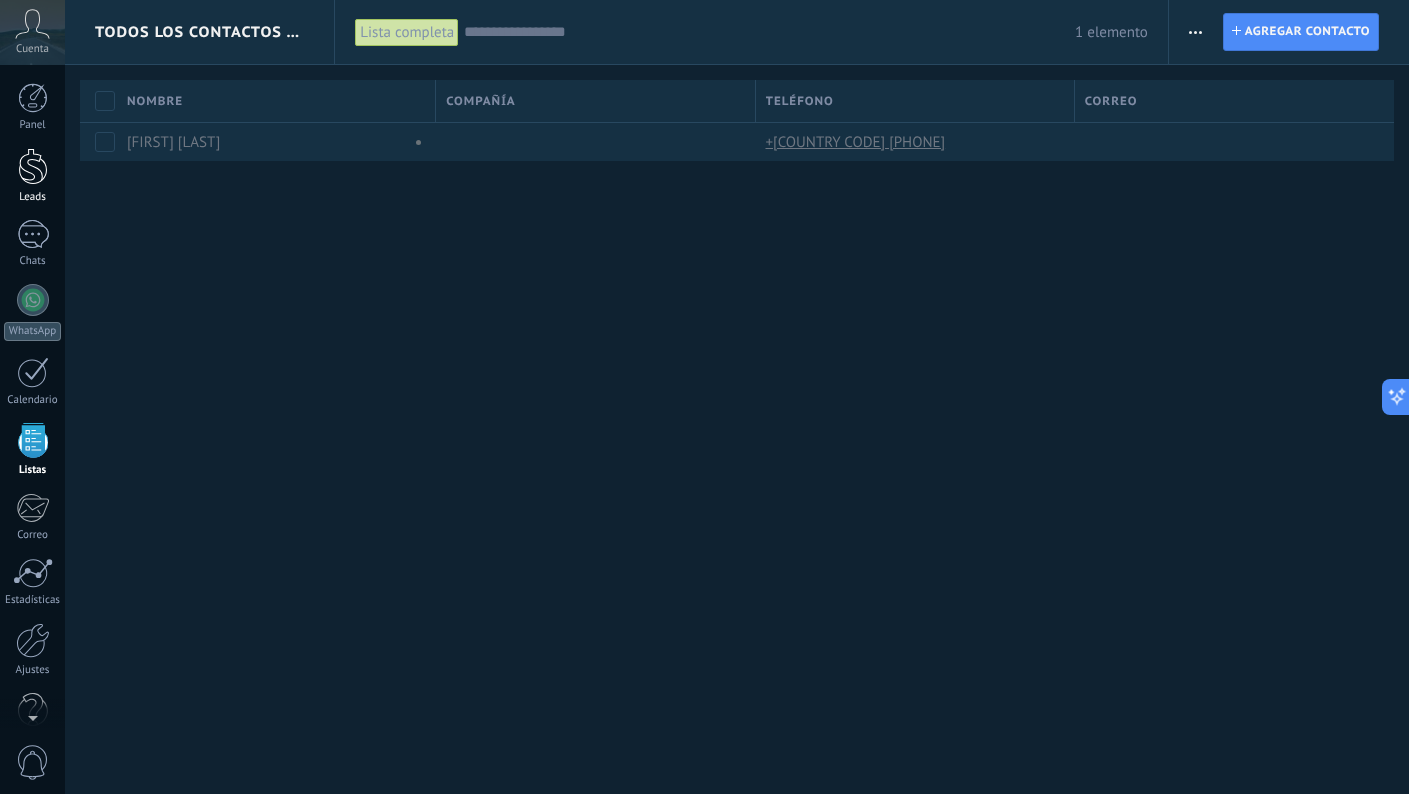 click on "Leads" at bounding box center [33, 197] 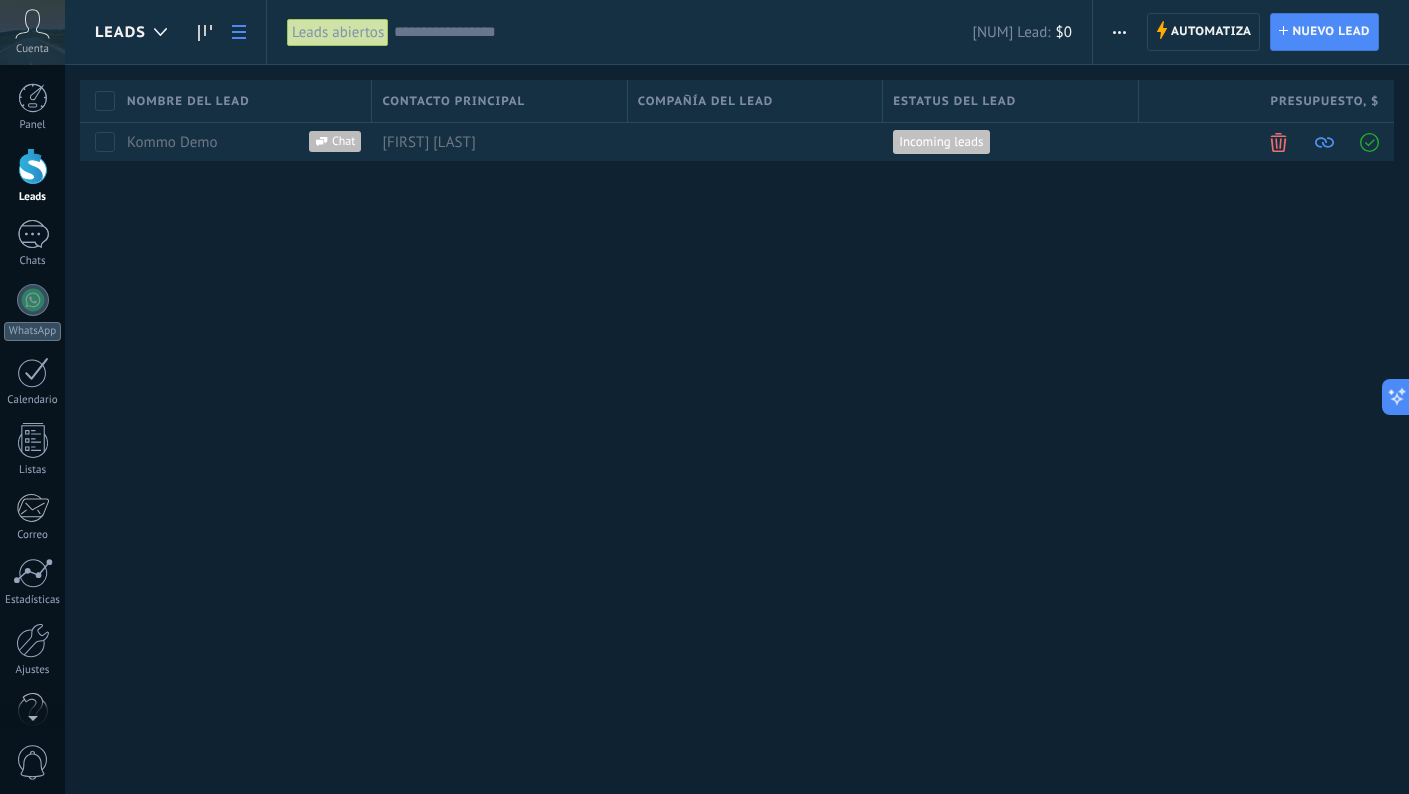 click at bounding box center (33, 166) 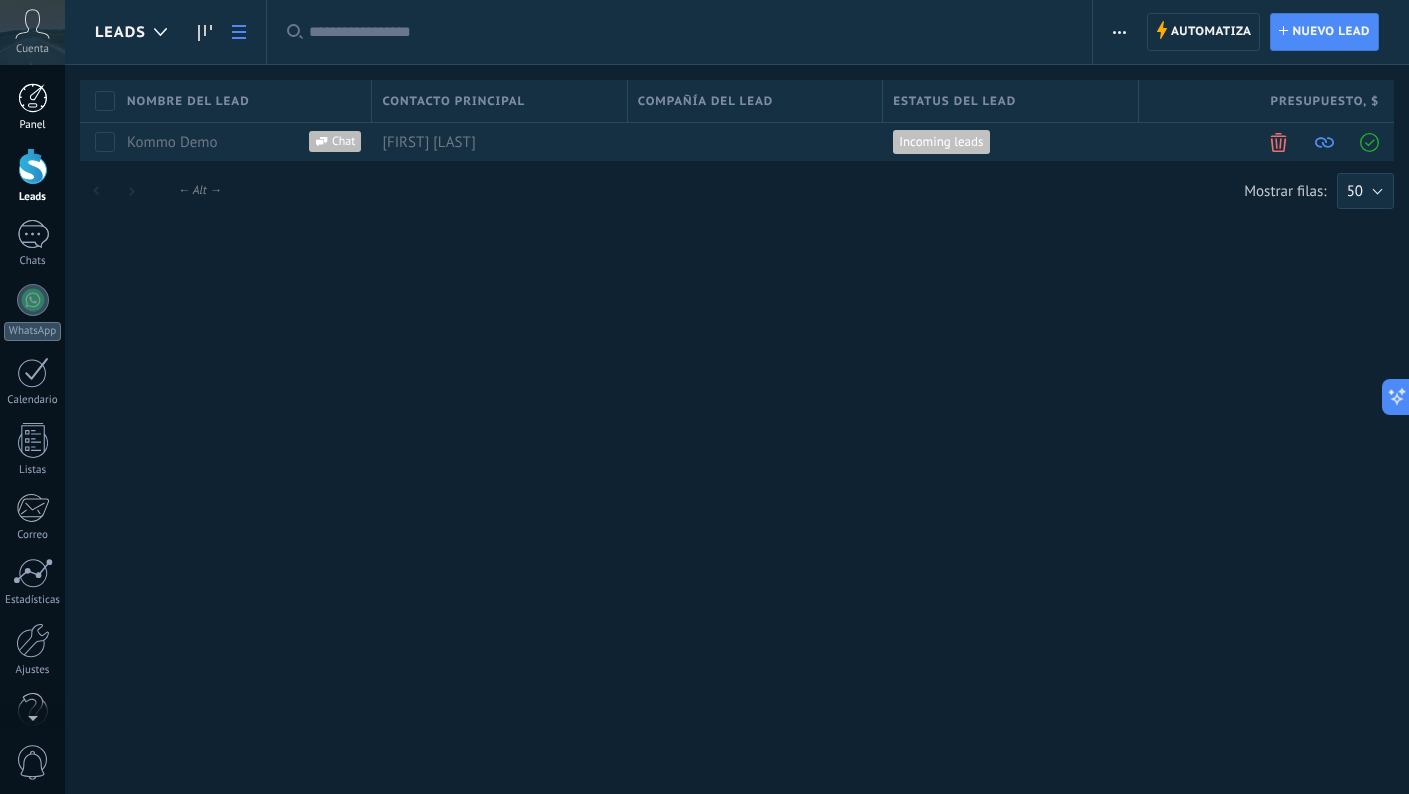 click on "Panel" at bounding box center [32, 107] 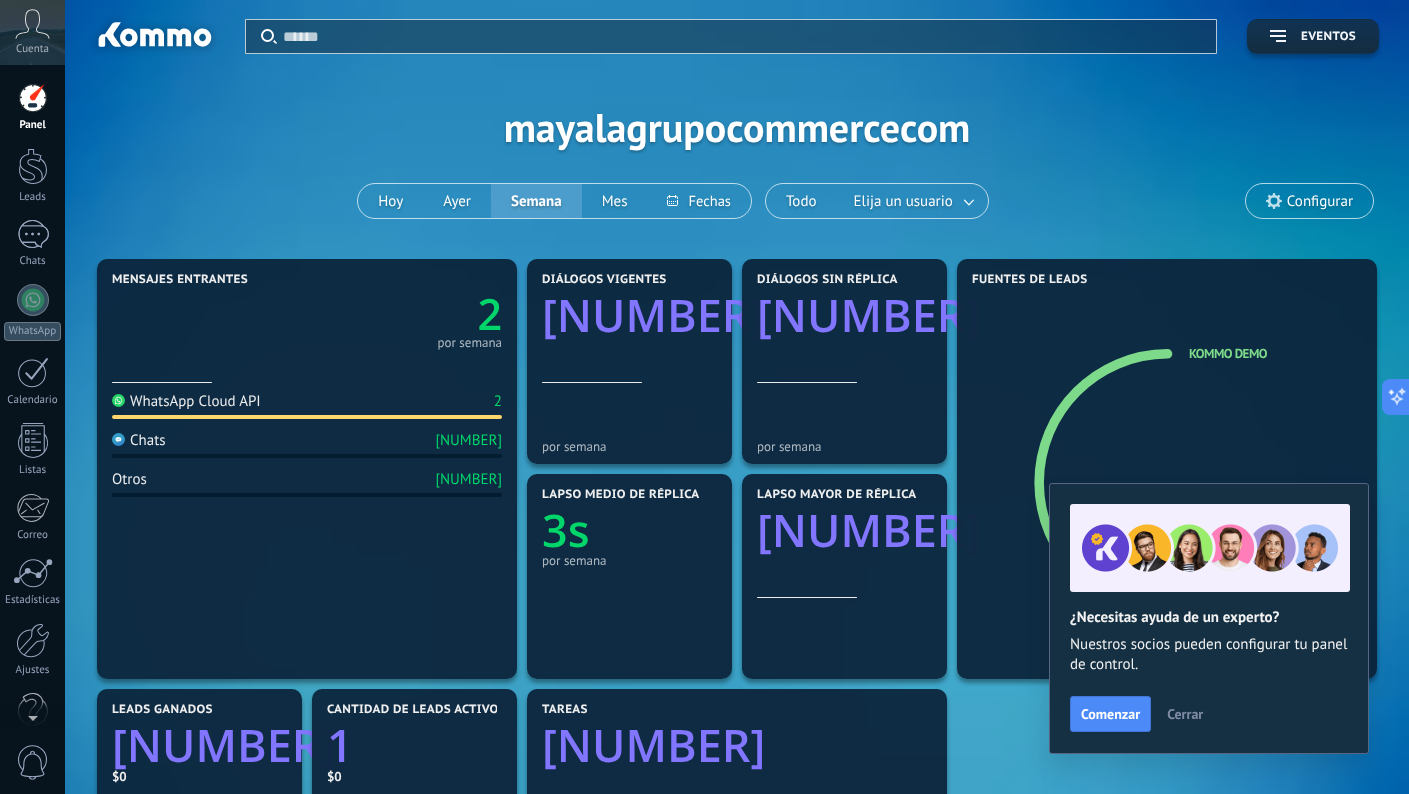 scroll, scrollTop: 0, scrollLeft: 0, axis: both 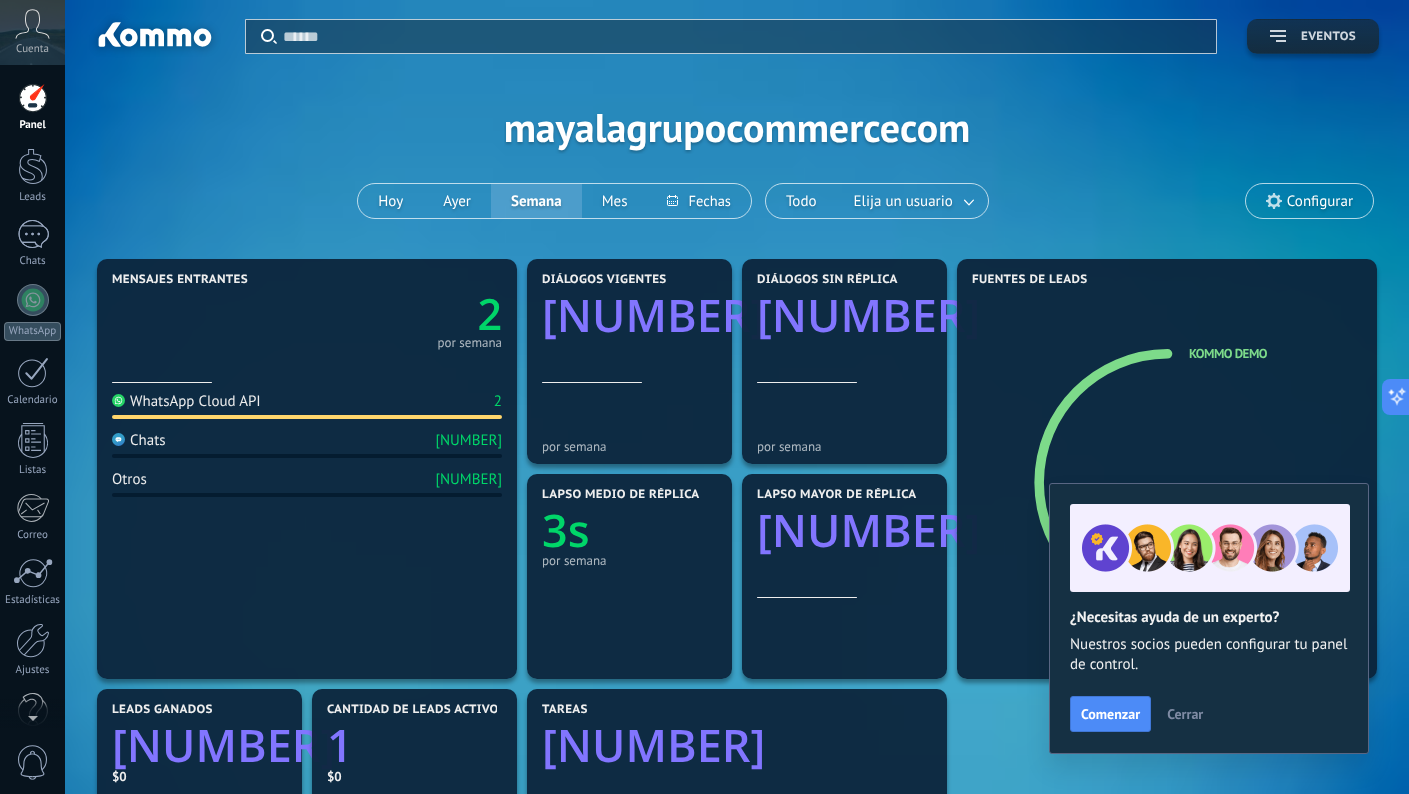 click on "Eventos" at bounding box center [1328, 37] 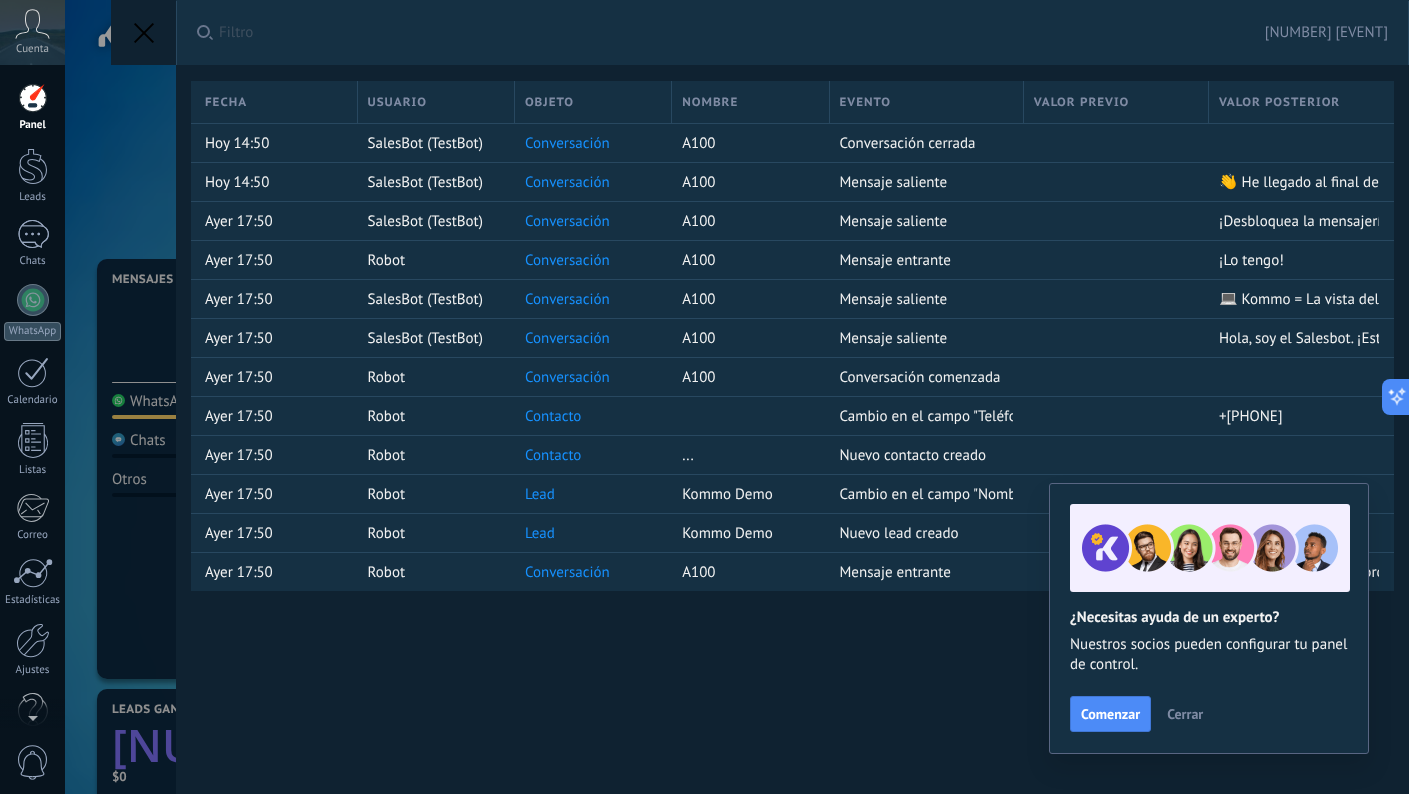 click on "Hoy 14:50 SalesBot (TestBot) Conversación A100 Conversación cerrada     Hoy 14:50 SalesBot (TestBot) Conversación A100 Mensaje saliente   Ayer 17:50 SalesBot (TestBot) Conversación A100   Ayer 17:50" at bounding box center [737, 397] 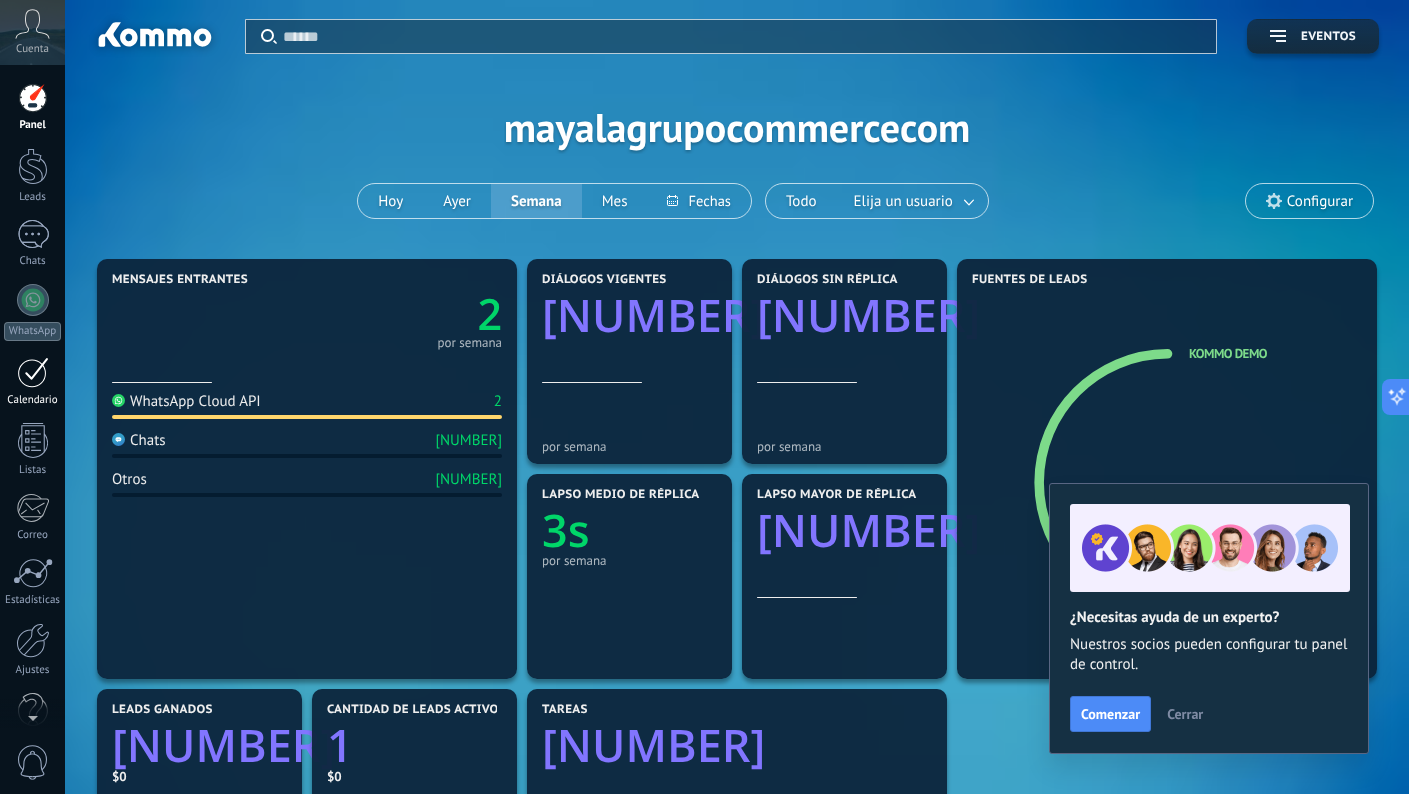 click at bounding box center [33, 372] 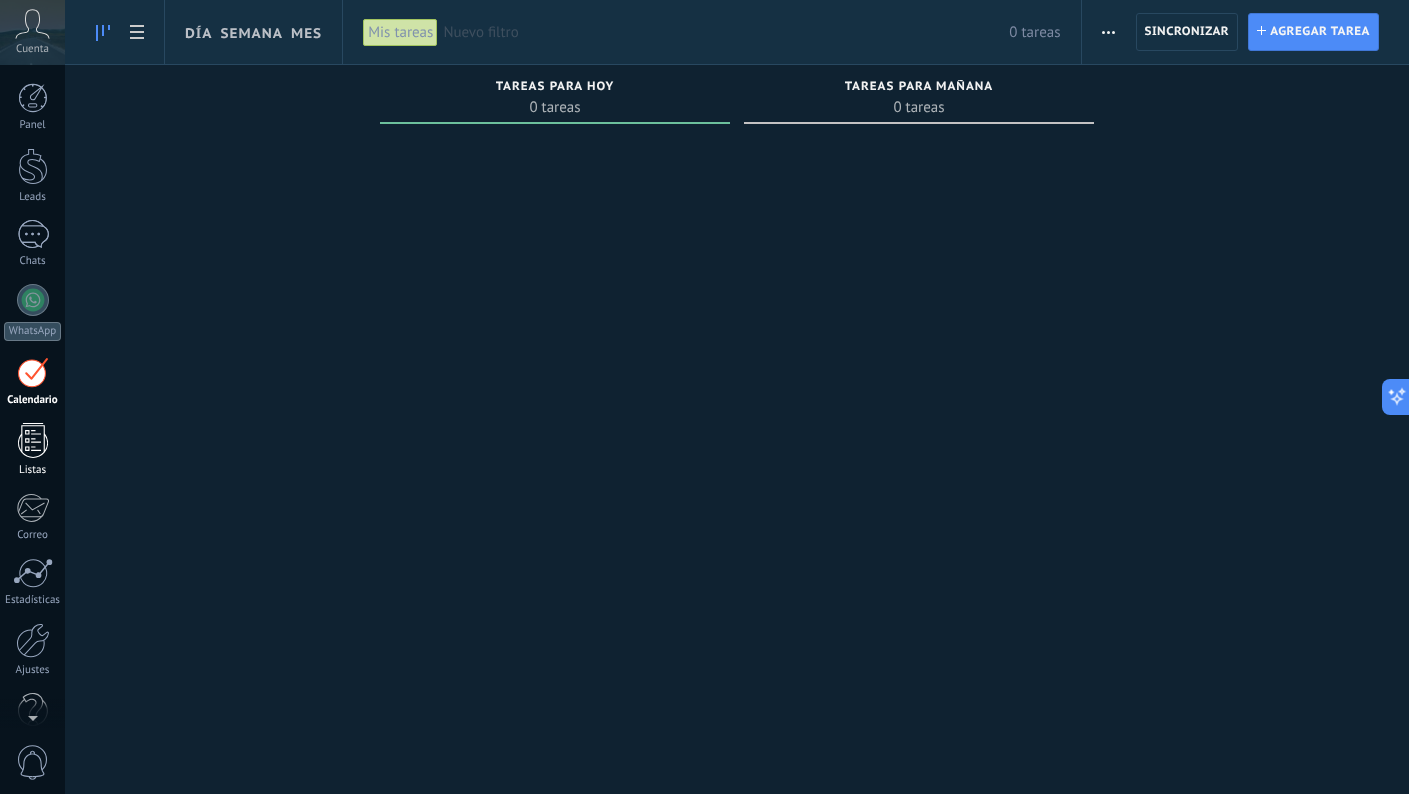 click at bounding box center (33, 440) 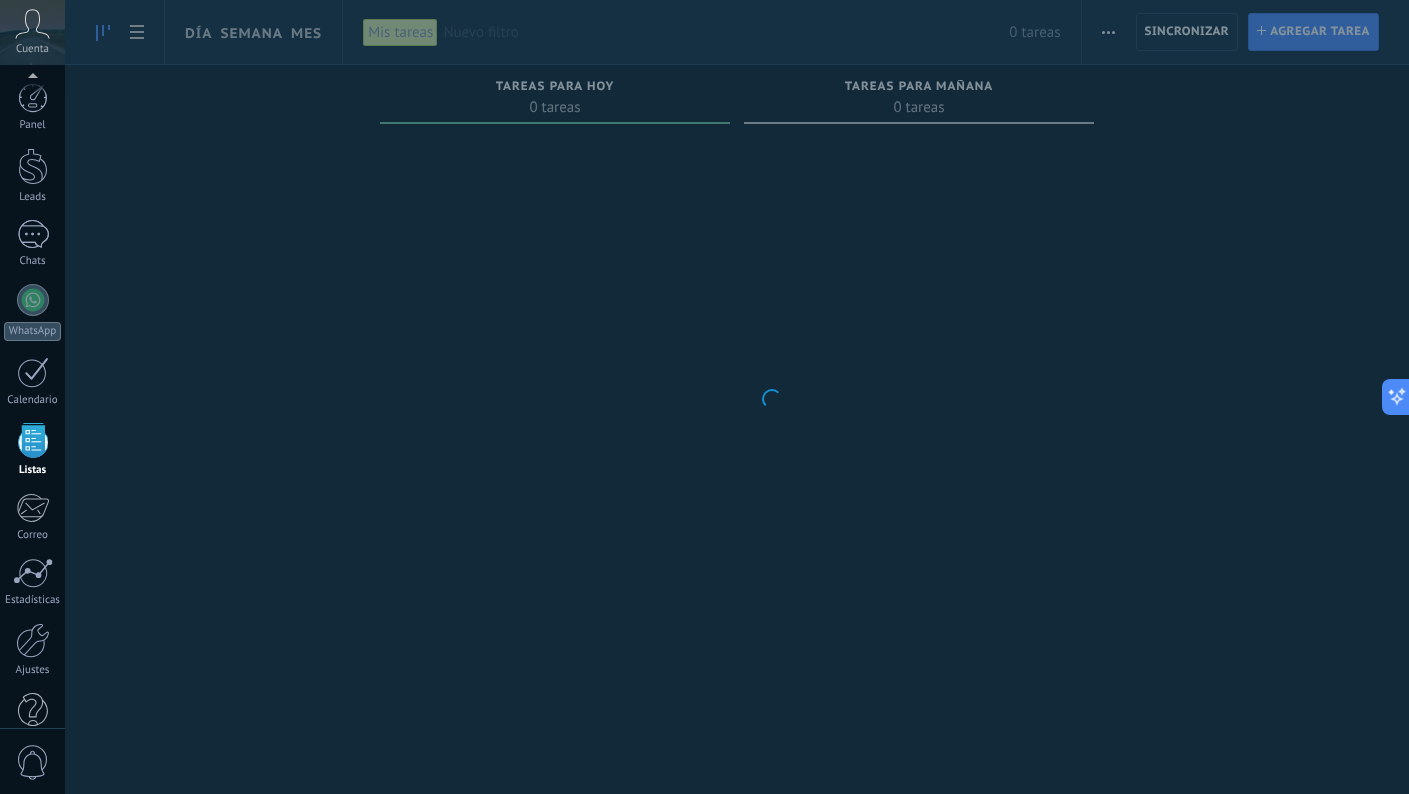 scroll, scrollTop: 38, scrollLeft: 0, axis: vertical 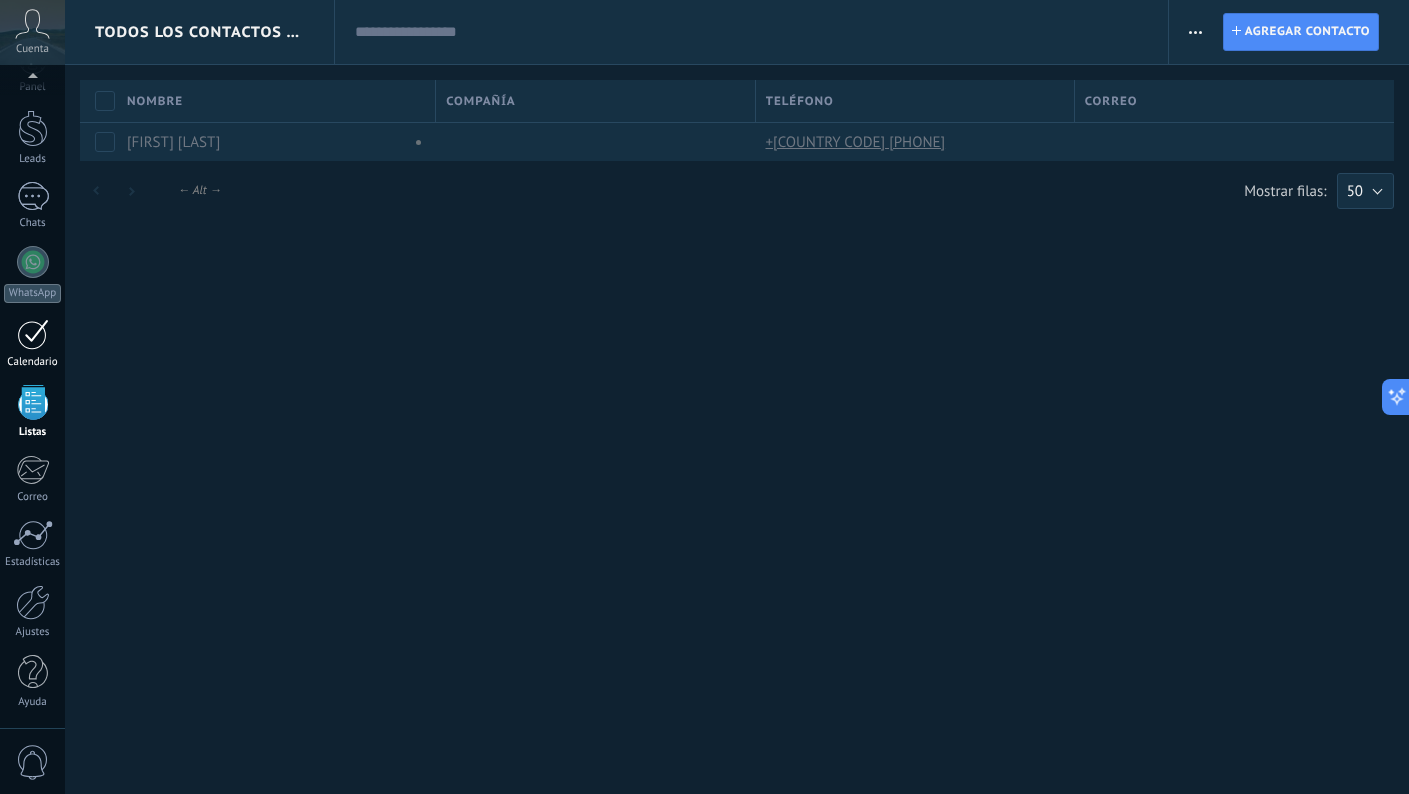 click on "Calendario" at bounding box center [33, 362] 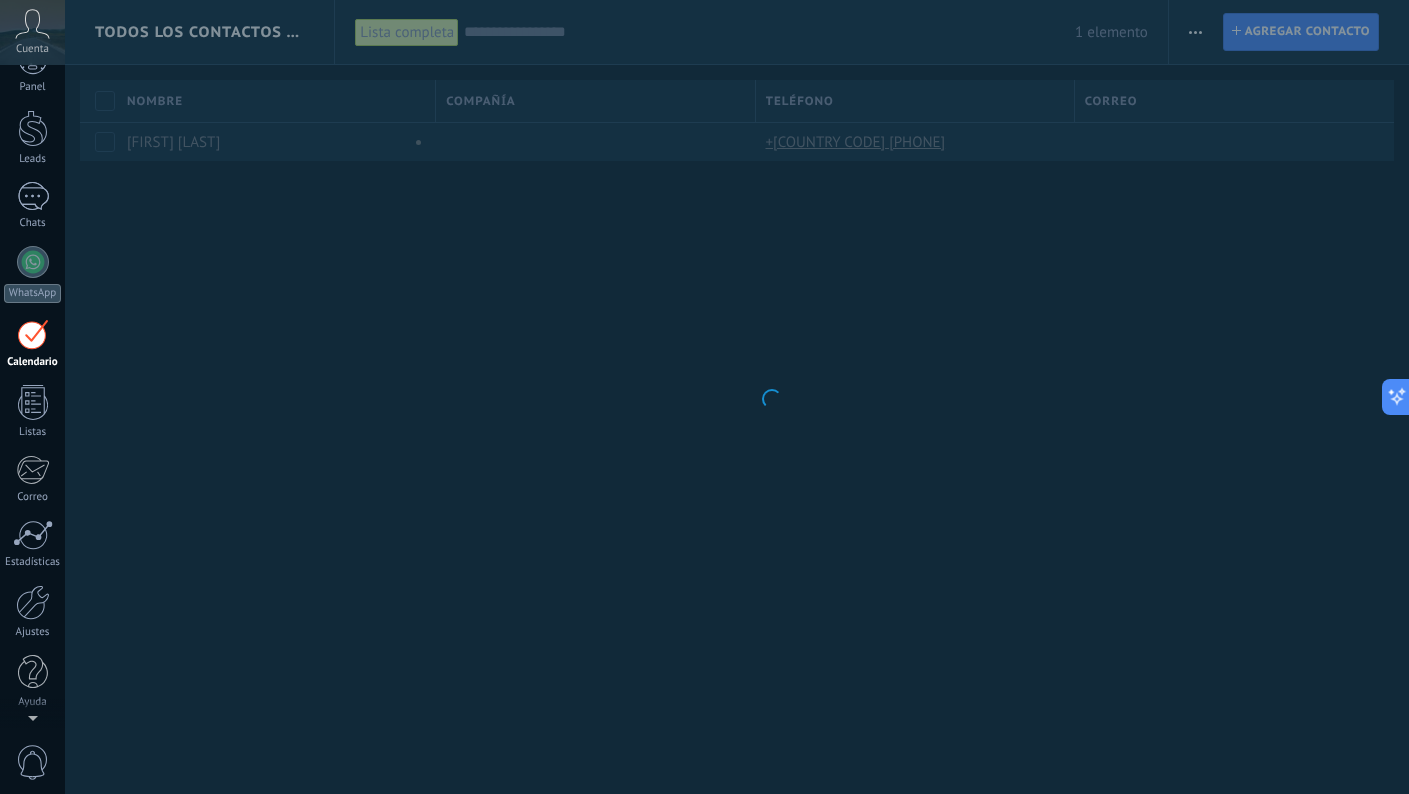 scroll, scrollTop: 0, scrollLeft: 0, axis: both 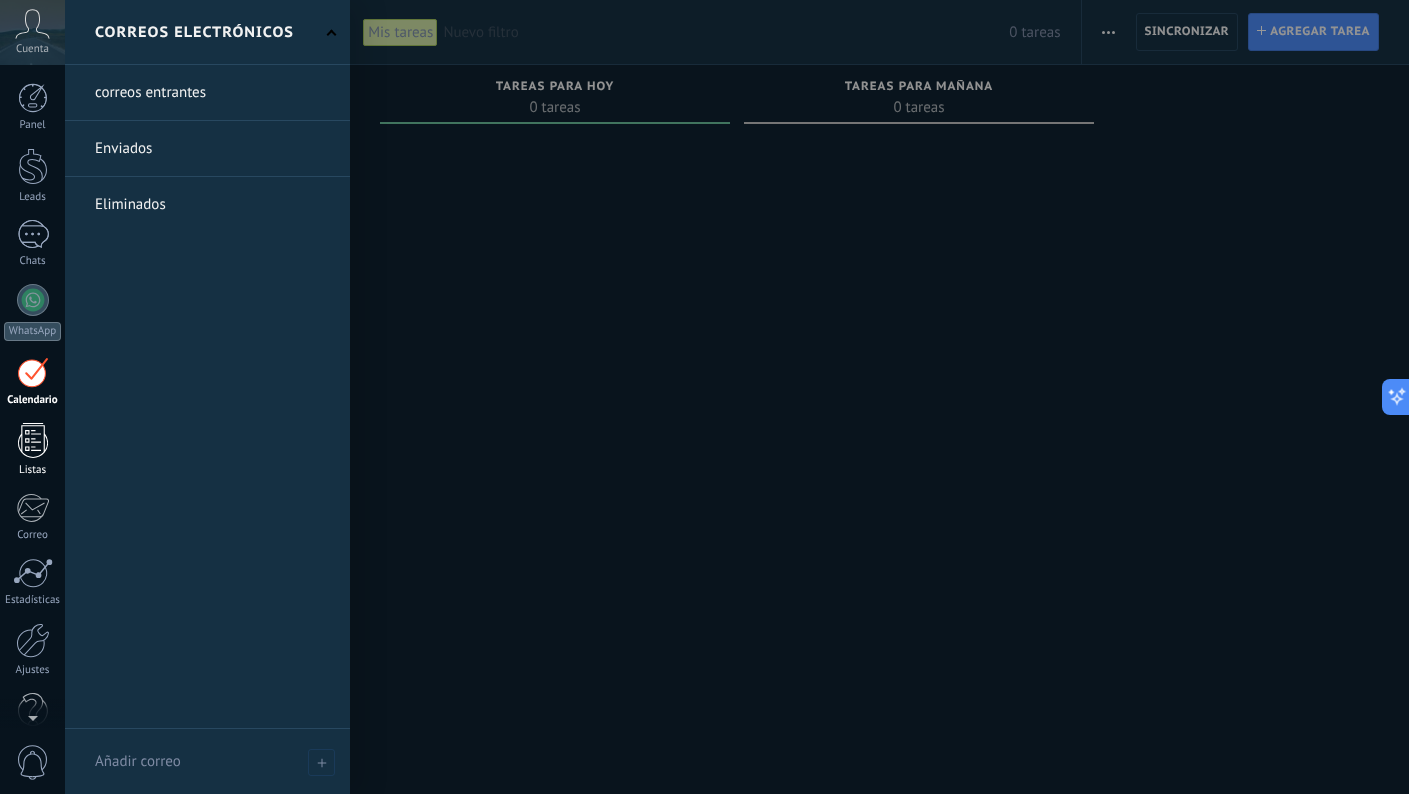 click on "Listas" at bounding box center [32, 450] 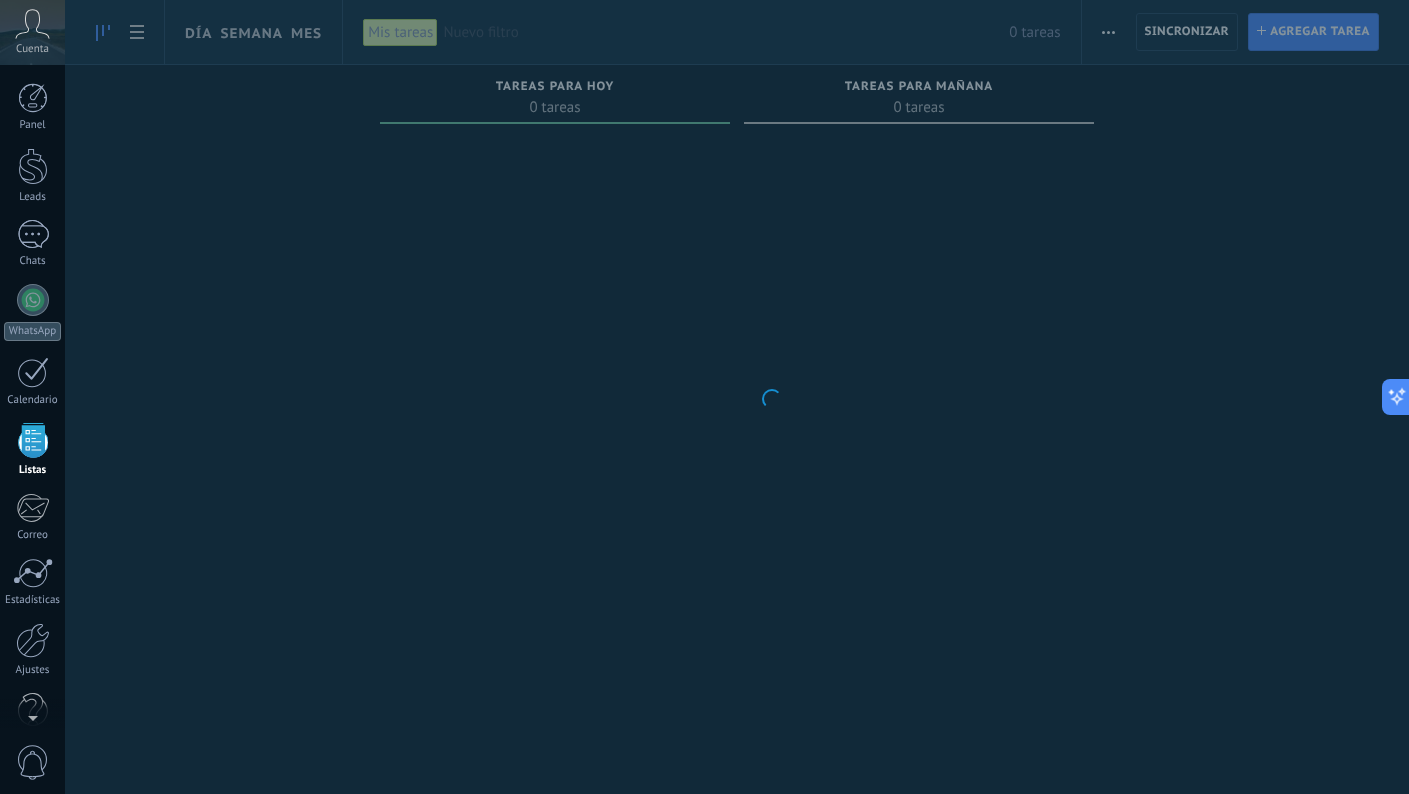 scroll, scrollTop: 38, scrollLeft: 0, axis: vertical 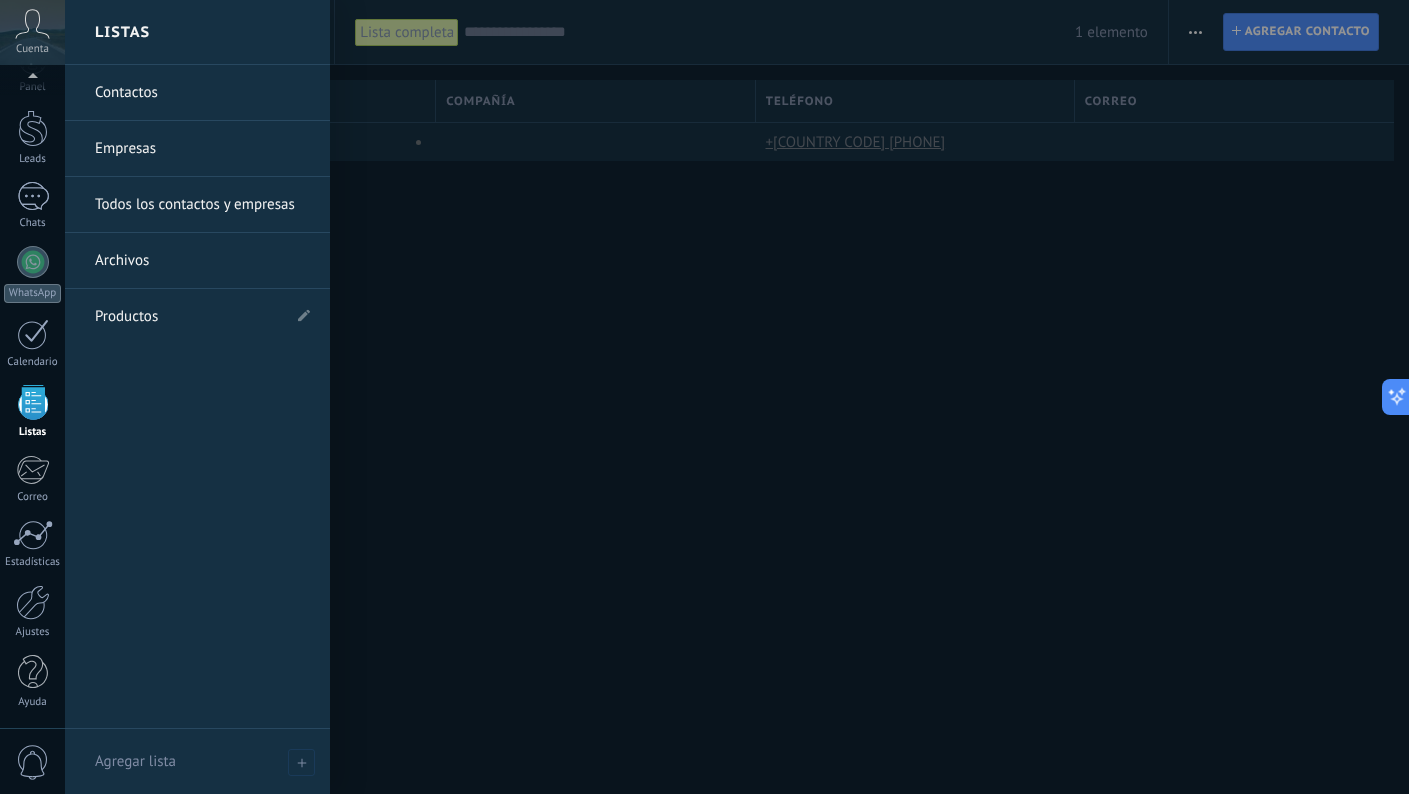 click at bounding box center [33, 402] 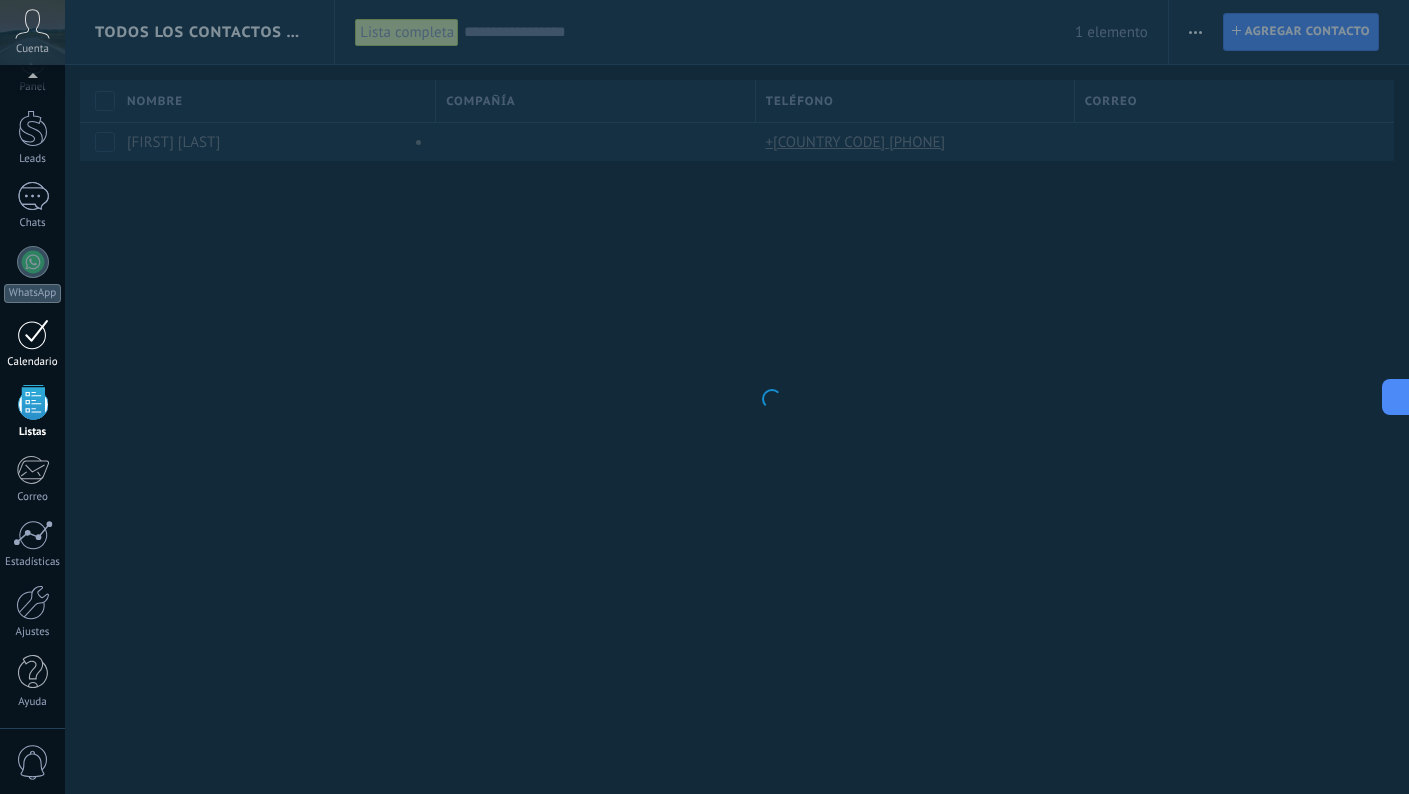 click on "Calendario" at bounding box center [32, 344] 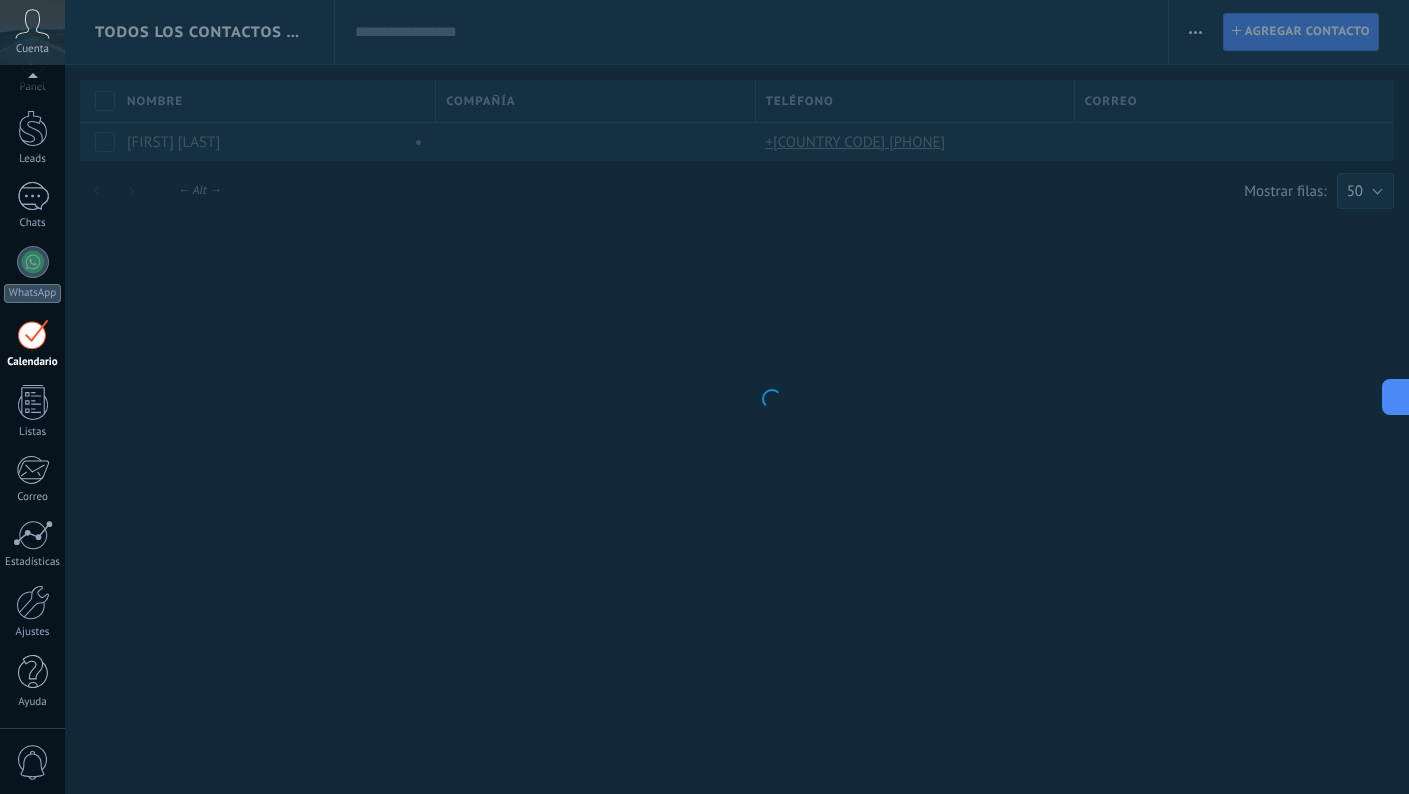 scroll, scrollTop: 0, scrollLeft: 0, axis: both 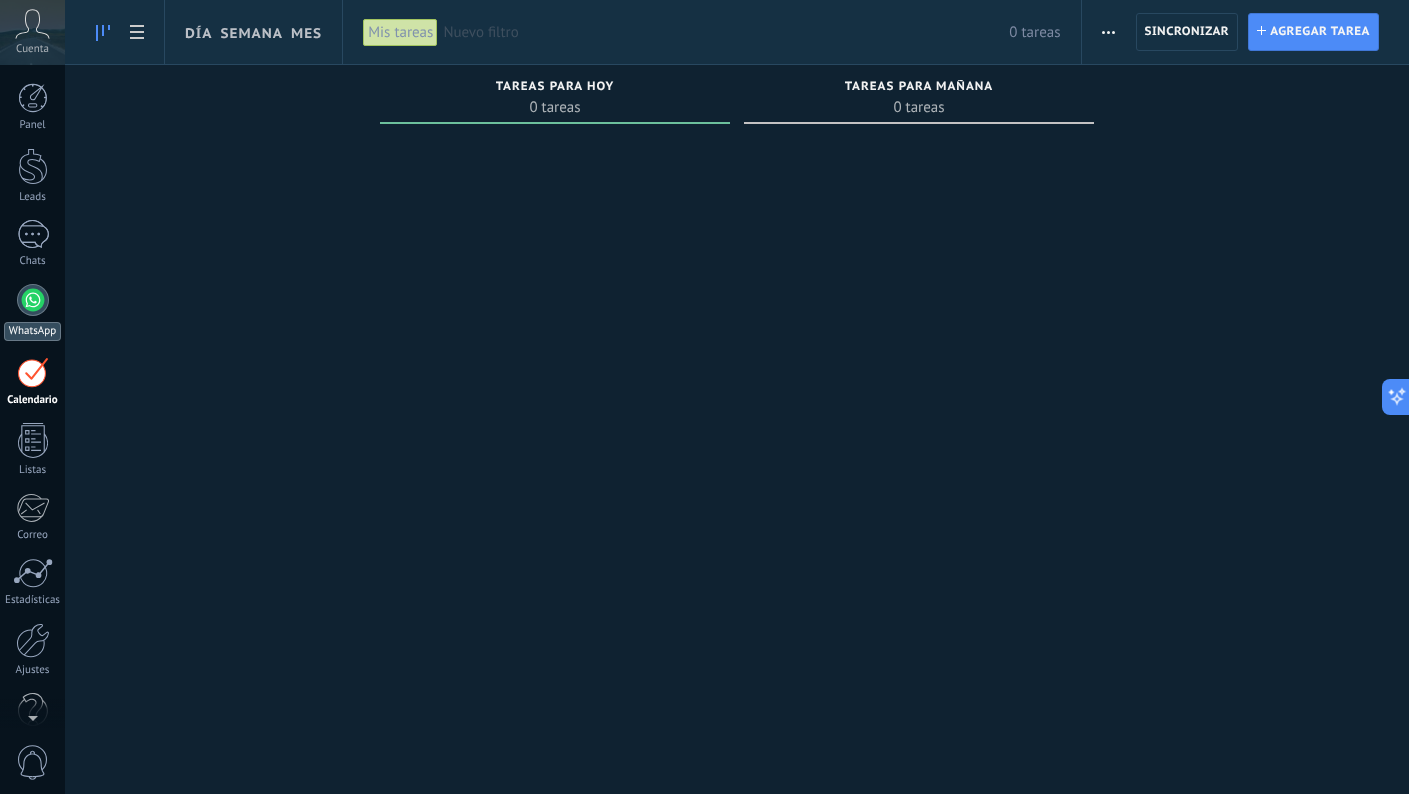 click at bounding box center (33, 300) 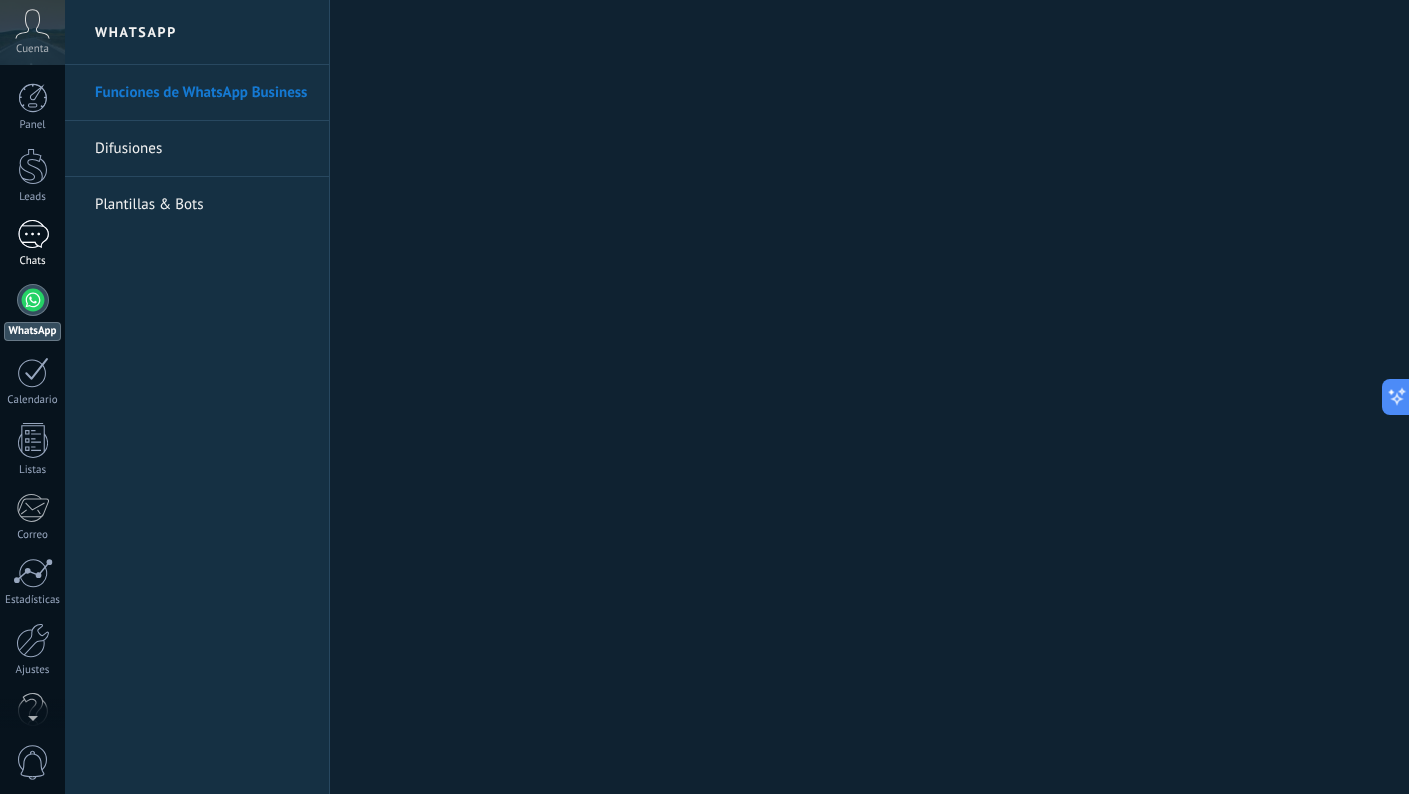 click on "1" at bounding box center (33, 234) 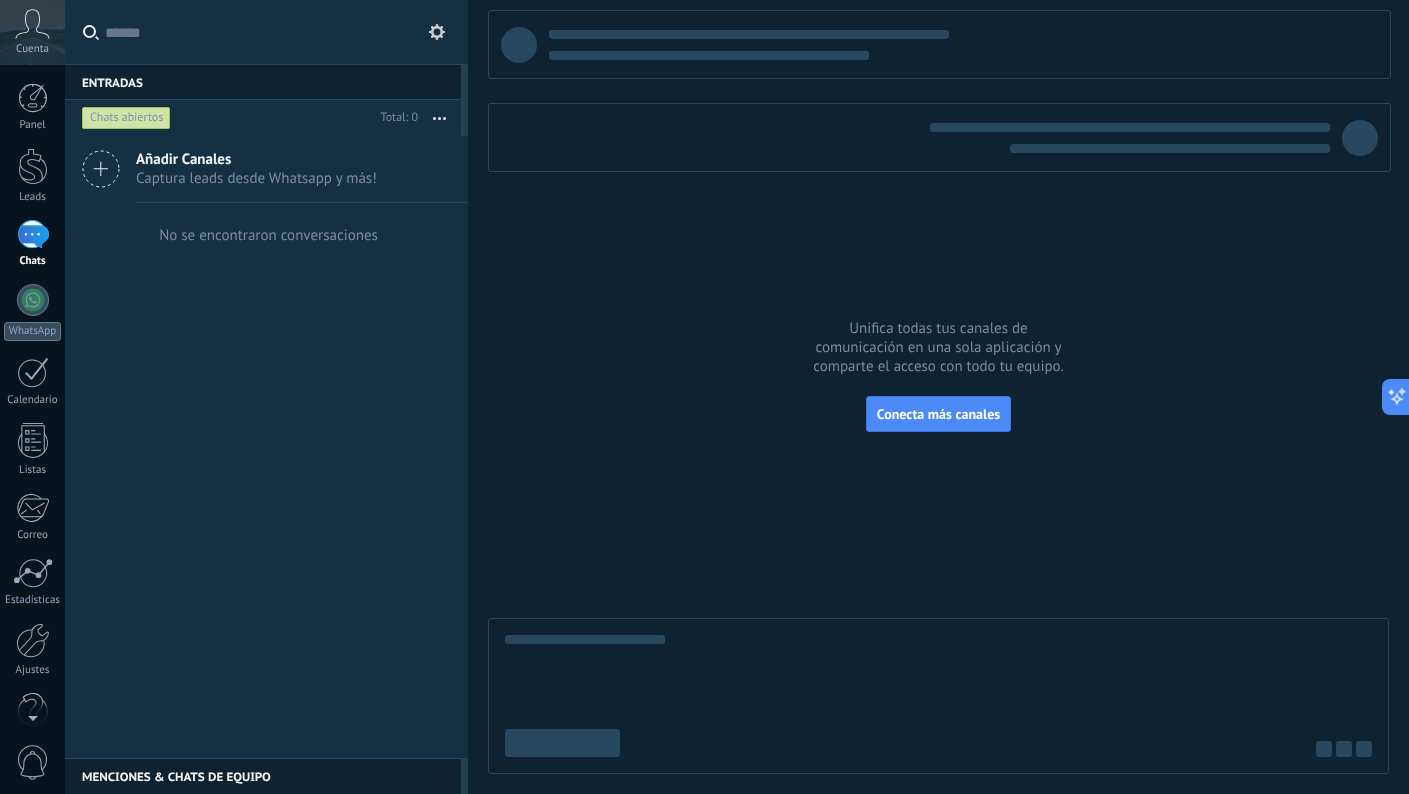 scroll, scrollTop: 0, scrollLeft: 0, axis: both 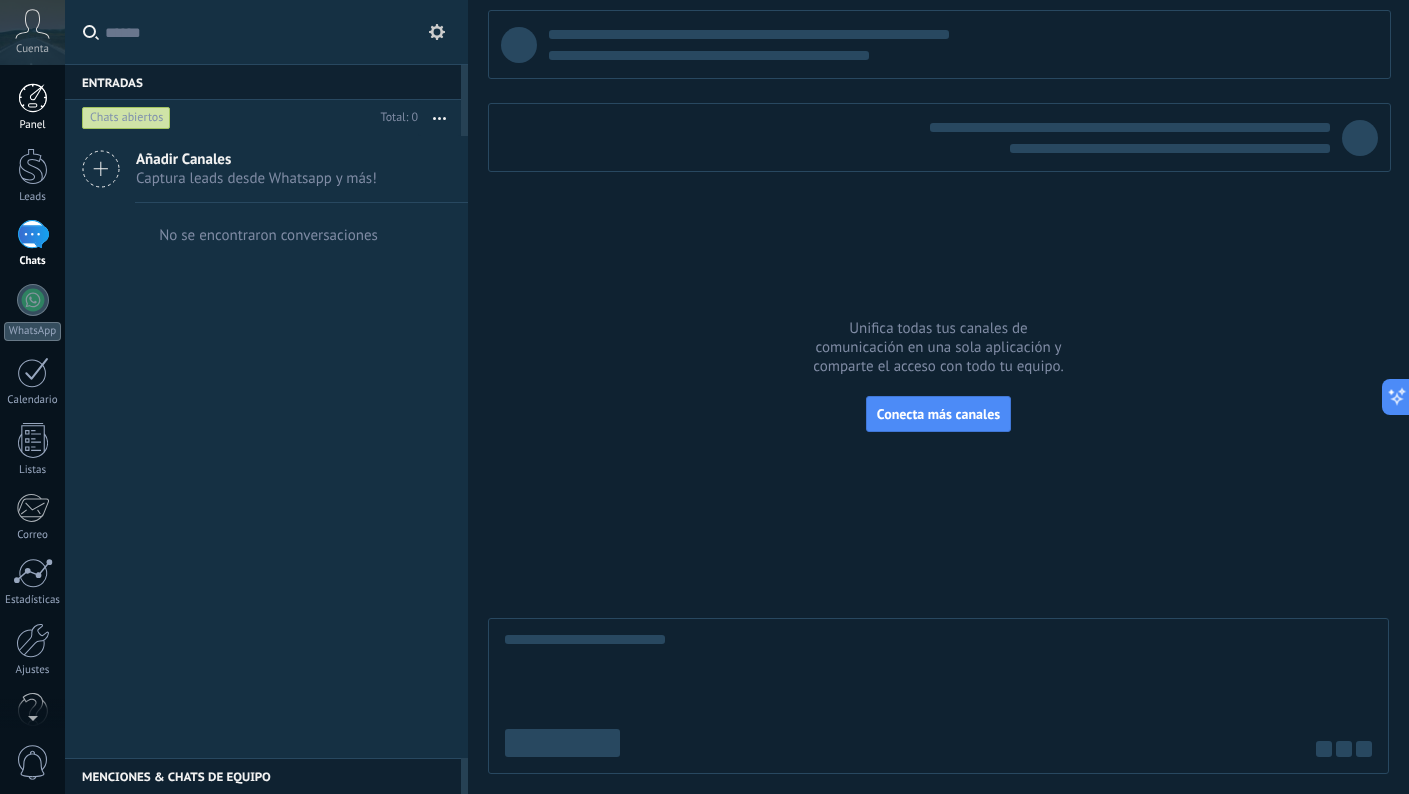 click at bounding box center [33, 98] 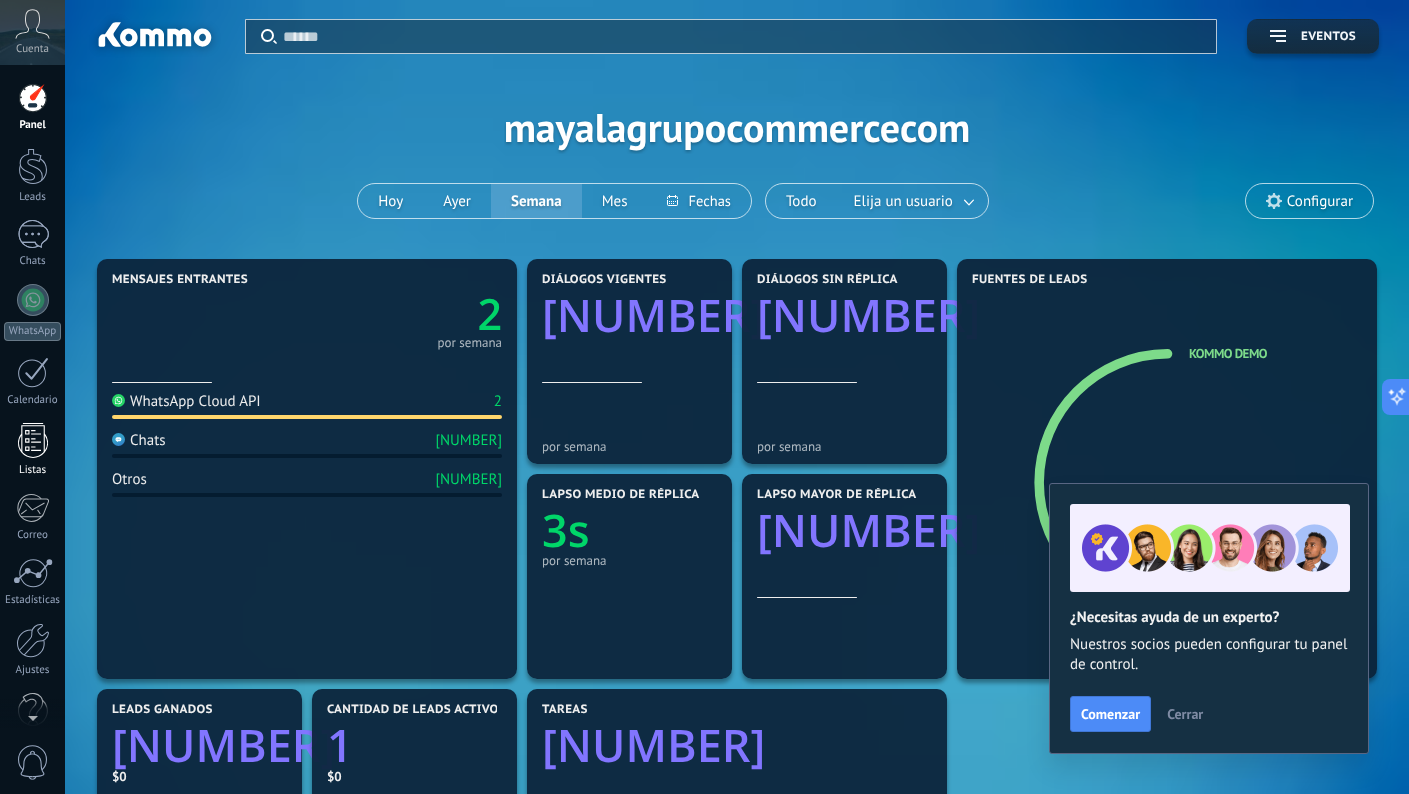 click at bounding box center (33, 440) 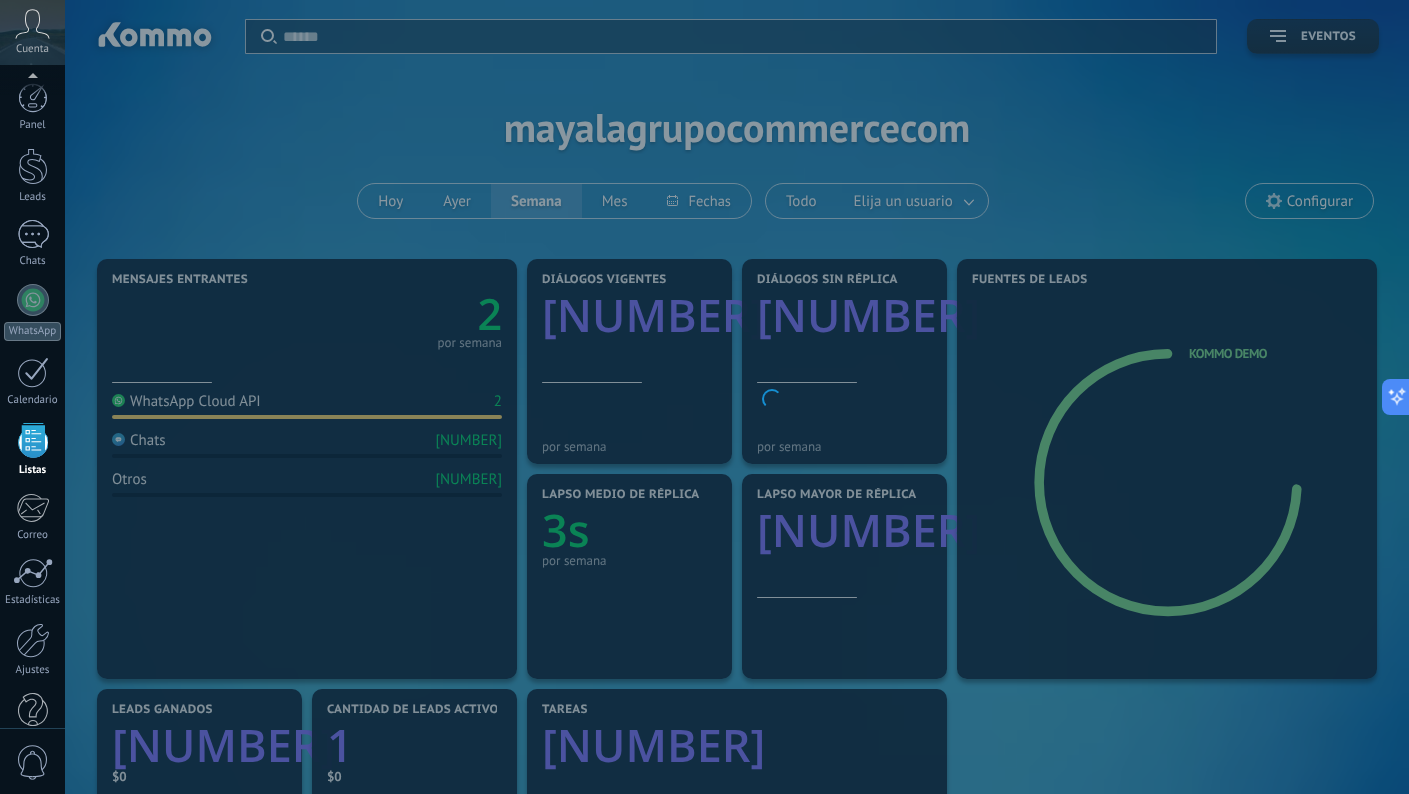 scroll, scrollTop: 38, scrollLeft: 0, axis: vertical 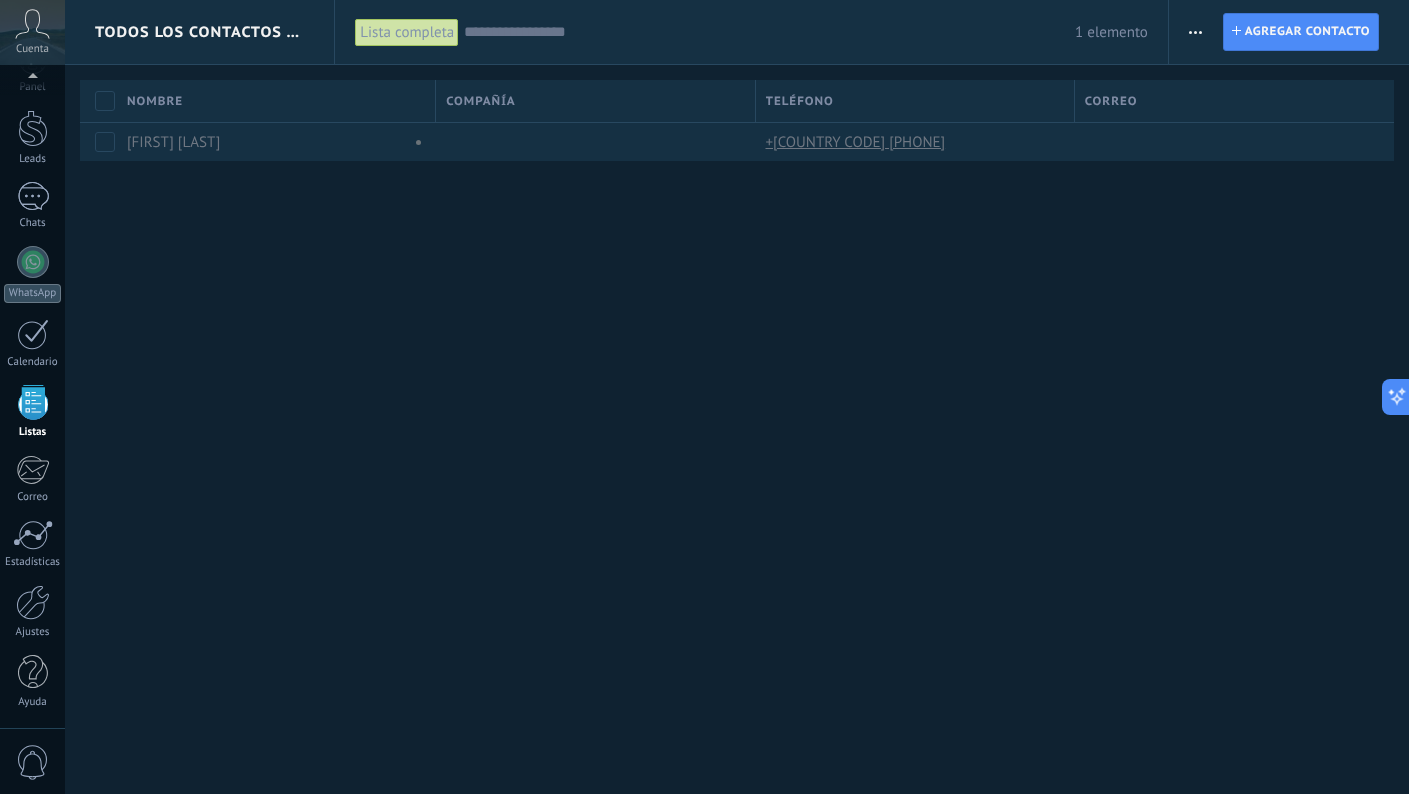 click at bounding box center (1195, 32) 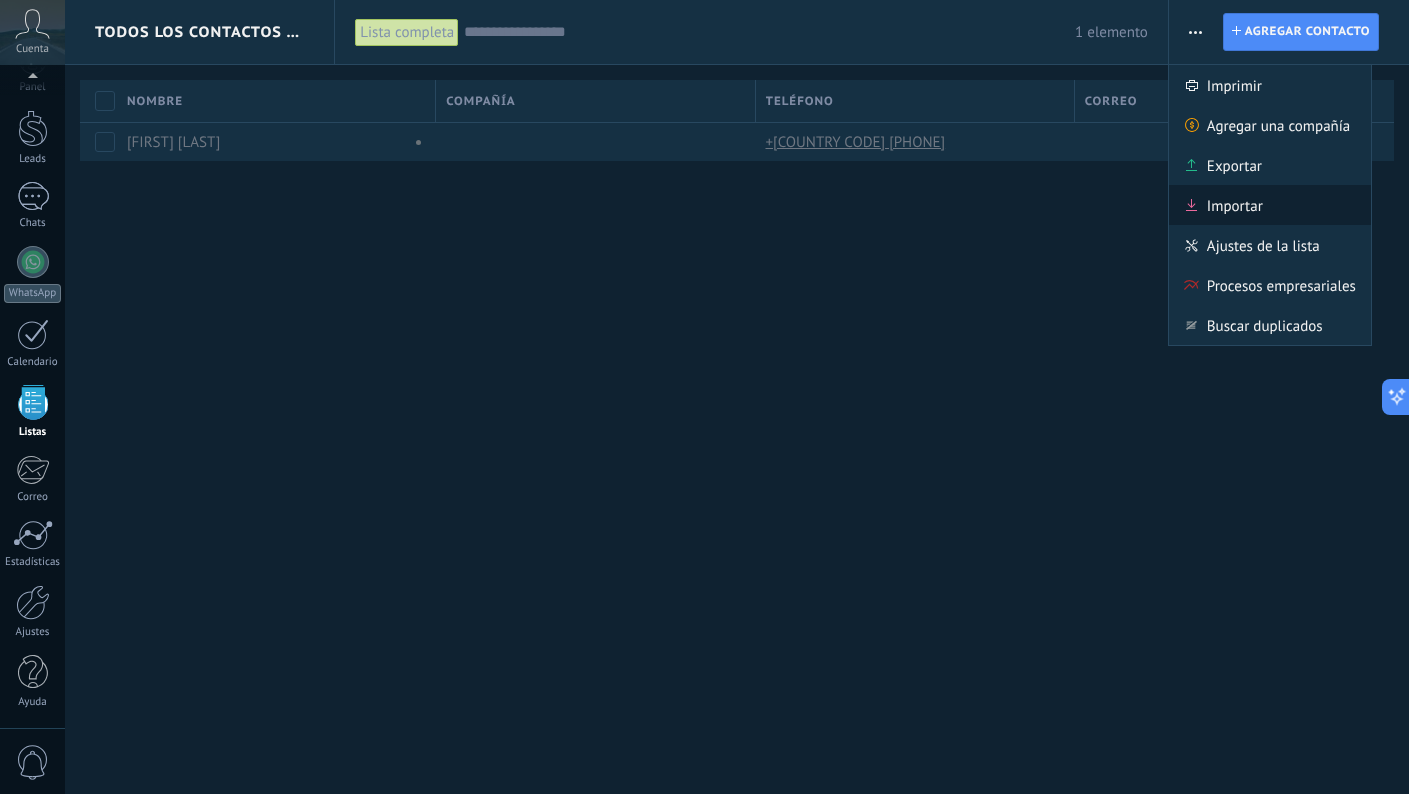 click on "Importar" at bounding box center (1270, 205) 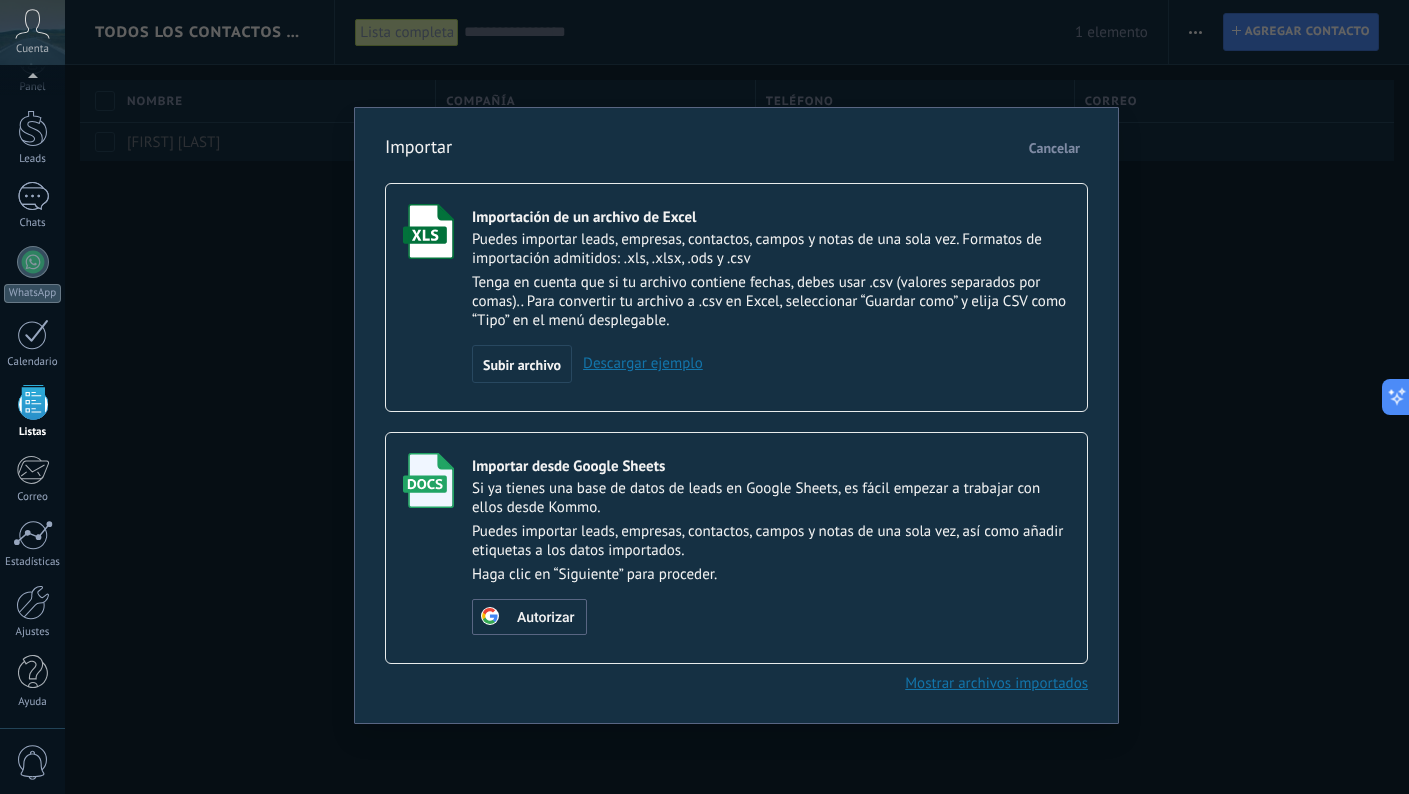 click on "Cancelar" at bounding box center (1054, 148) 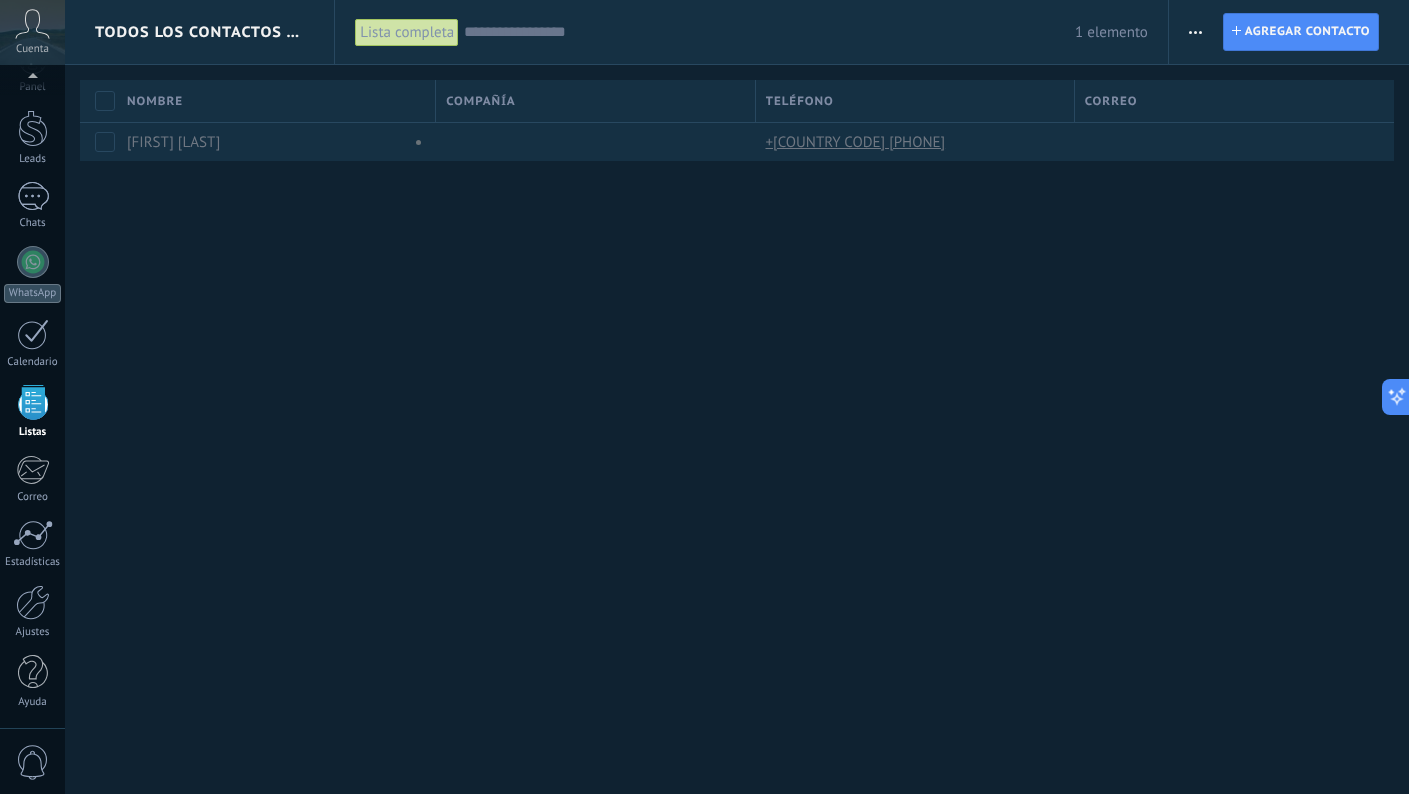 scroll, scrollTop: 0, scrollLeft: 0, axis: both 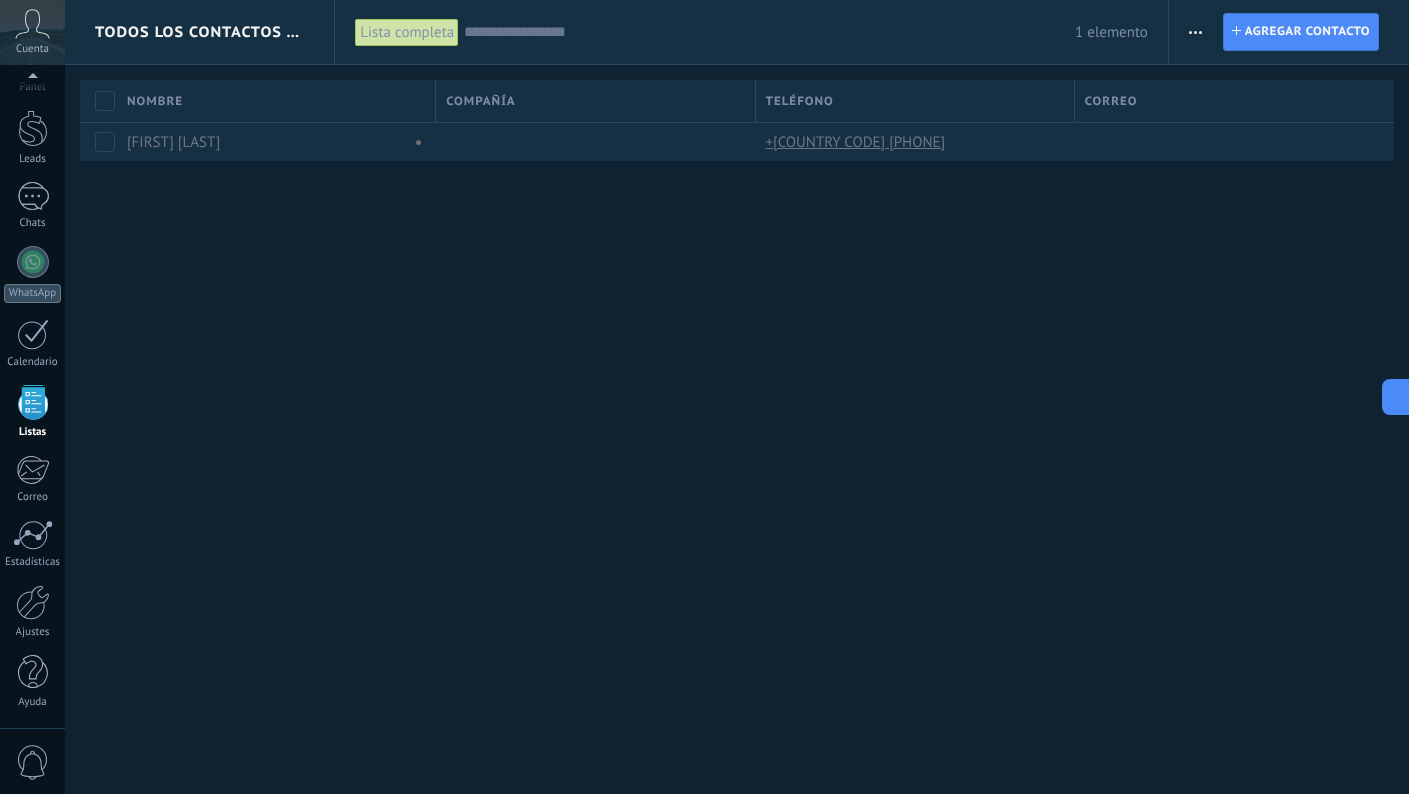 click on "1 elemento" at bounding box center (806, 32) 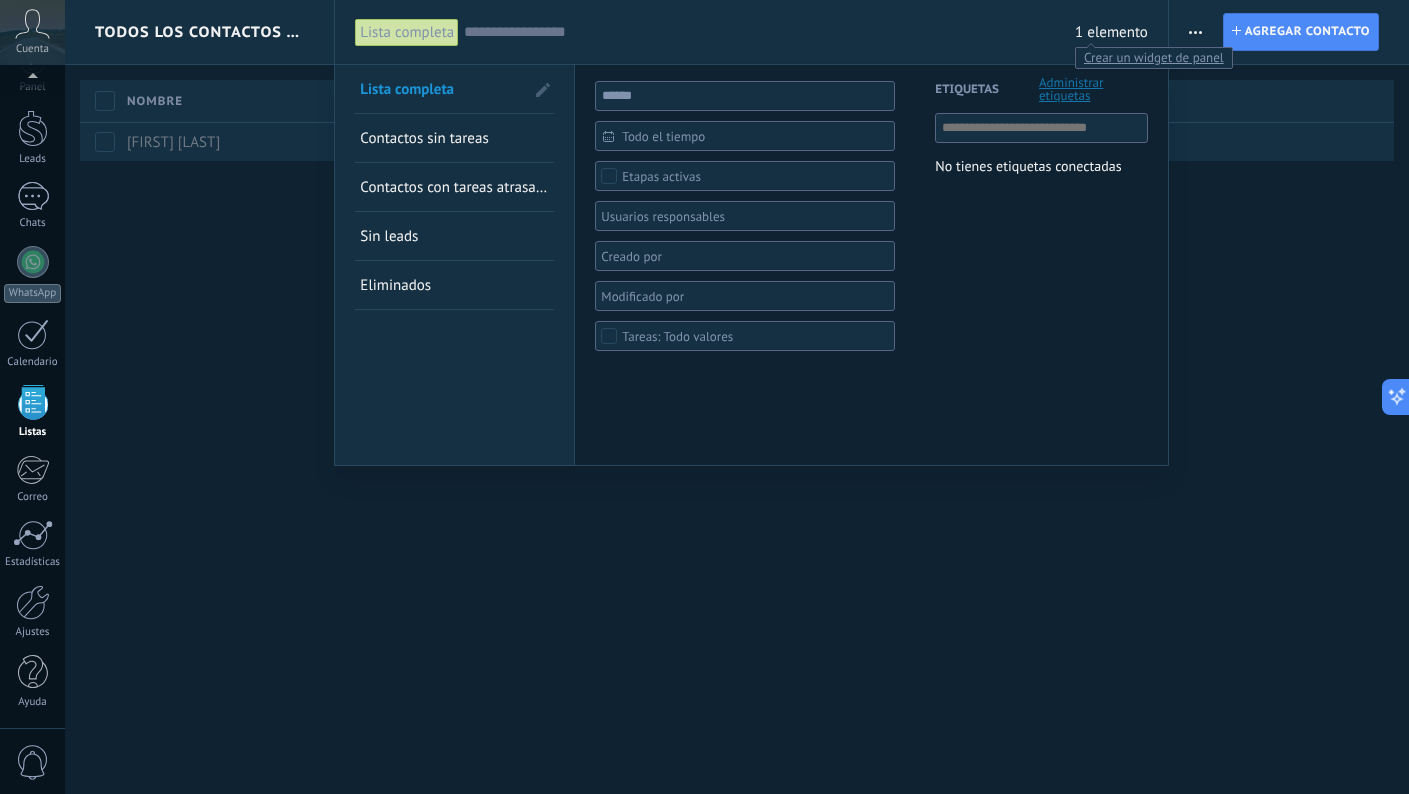 click on "1 elemento" at bounding box center [1111, 32] 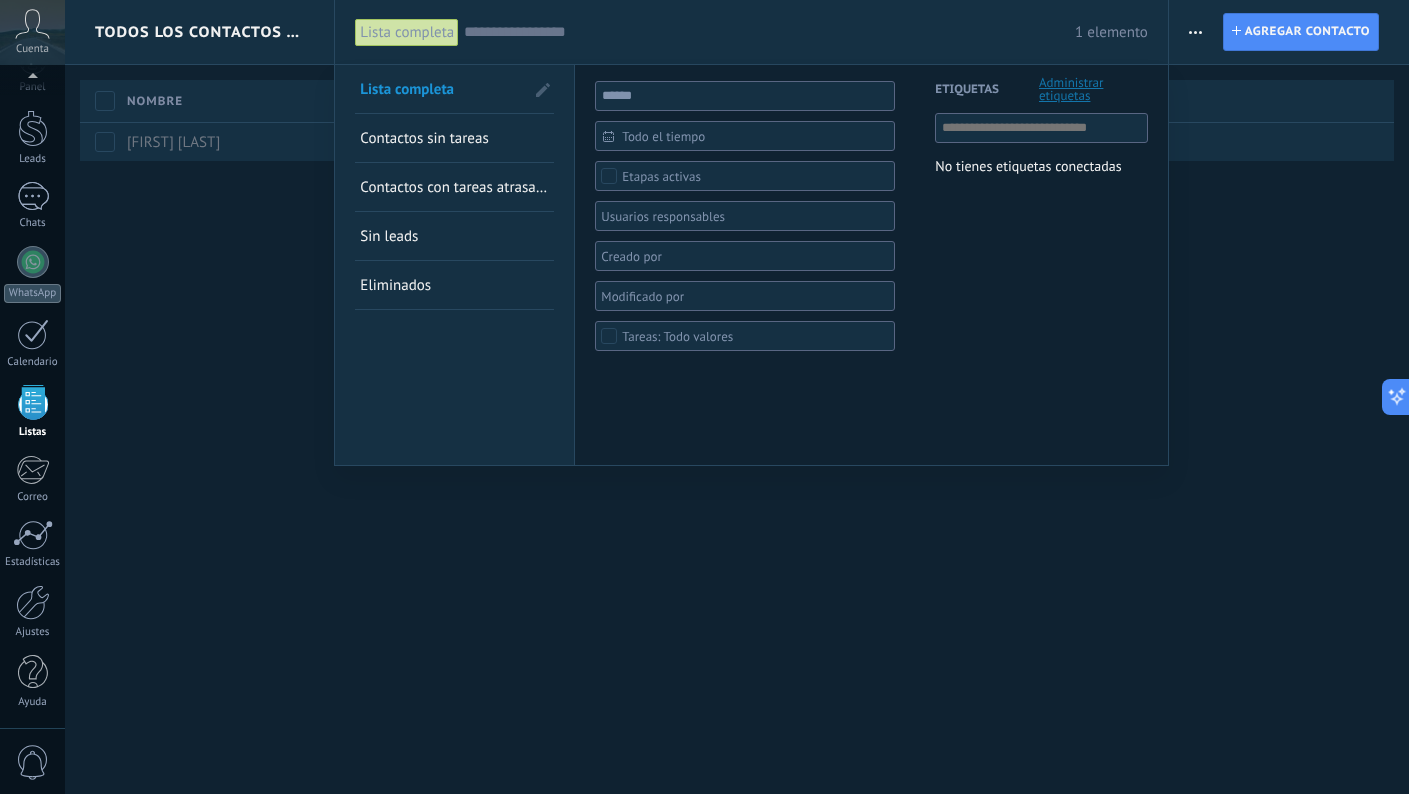 click at bounding box center (704, 397) 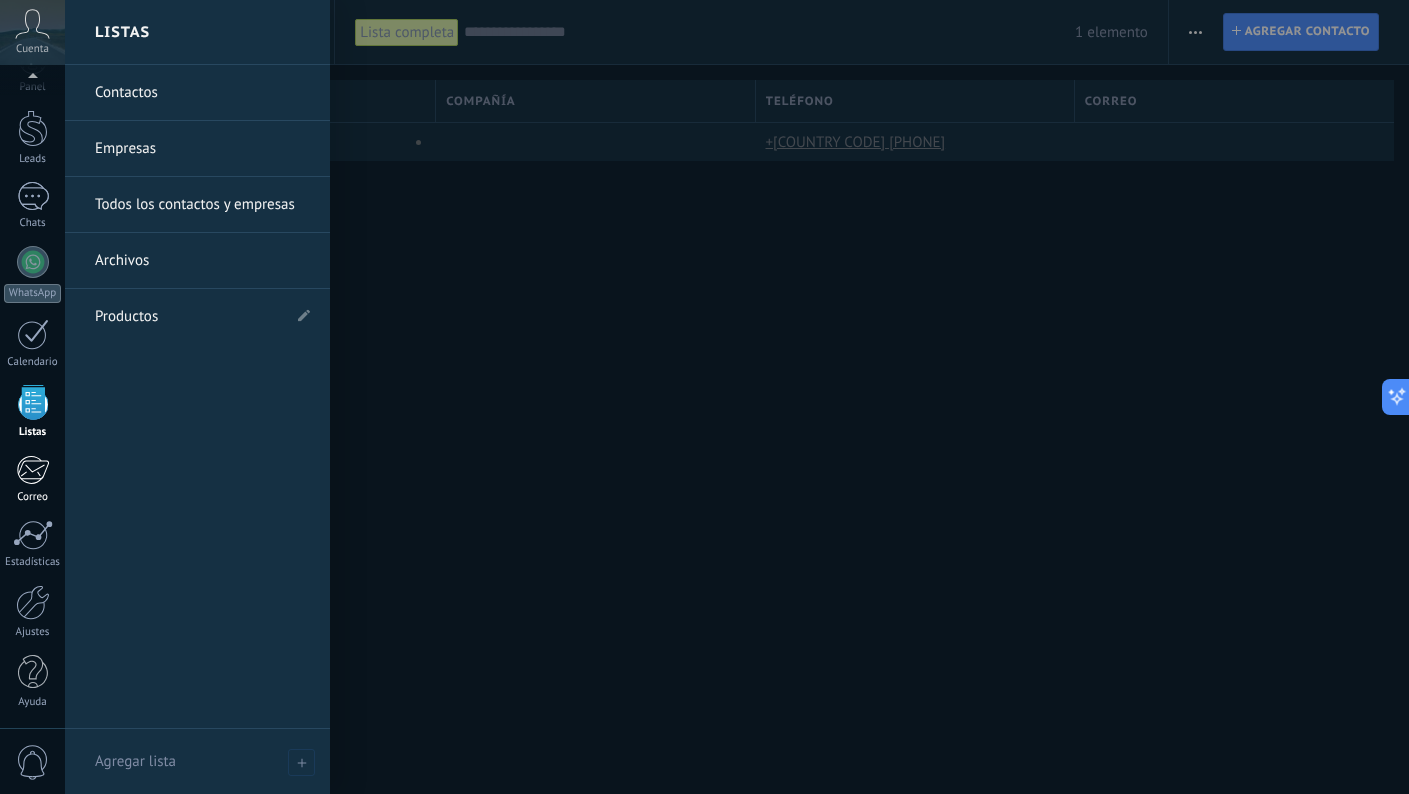 click at bounding box center [32, 470] 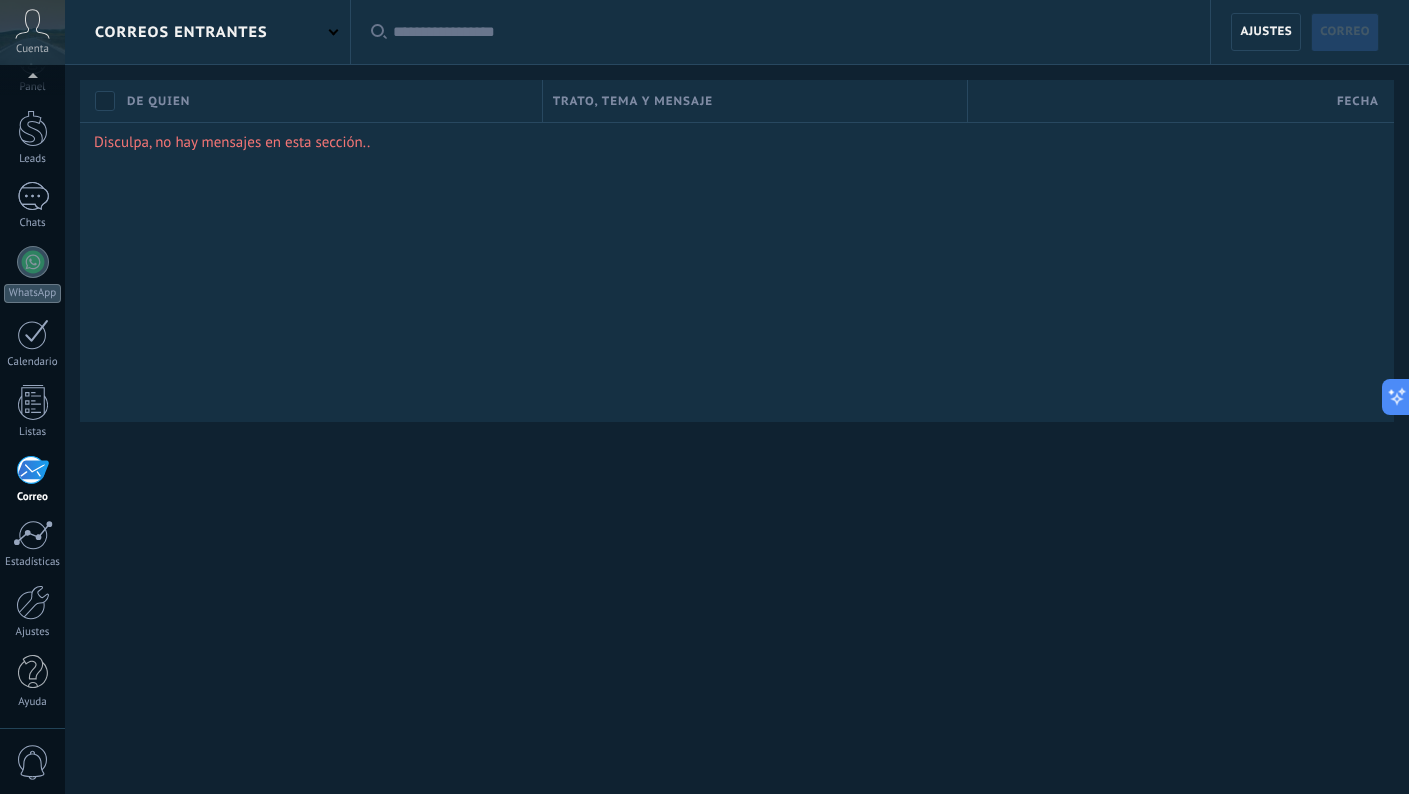 click on "correos entrantes Aplicar Todas correos No leído Leído Correos con automatización Vinculado al cliente potencial No vinculado a los clientes potenciales Guardar No hacer caso No hacer caso Fecha dentro Fecha dentro Hoy Ayer Últimos  ** 30  dias Esta semana La última semana Este mes El mes pasado Este trimestre Este año Nueva consulta Cualificado Llamada agendada Propuesta en preparación Propuesta enviada Seguimiento Negociación Factura enviada Factura pagada – ganado Proyecto cancelado – perdido No hacer caso Si No No hacer caso No hacer caso Si No No hacer caso No hacer caso Si No No hacer caso No hacer caso Si No No hacer caso Aplicar Restablecer Ajustes Correo Columnas adicionales Hecho Cancelar De quien Trato, tema y mensaje Fecha Disculpa, no hay mensajes en esta sección.." at bounding box center [737, 276] 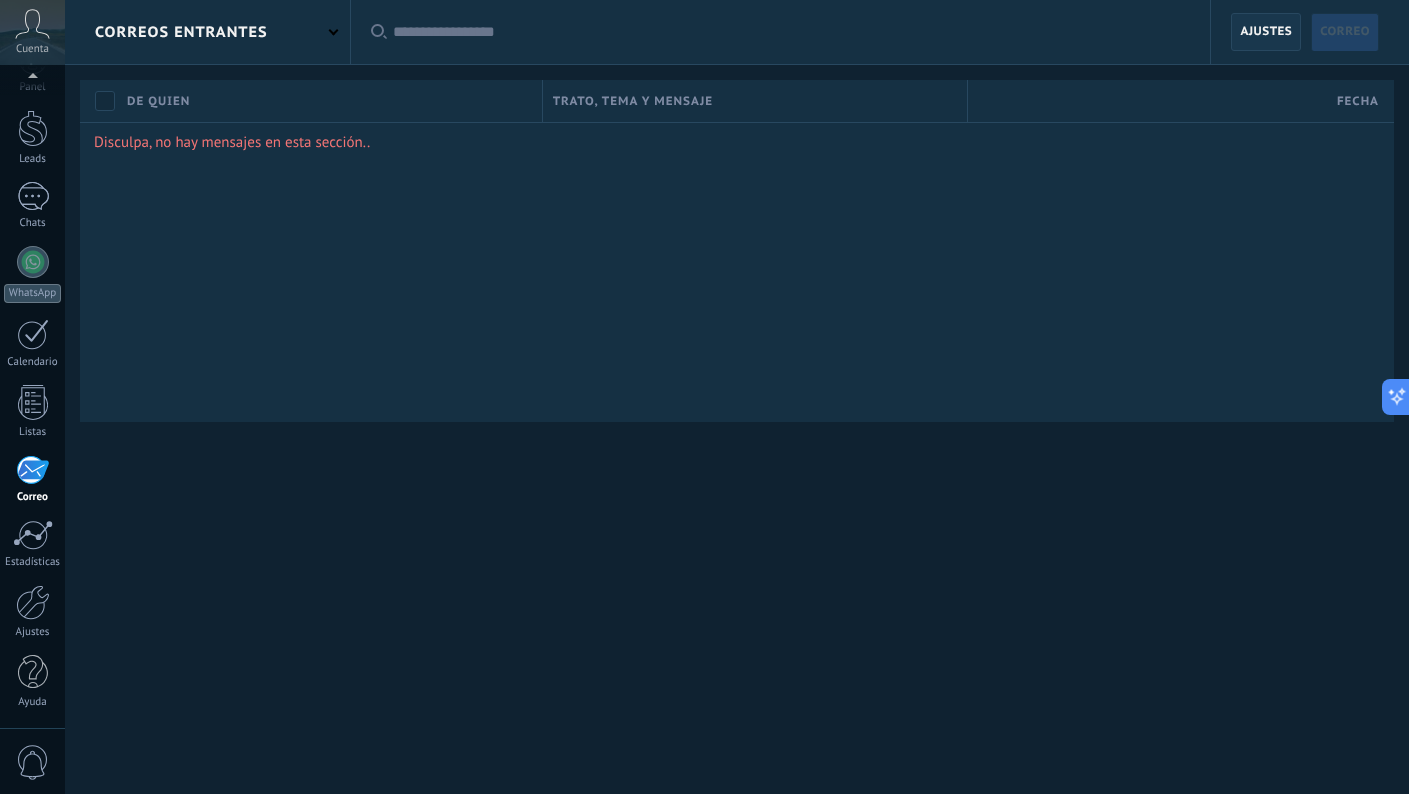 click on "Ajustes" at bounding box center [1266, 32] 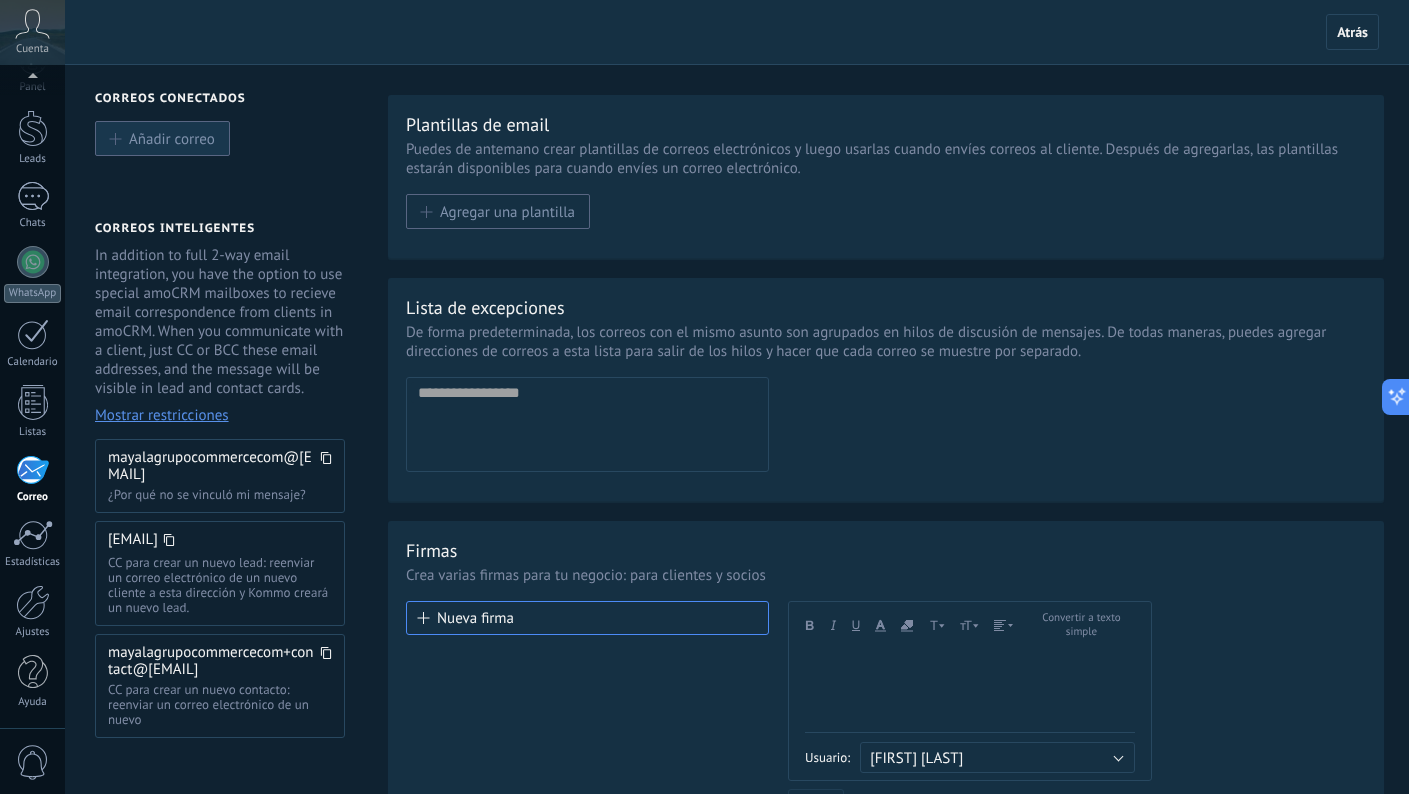 click on "Añadir correo" at bounding box center [172, 138] 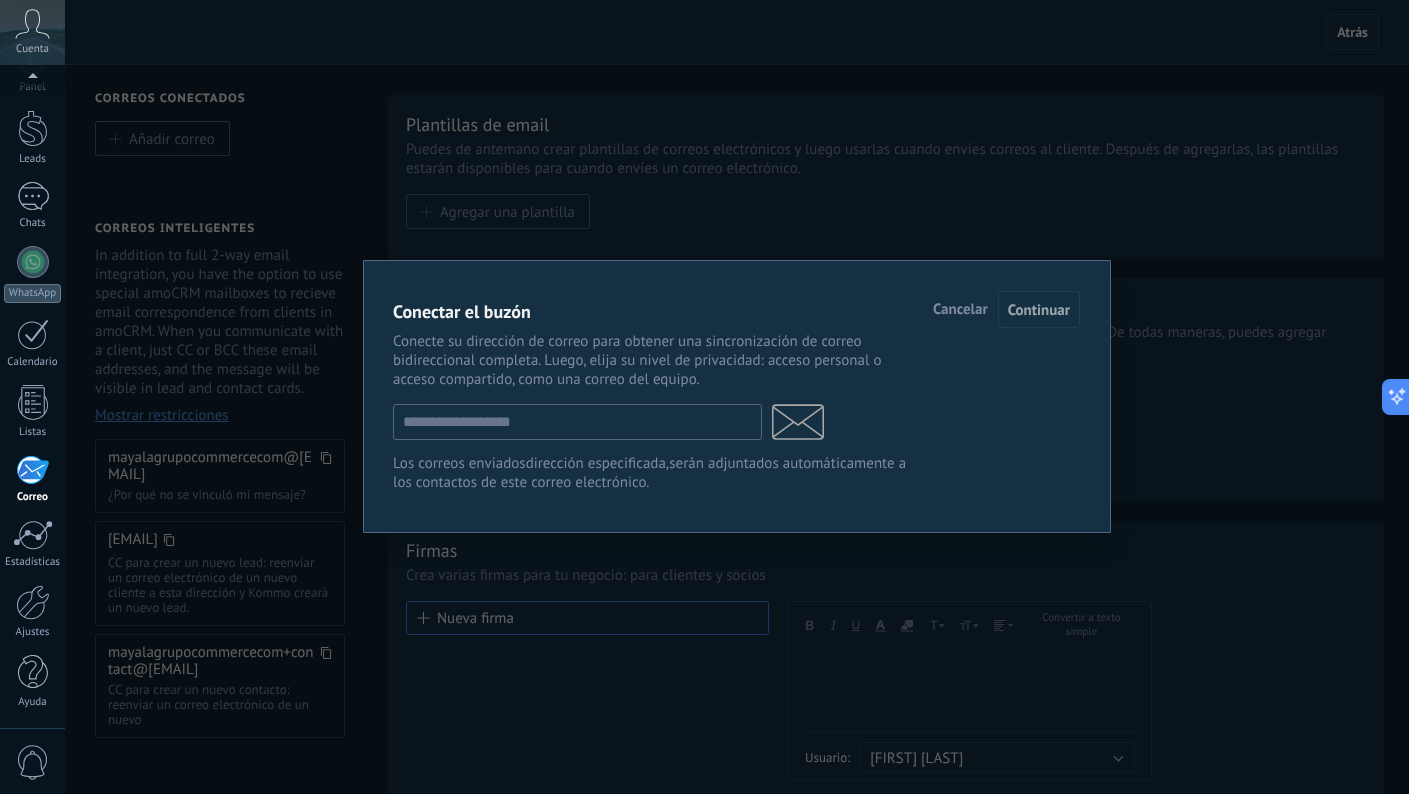 click on "Conecte su dirección de correo para obtener una sincronización de correo bidireccional completa. Luego, elija su nivel de privacidad: acceso personal o acceso compartido, como una correo del equipo." at bounding box center (656, 360) 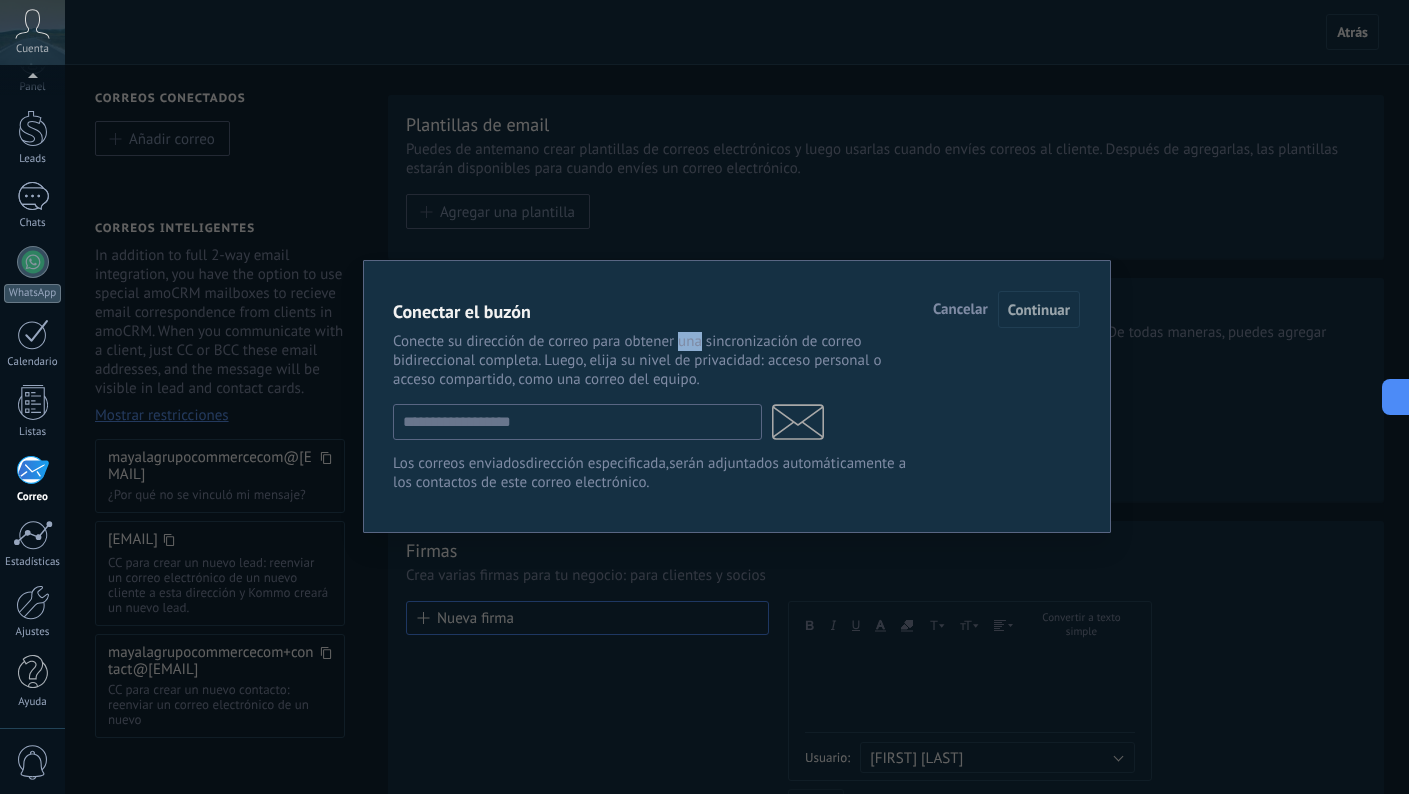 click on "Conecte su dirección de correo para obtener una sincronización de correo bidireccional completa. Luego, elija su nivel de privacidad: acceso personal o acceso compartido, como una correo del equipo." at bounding box center (656, 360) 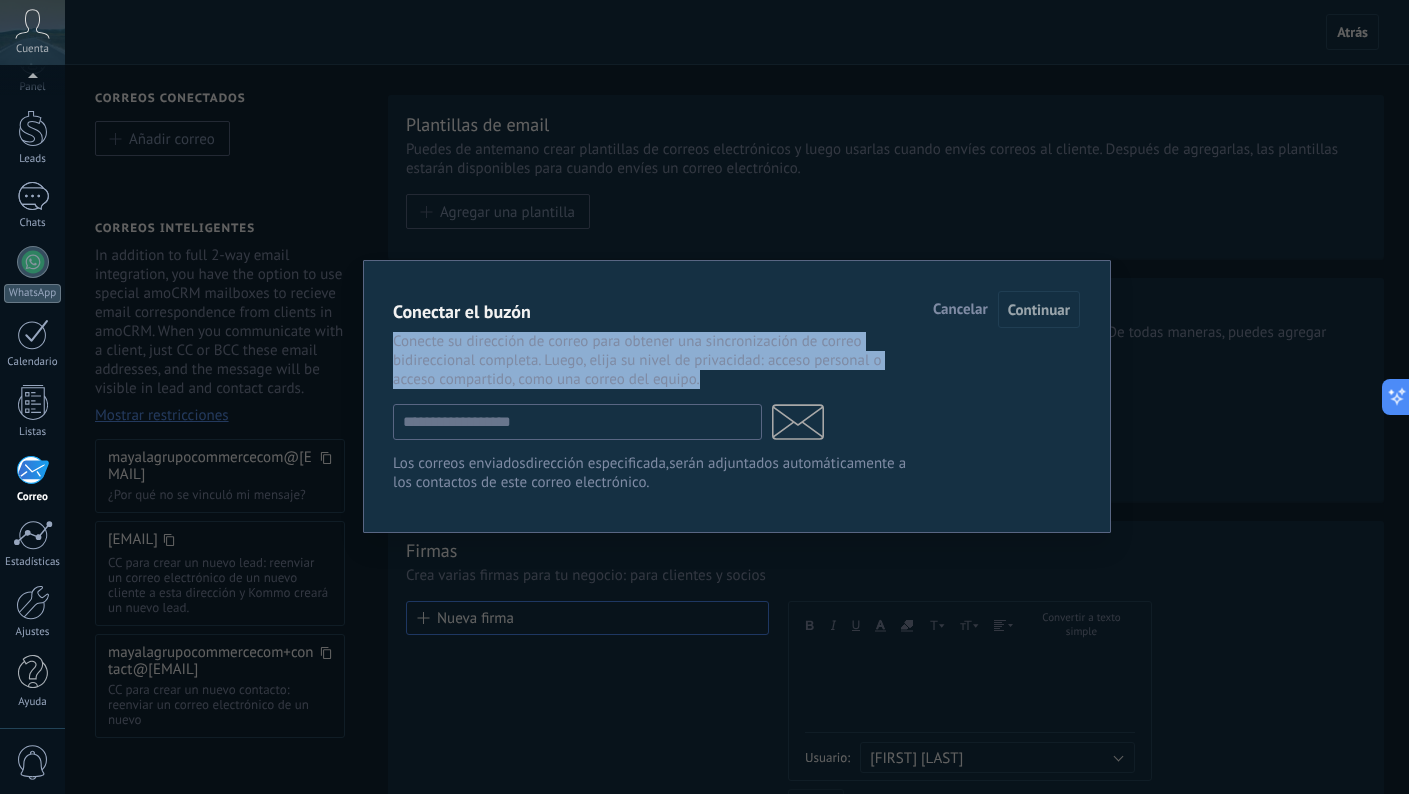 click on "Conectar el buzón Cancelar Continuar" at bounding box center [736, 311] 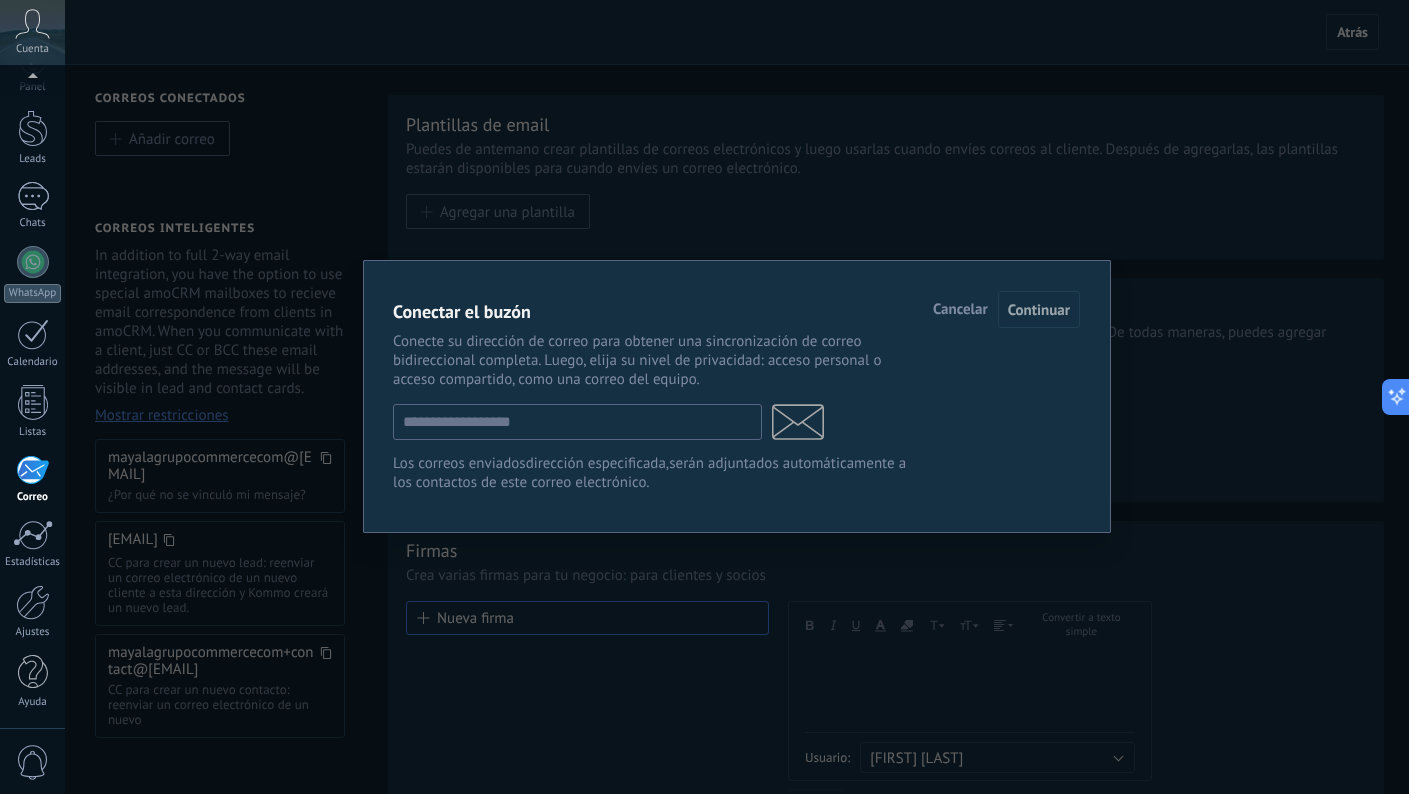 click on "Cancelar" at bounding box center [960, 310] 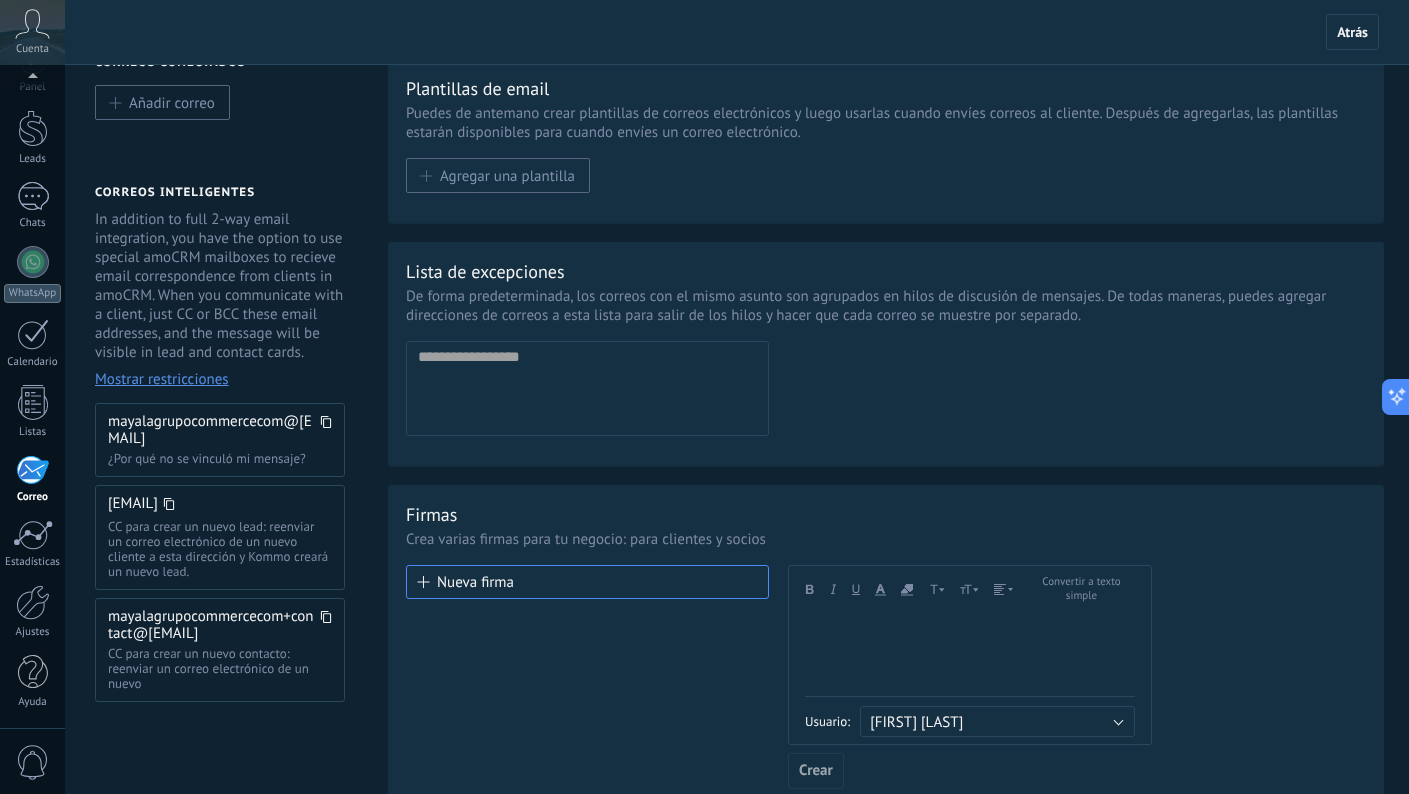 scroll, scrollTop: 0, scrollLeft: 0, axis: both 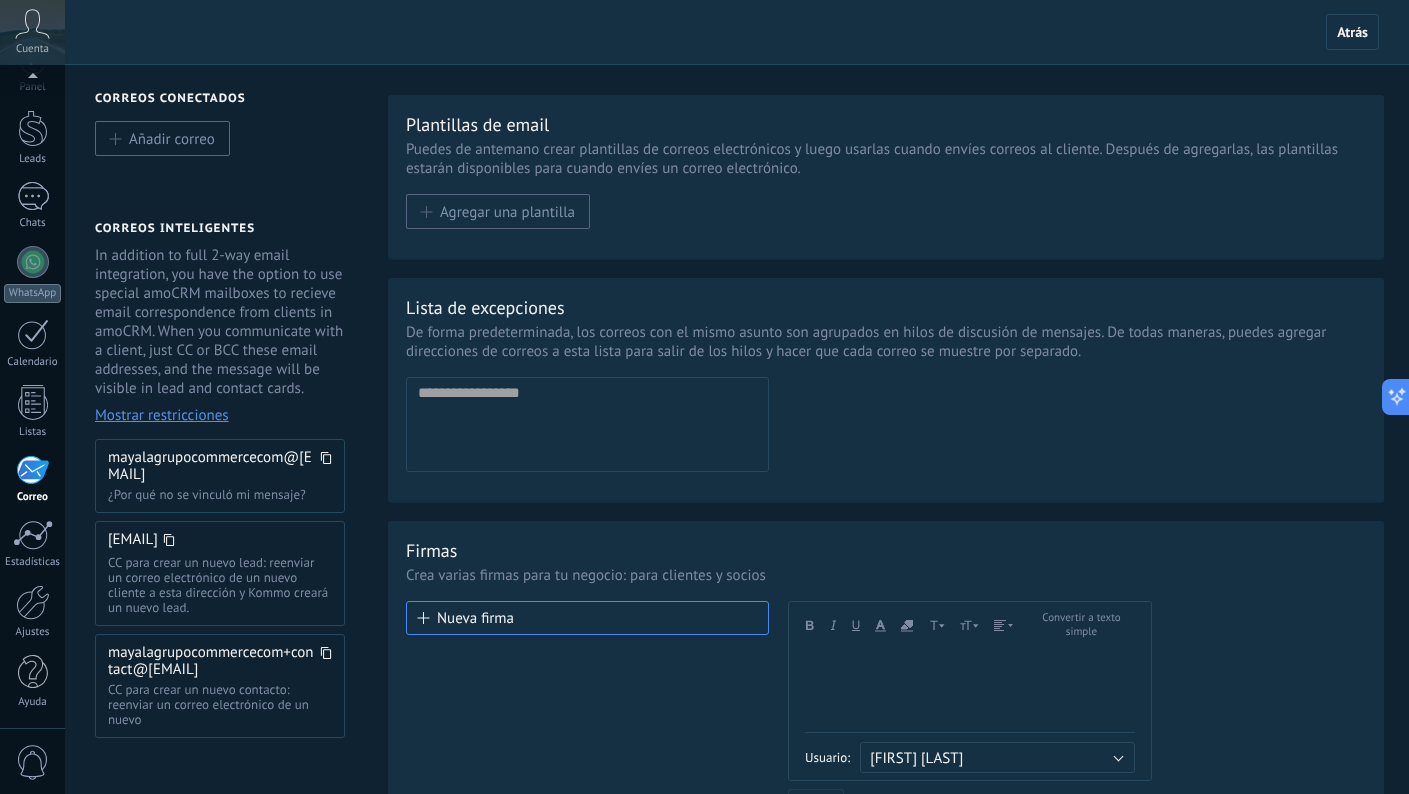 click on "In addition to full 2-way email integration, you have the option to use special amoCRM mailboxes to recieve email correspondence from clients in amoCRM. When you communicate with a client, just CC or BCC these email addresses, and the message will be visible in lead and contact cards. Mostrar restricciones" at bounding box center (220, 335) 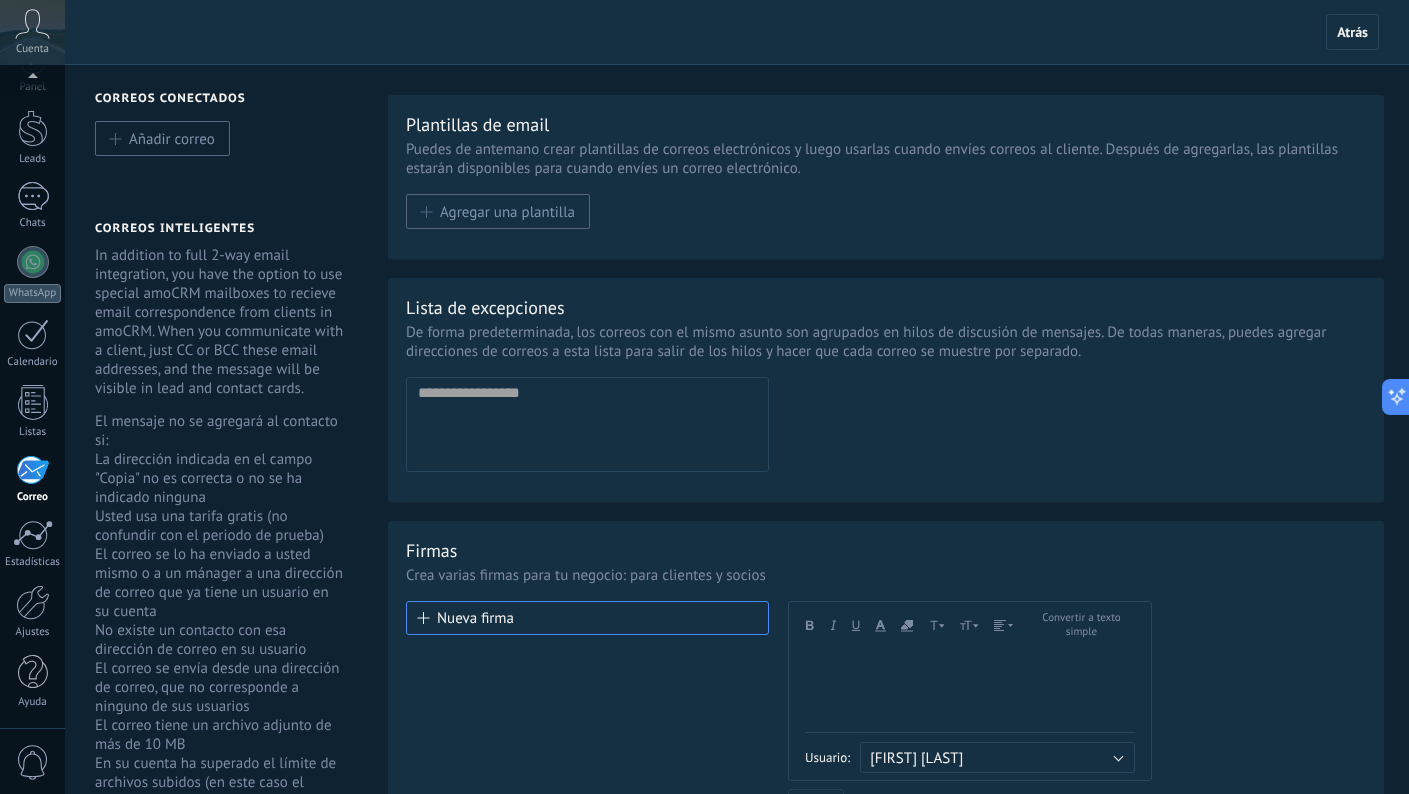 scroll, scrollTop: 0, scrollLeft: 0, axis: both 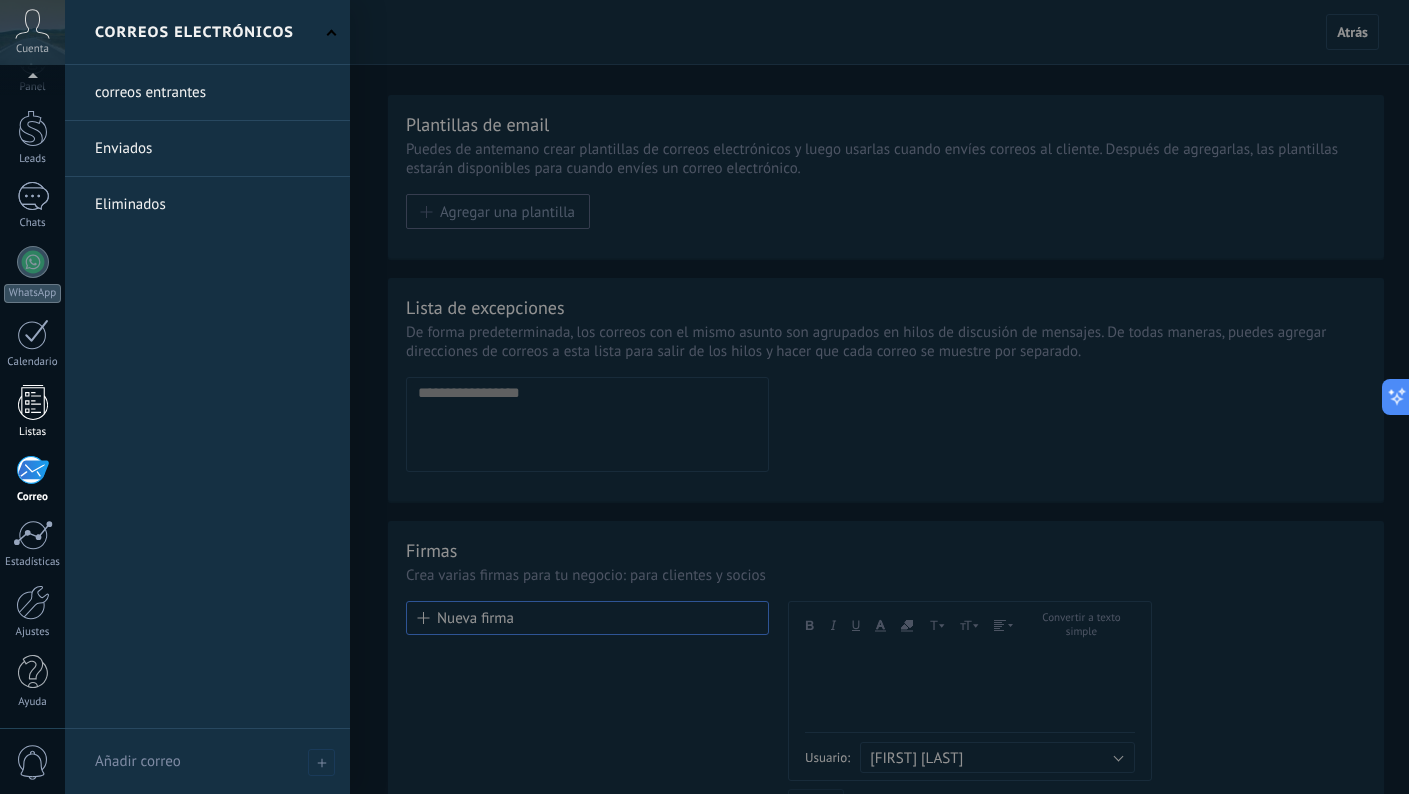 click at bounding box center (33, 402) 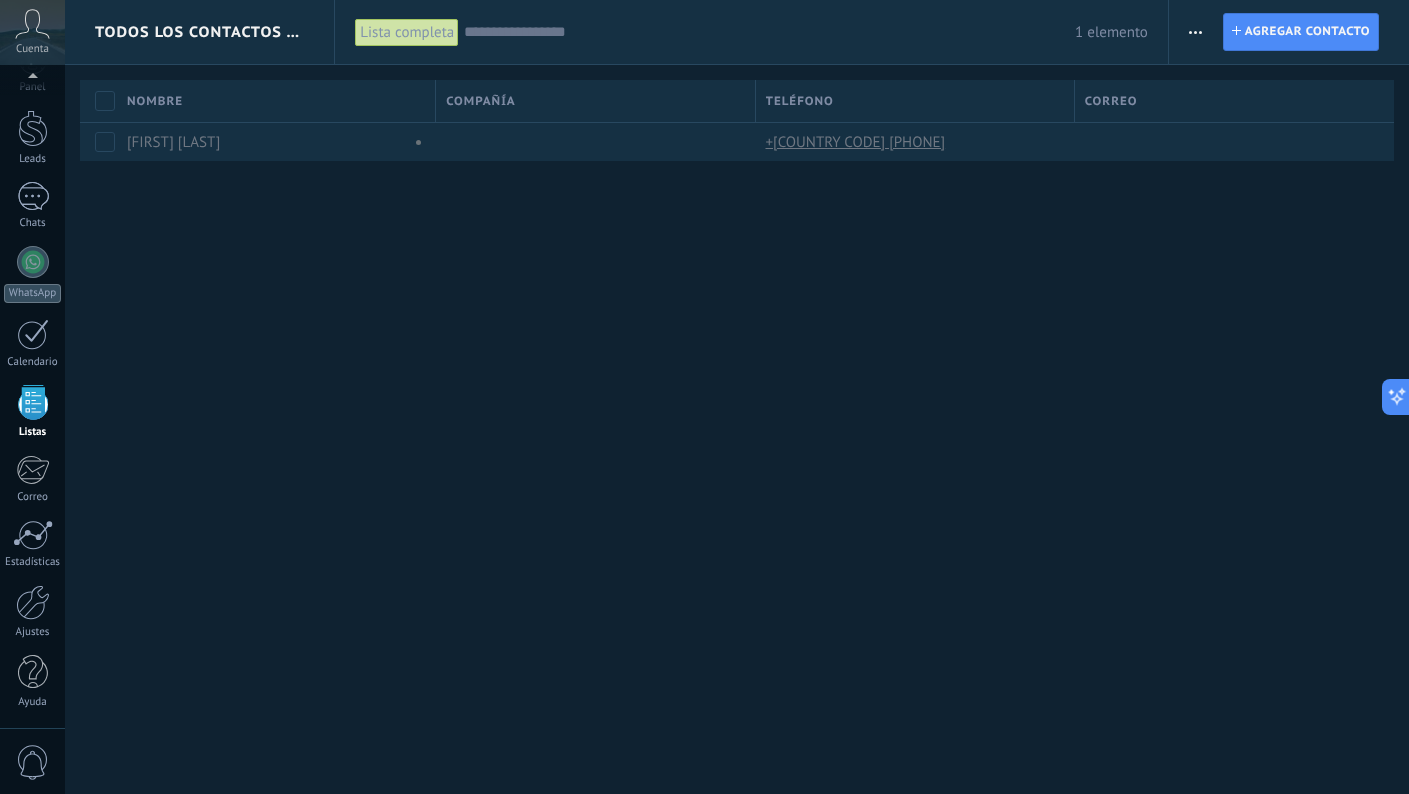 click on "Todos los contactos y empresas Lista completa Aplicar 1 elemento Lista completa Contactos sin tareas Contactos con tareas atrasadas Sin leads Eliminados Guardar Todo el tiempo Todo el tiempo Hoy Ayer Últimos  ** 30  dias Esta semana La última semana Este mes El mes pasado Este trimestre Este año   Seleccionar todo Sin leads Sin la apertura de la causa Nueva consulta Cualificado Llamada agendada Propuesta en preparación Propuesta enviada Seguimiento Negociación Factura enviada Factura pagada – ganado Proyecto cancelado – perdido Etapas activas Seleccionar todo Presupuesto insuficiente No hay necesidad para el producto No satisfecho con las condiciones Comprado del competidor Razón no definida Razones de pérdidas Seleccionar todo Hoy Mañana Esta semana Este mes Este trimestre No hay tareas atrasadas Todo valores Etiquetas Administrar etiquetas No tienes etiquetas conectadas Aplicar Restablecer Imprimir Agregar una compañía Exportar Importar Ajustes de la lista Procesos empresariales Contacto Leads" at bounding box center (737, 397) 